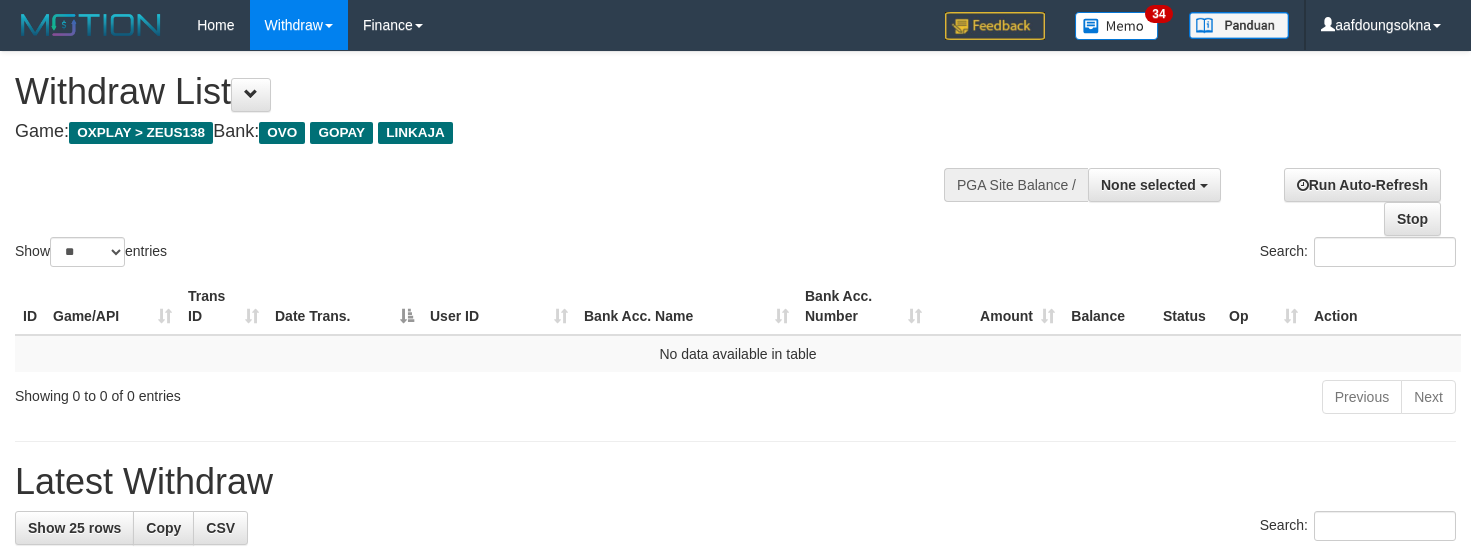 select 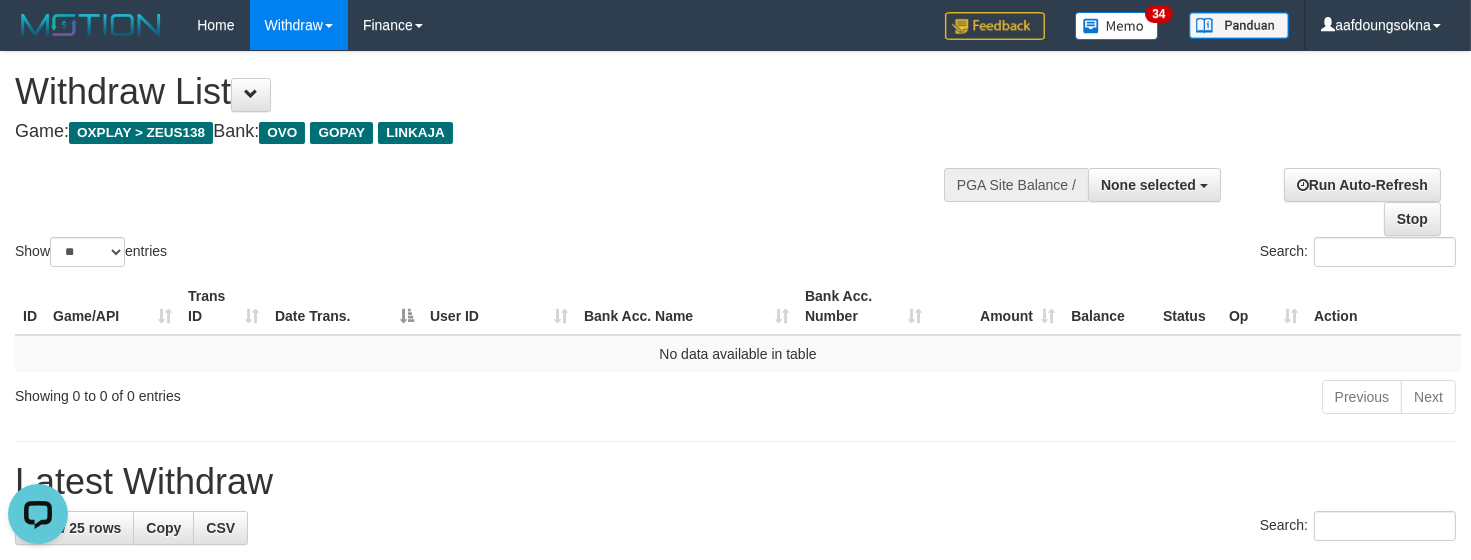 scroll, scrollTop: 0, scrollLeft: 0, axis: both 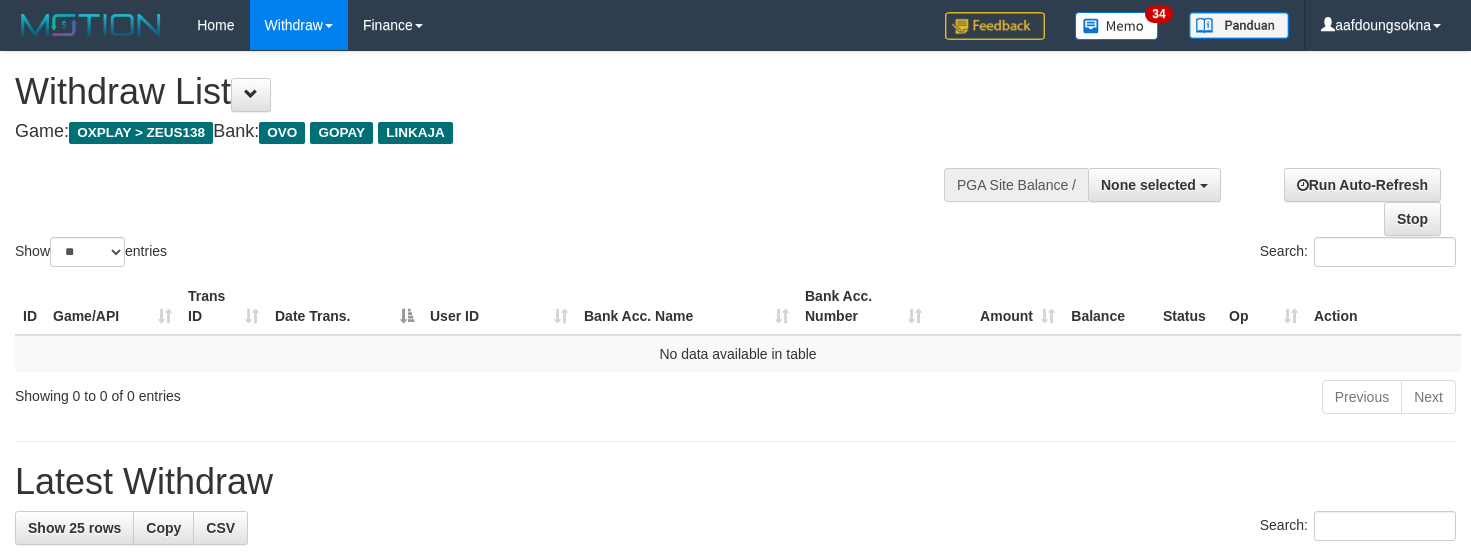select 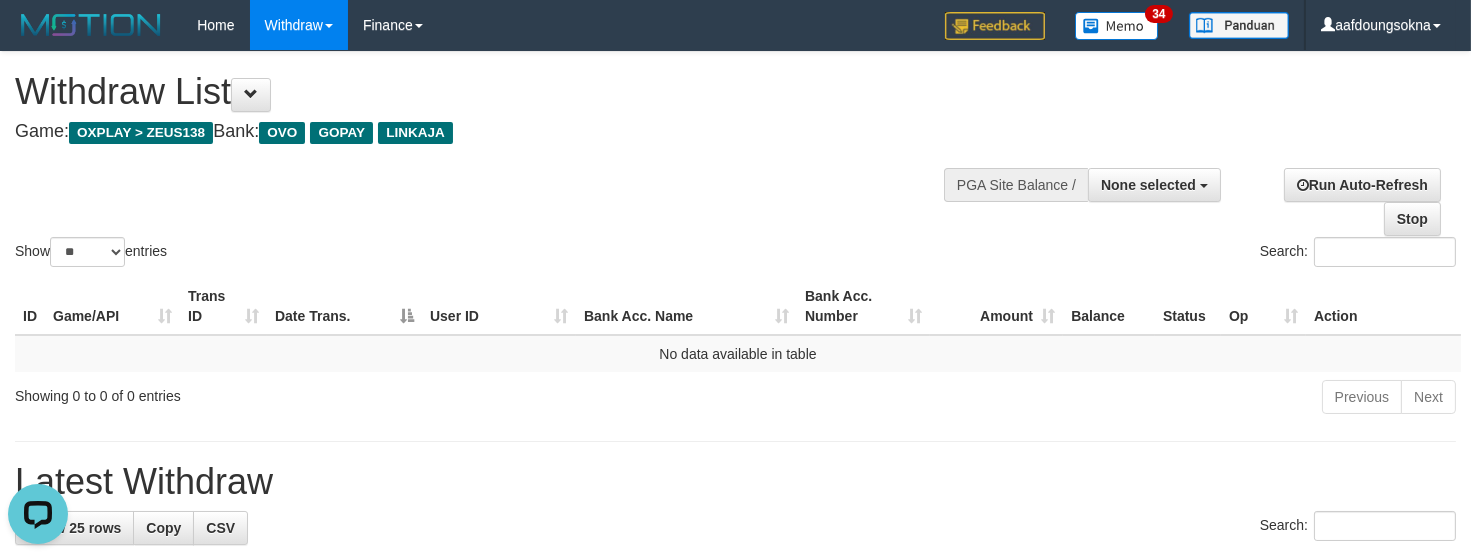 scroll, scrollTop: 0, scrollLeft: 0, axis: both 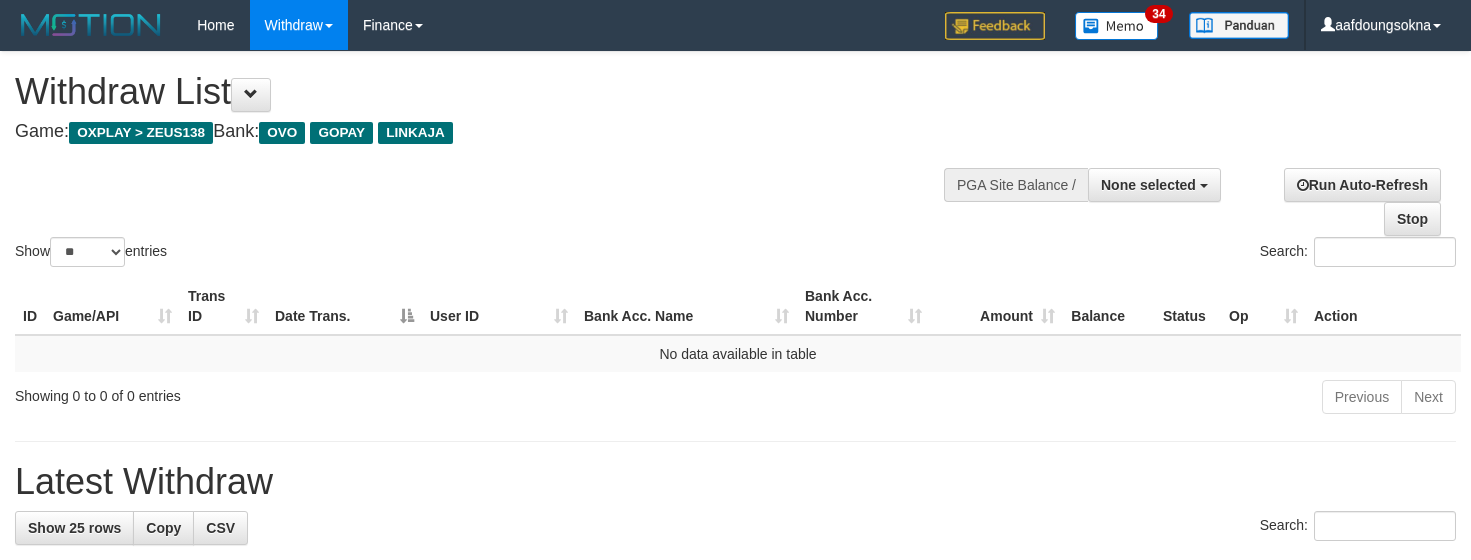 select 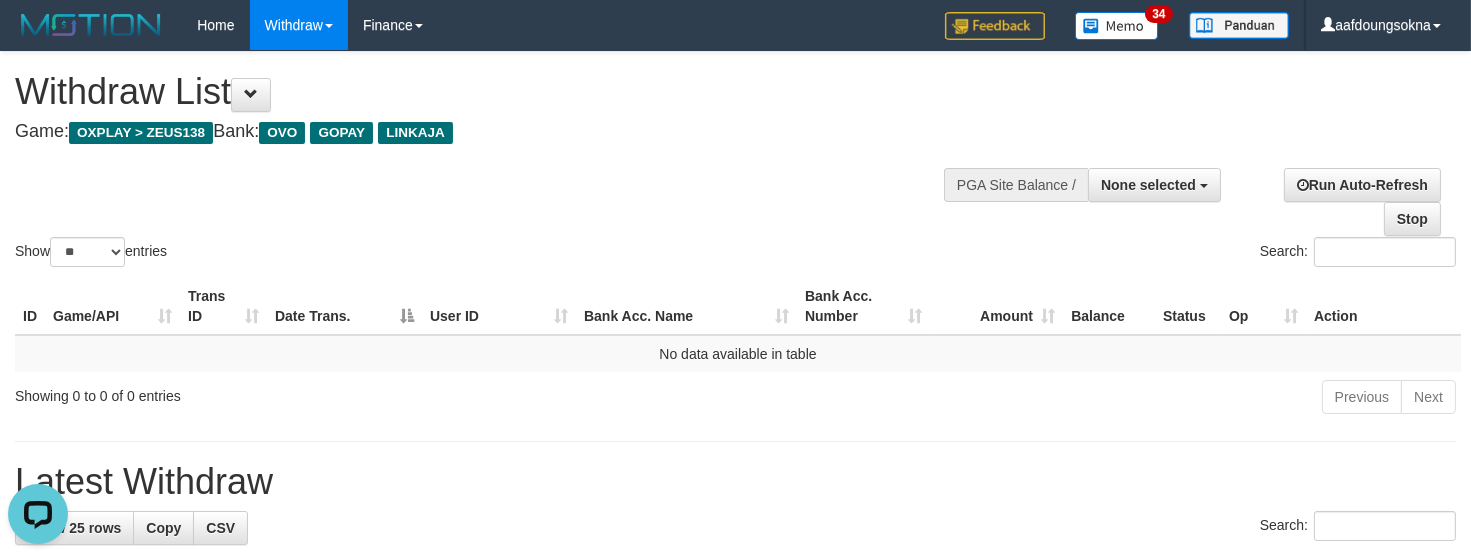 scroll, scrollTop: 0, scrollLeft: 0, axis: both 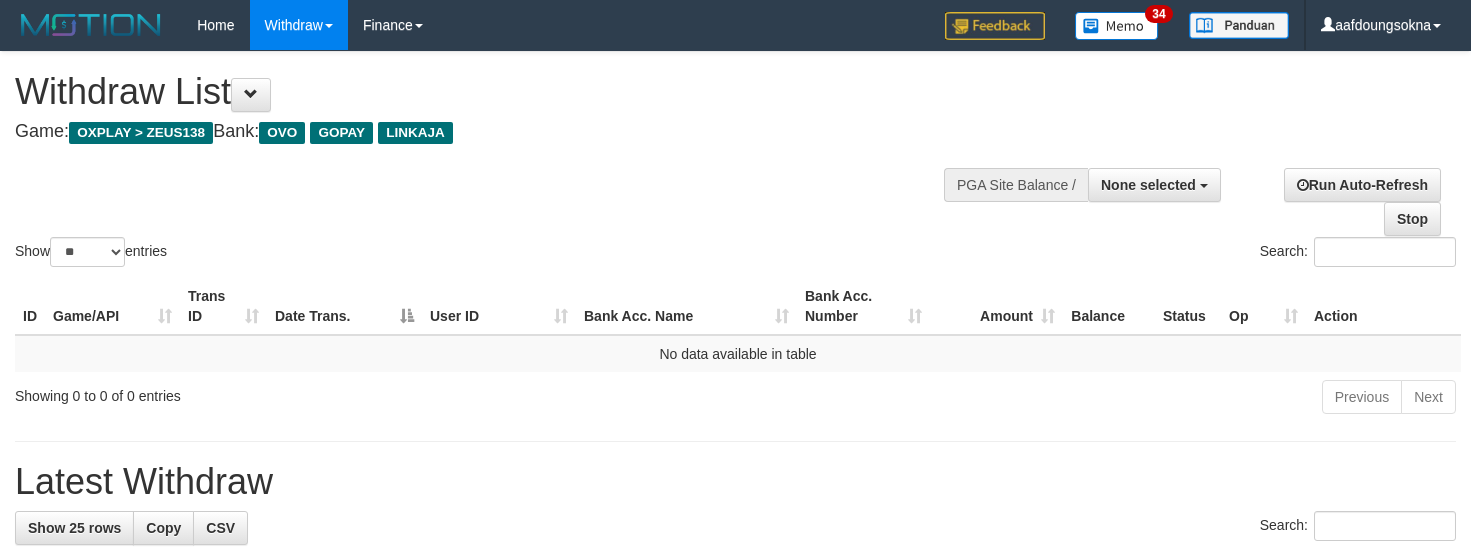 select 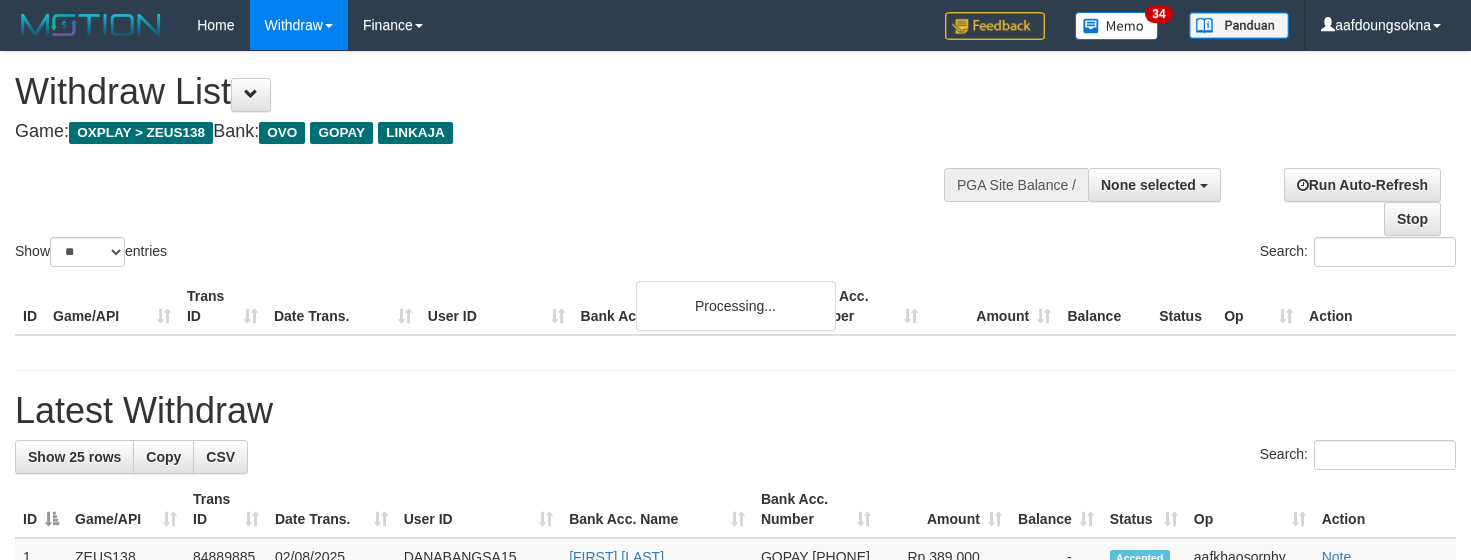 select 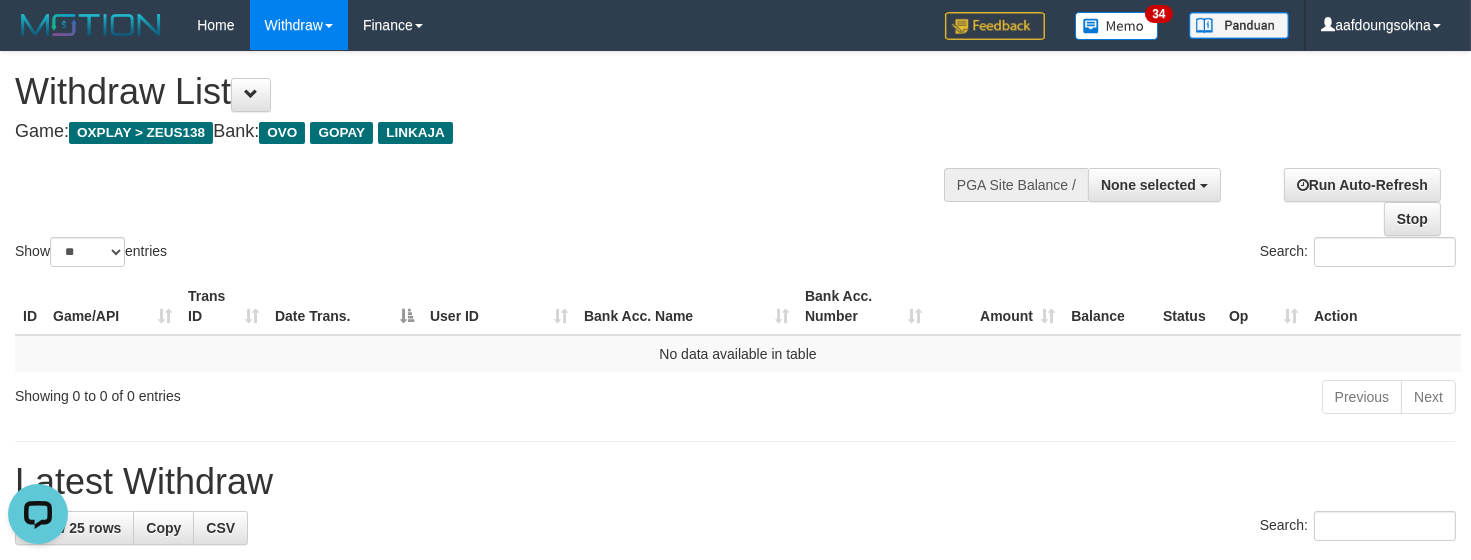 scroll, scrollTop: 0, scrollLeft: 0, axis: both 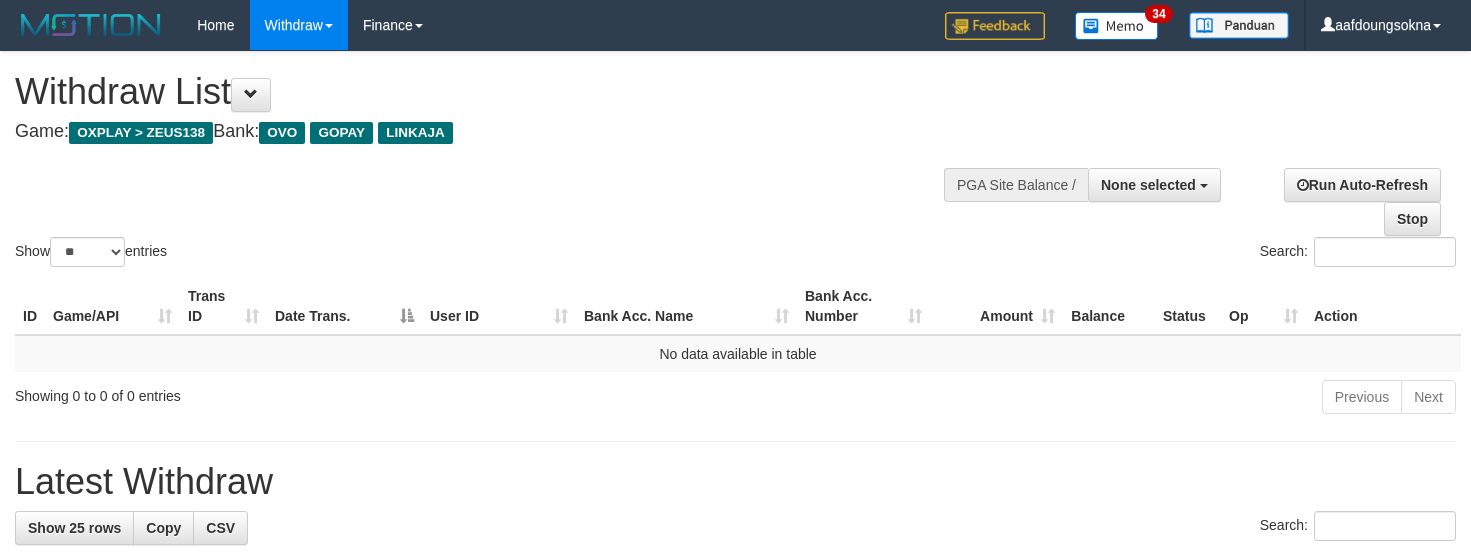 select 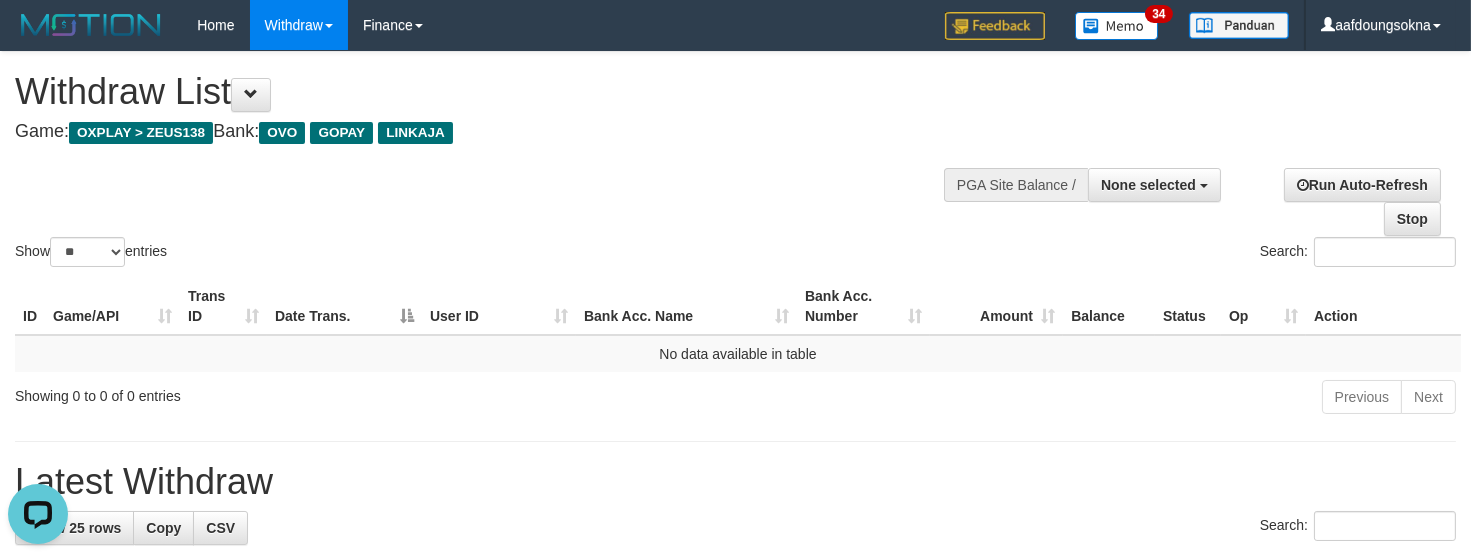 scroll, scrollTop: 0, scrollLeft: 0, axis: both 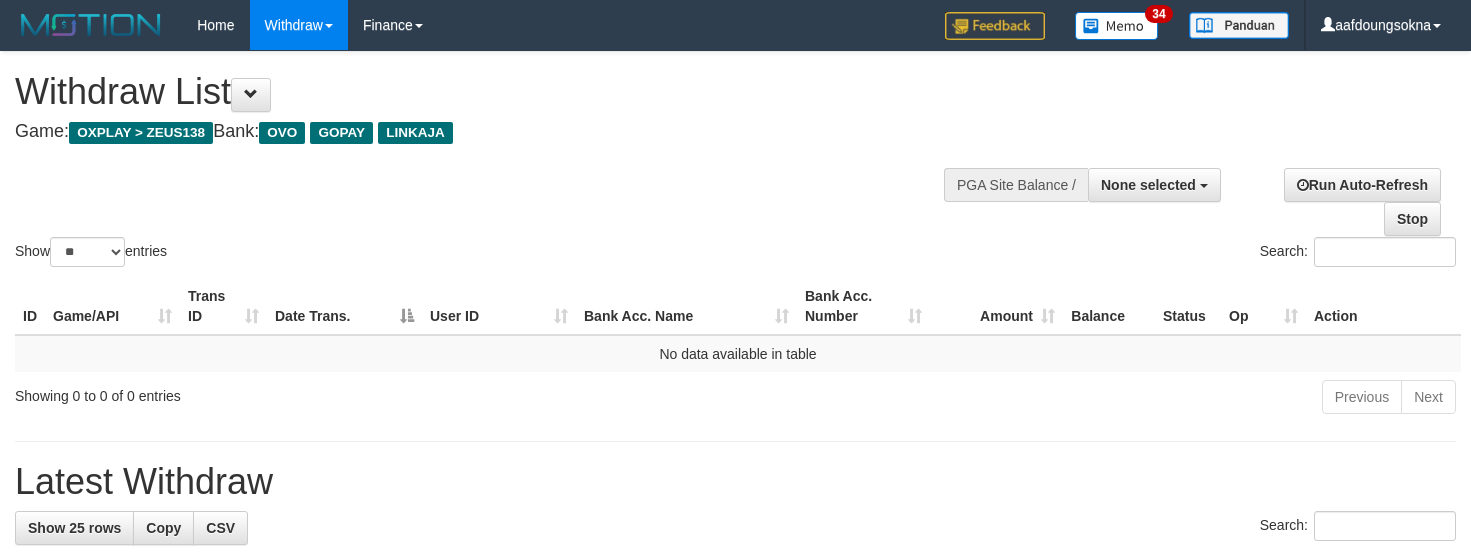 select 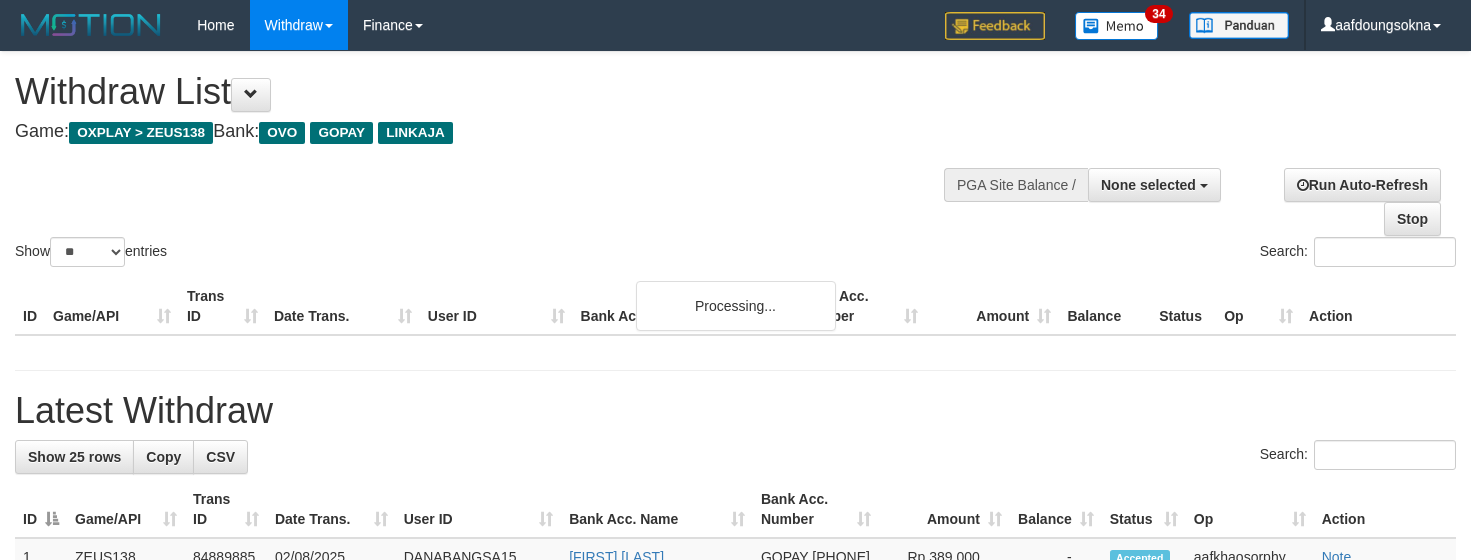 select 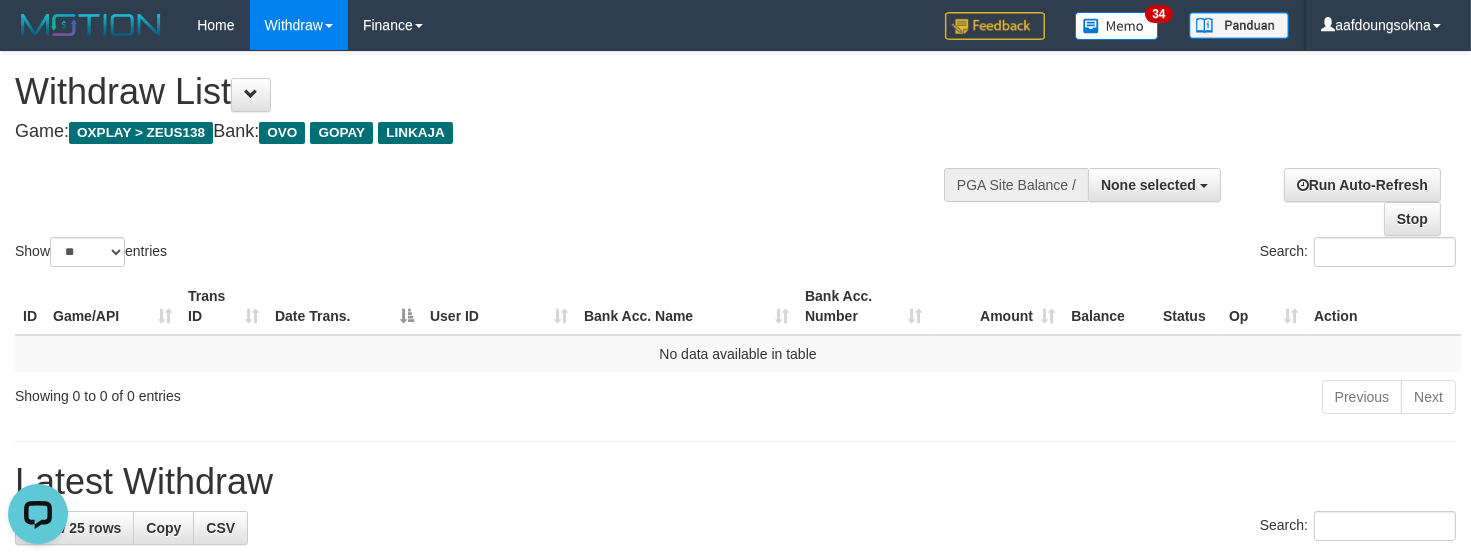 scroll, scrollTop: 0, scrollLeft: 0, axis: both 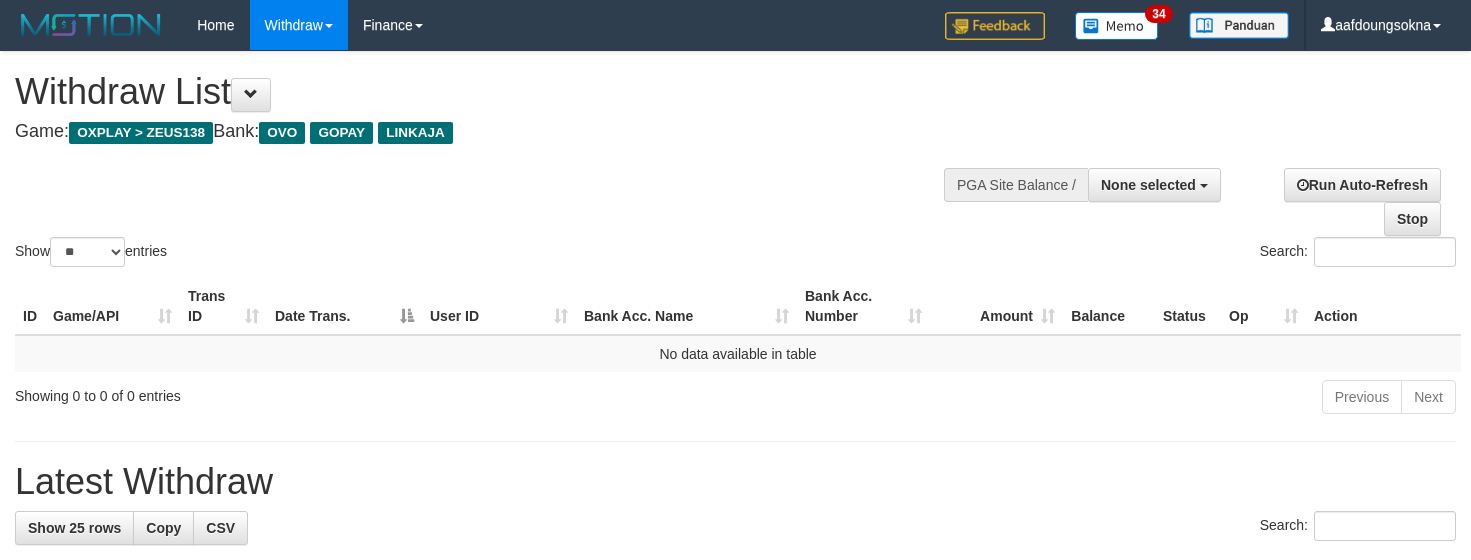 select 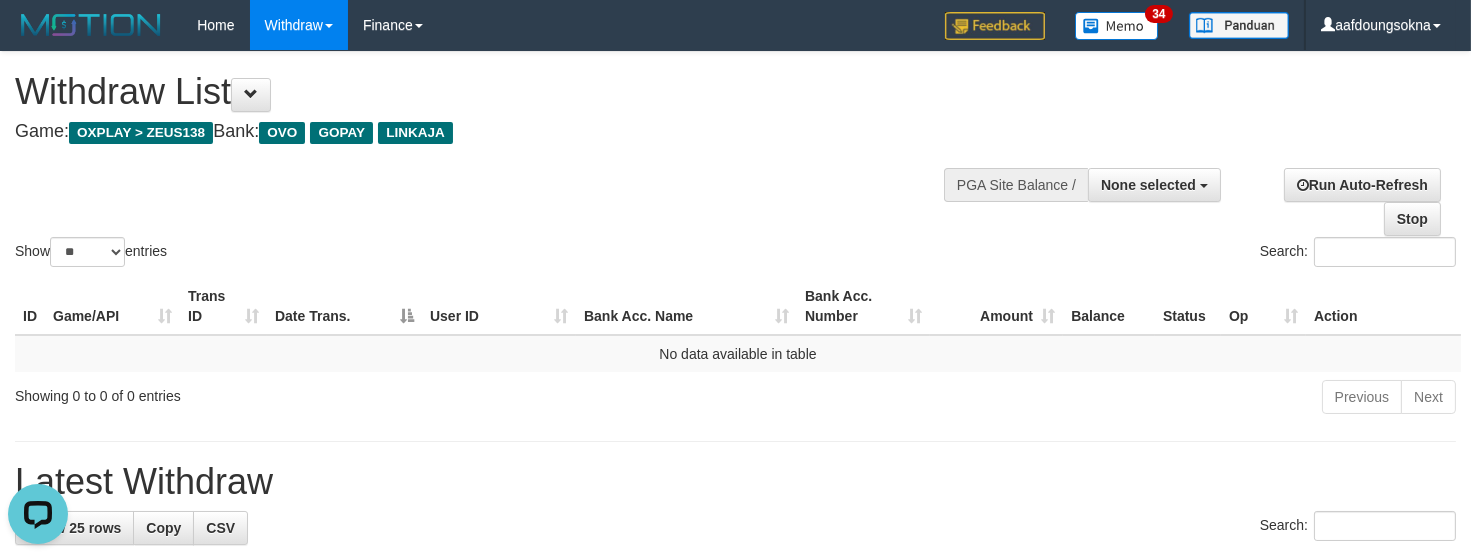 scroll, scrollTop: 0, scrollLeft: 0, axis: both 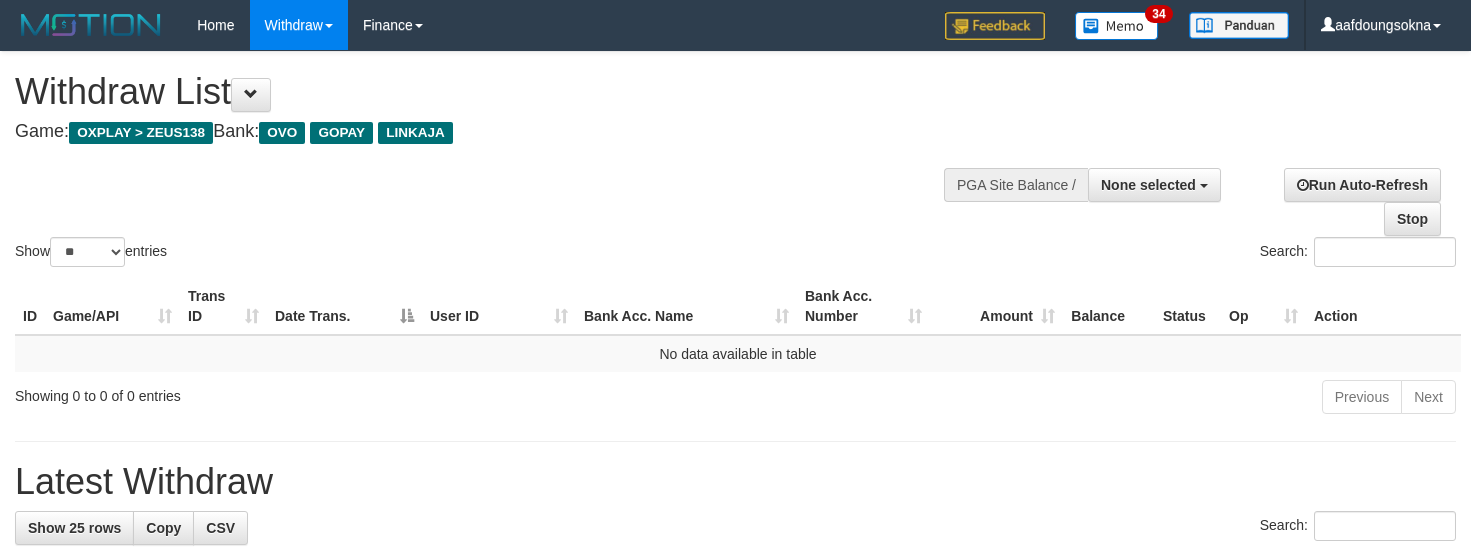select 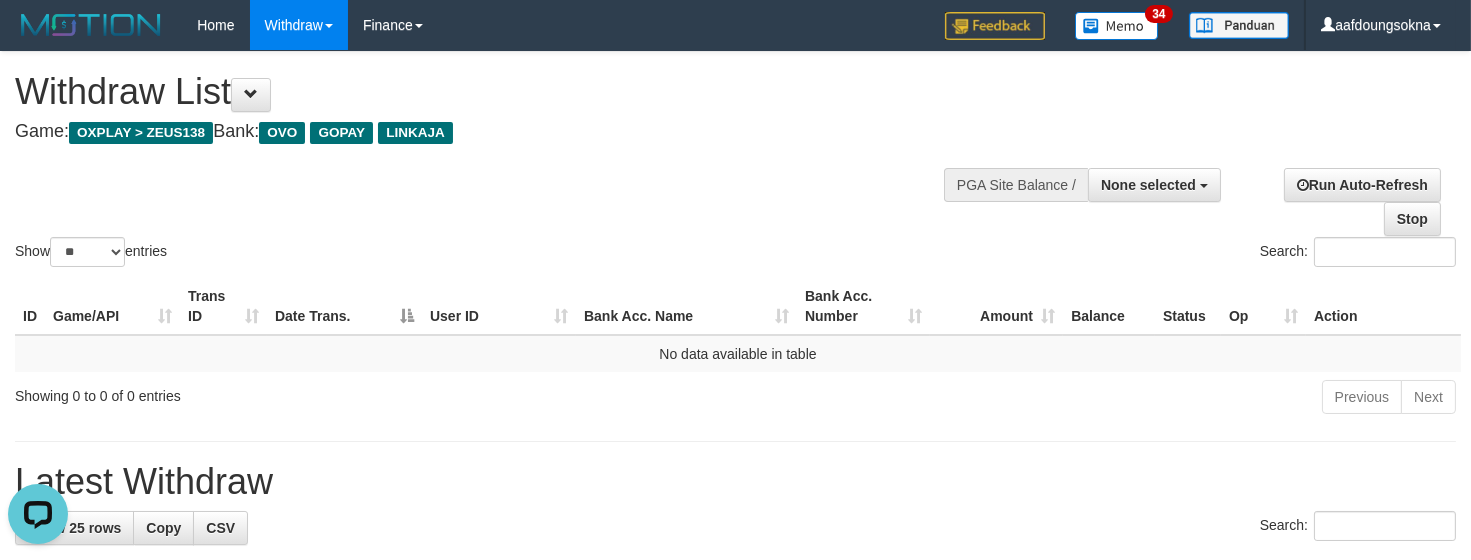 scroll, scrollTop: 0, scrollLeft: 0, axis: both 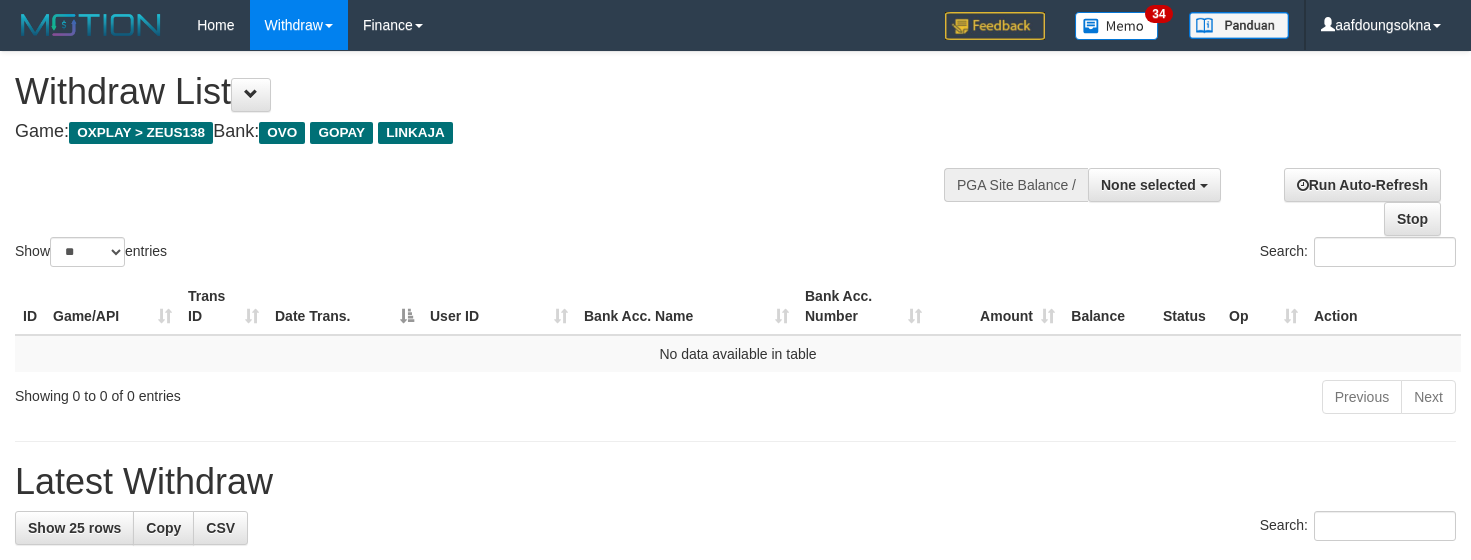 select 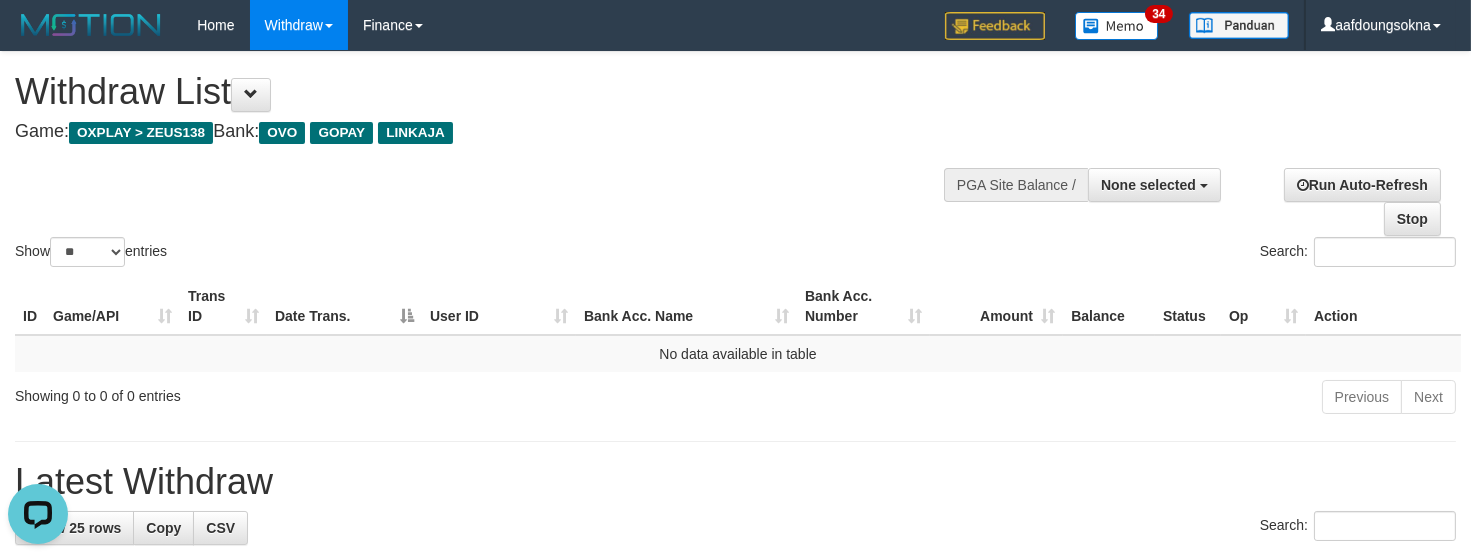 scroll, scrollTop: 0, scrollLeft: 0, axis: both 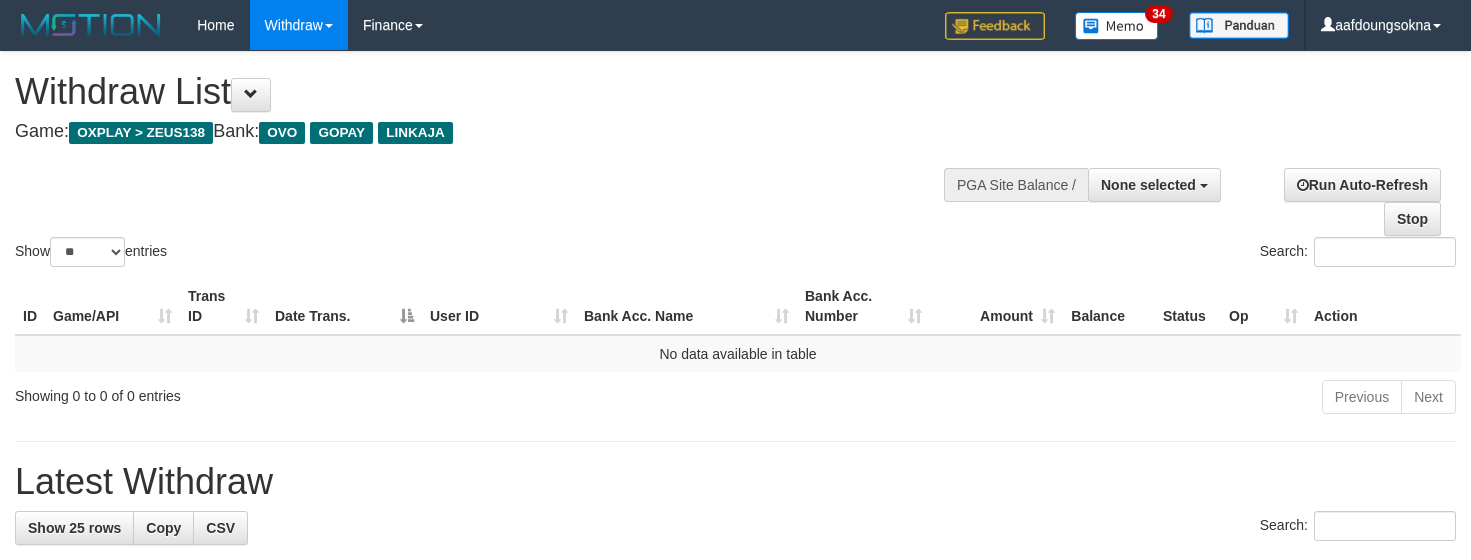 select 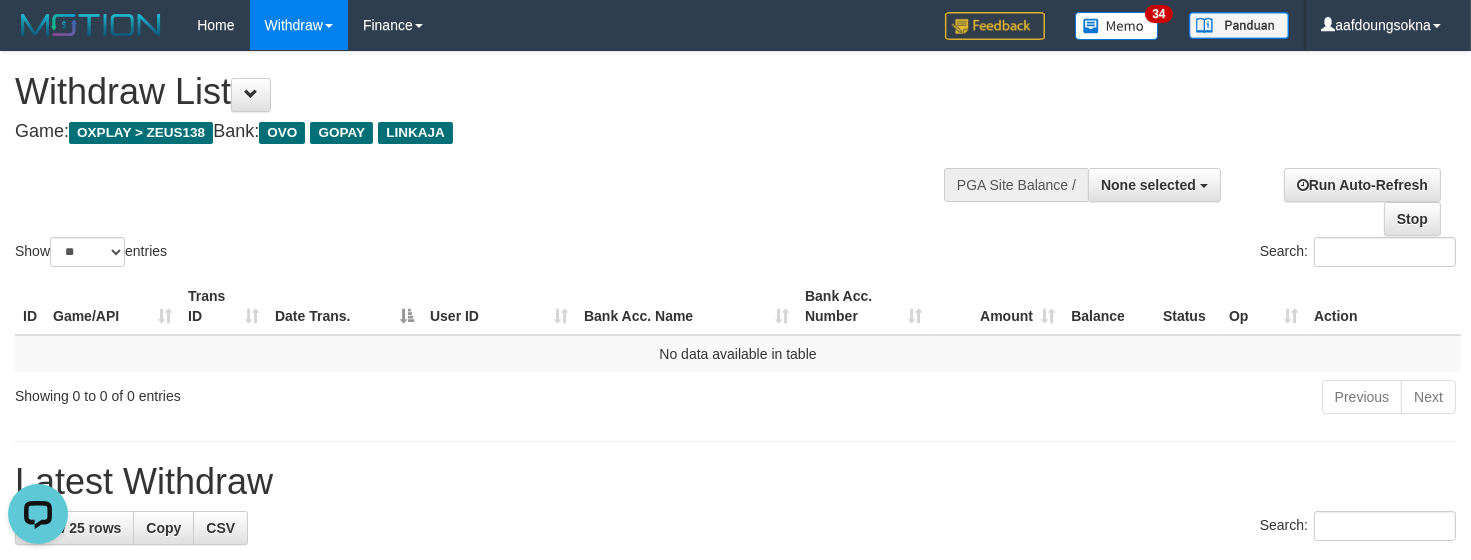 scroll, scrollTop: 0, scrollLeft: 0, axis: both 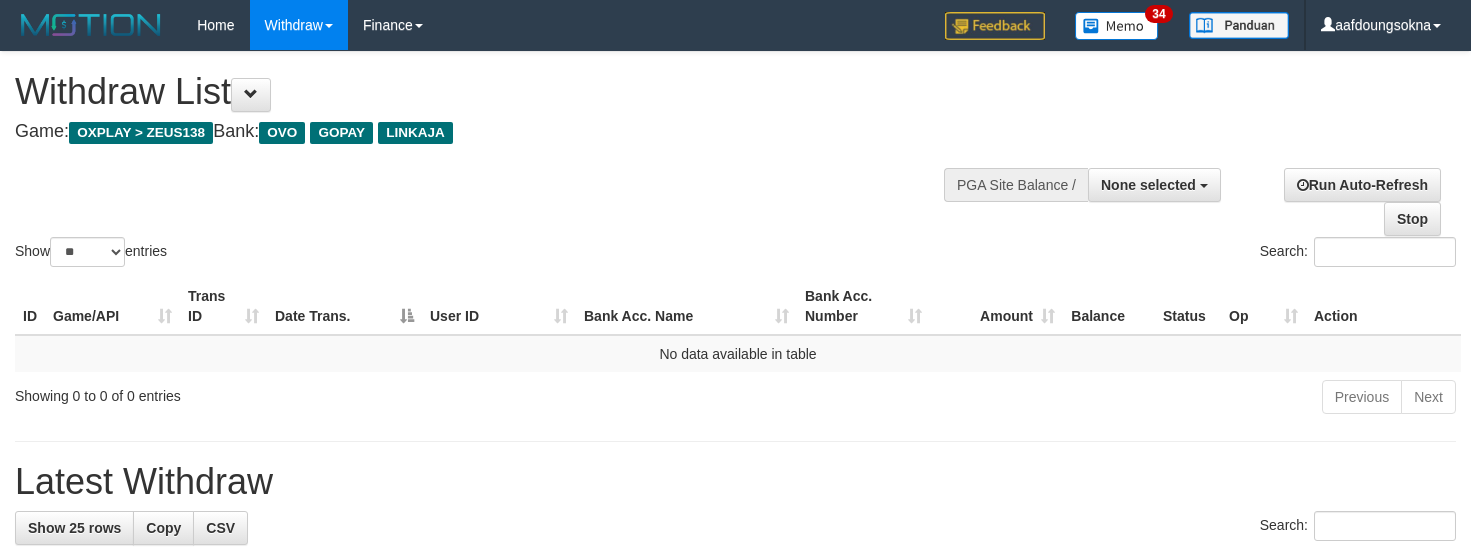 select 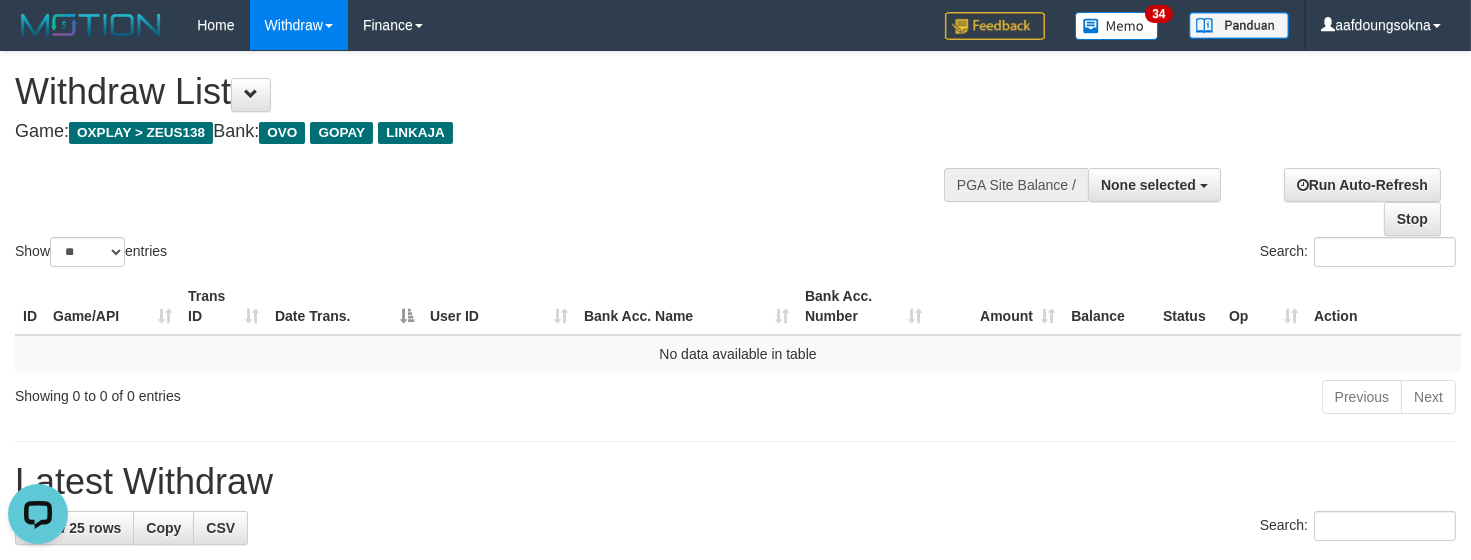 scroll, scrollTop: 0, scrollLeft: 0, axis: both 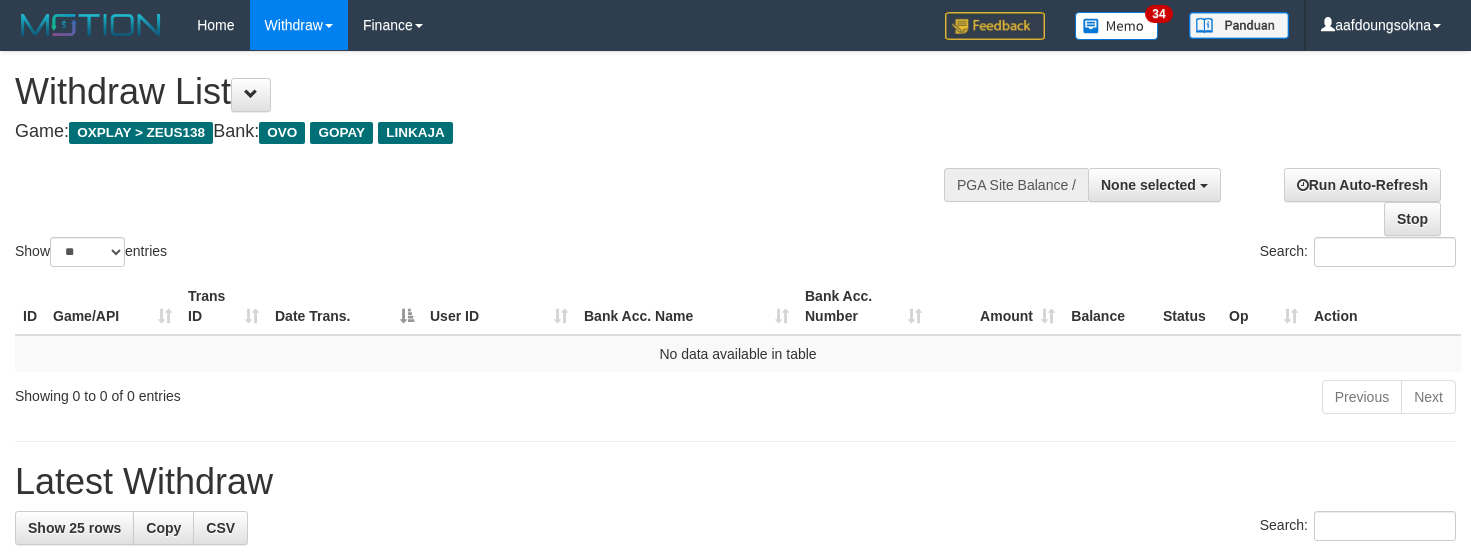 select 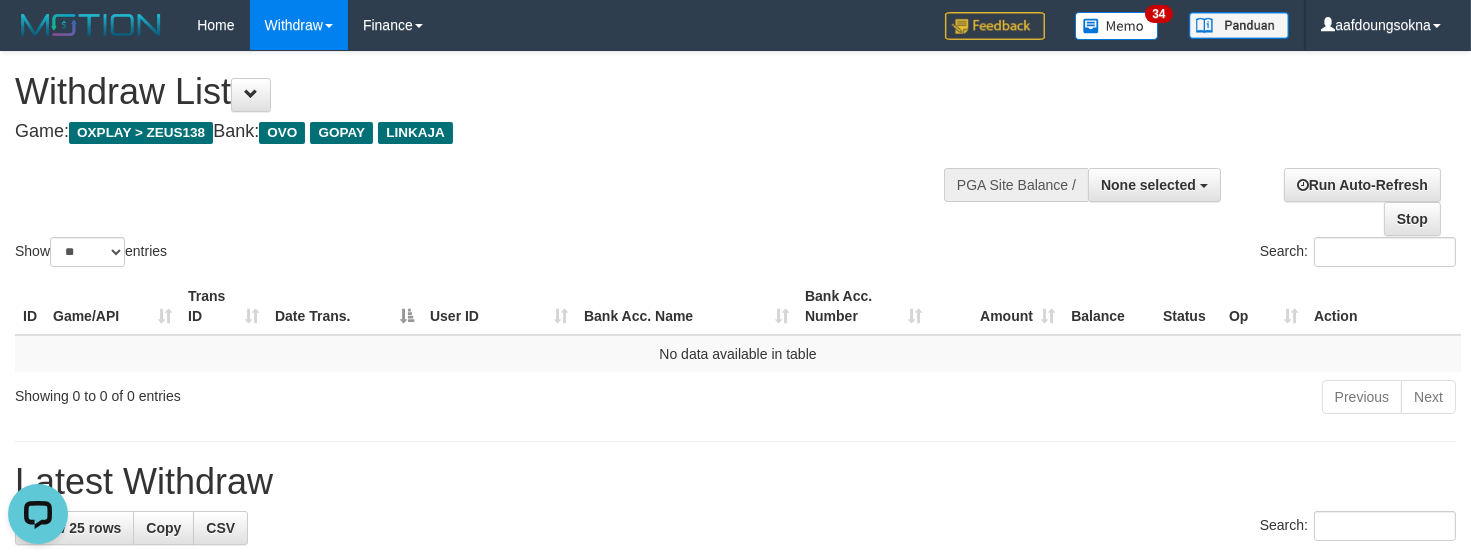 scroll, scrollTop: 0, scrollLeft: 0, axis: both 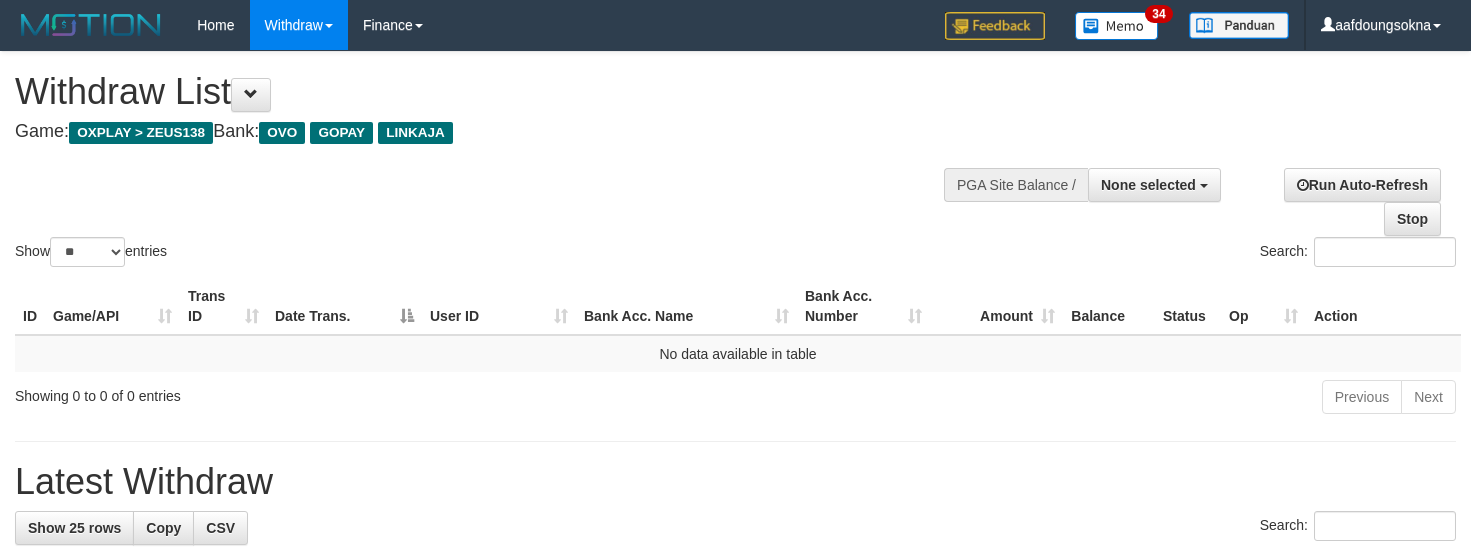select 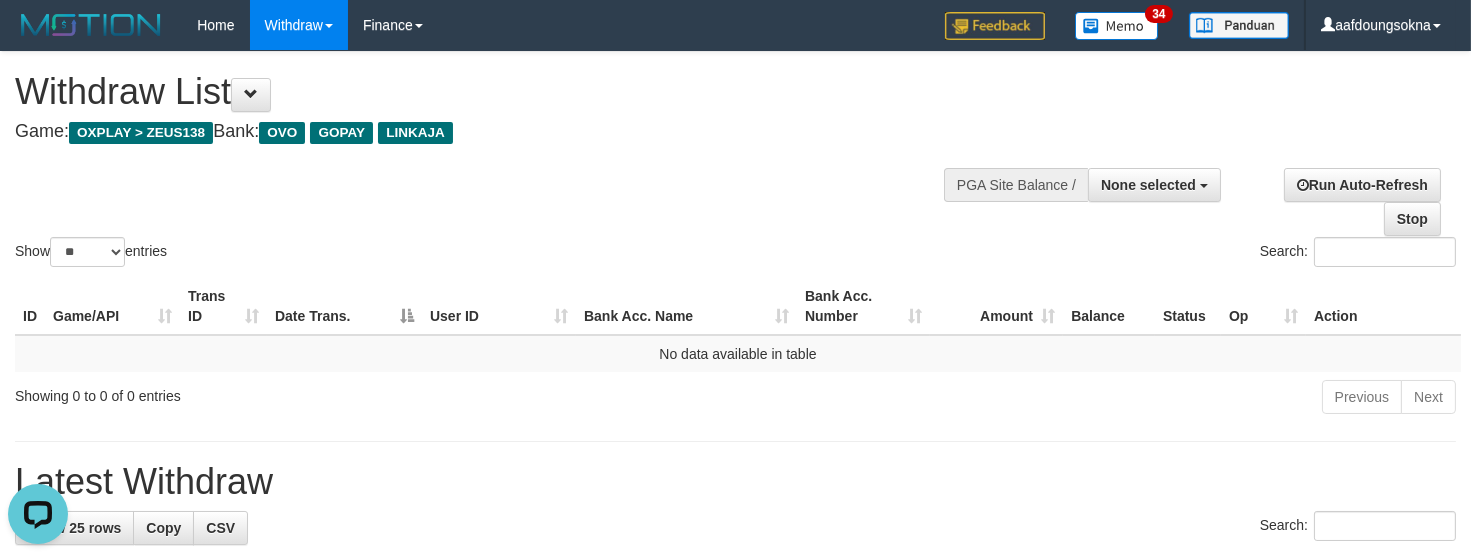 scroll, scrollTop: 0, scrollLeft: 0, axis: both 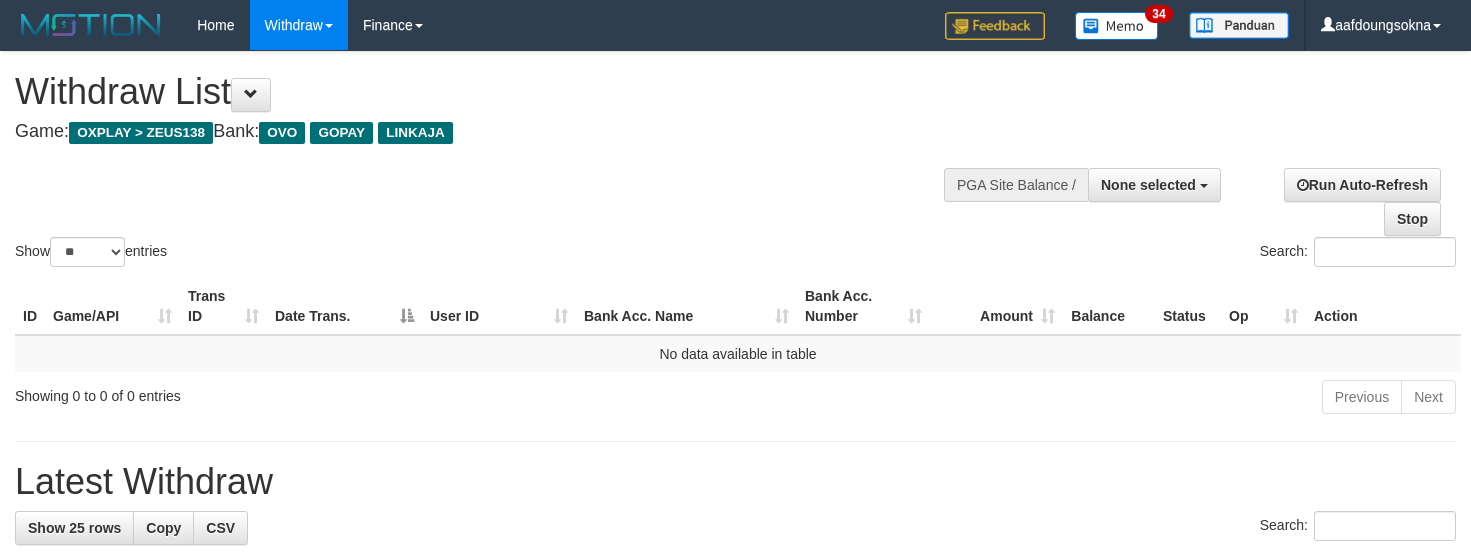 select 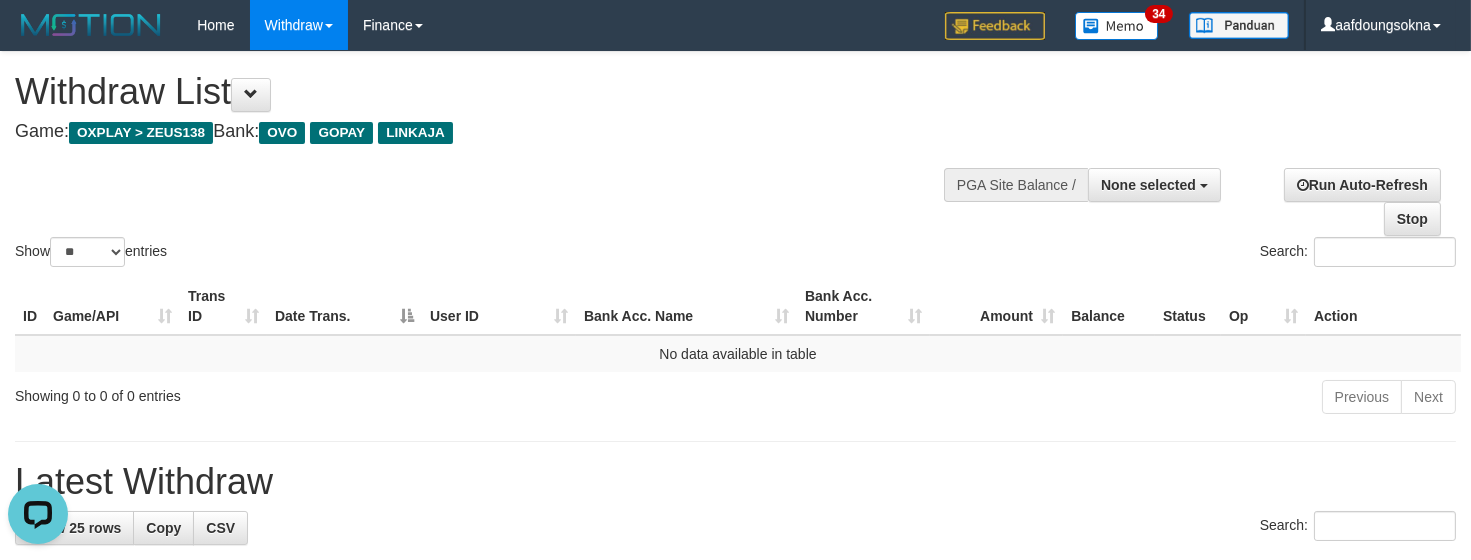 scroll, scrollTop: 0, scrollLeft: 0, axis: both 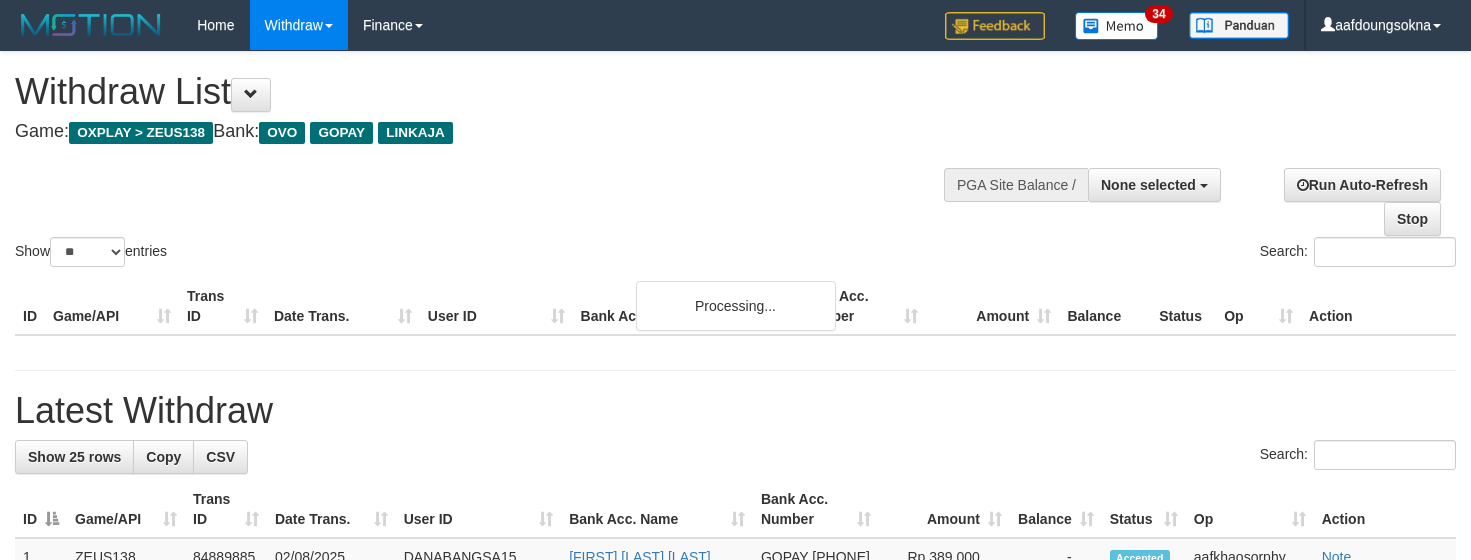 select 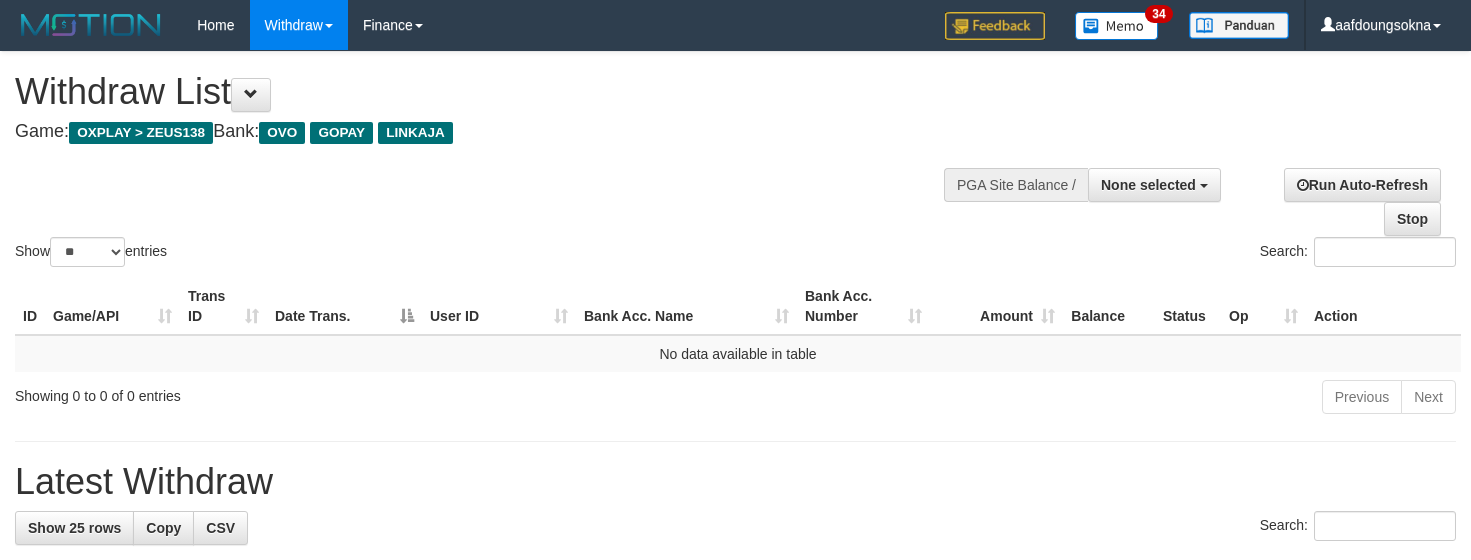 select 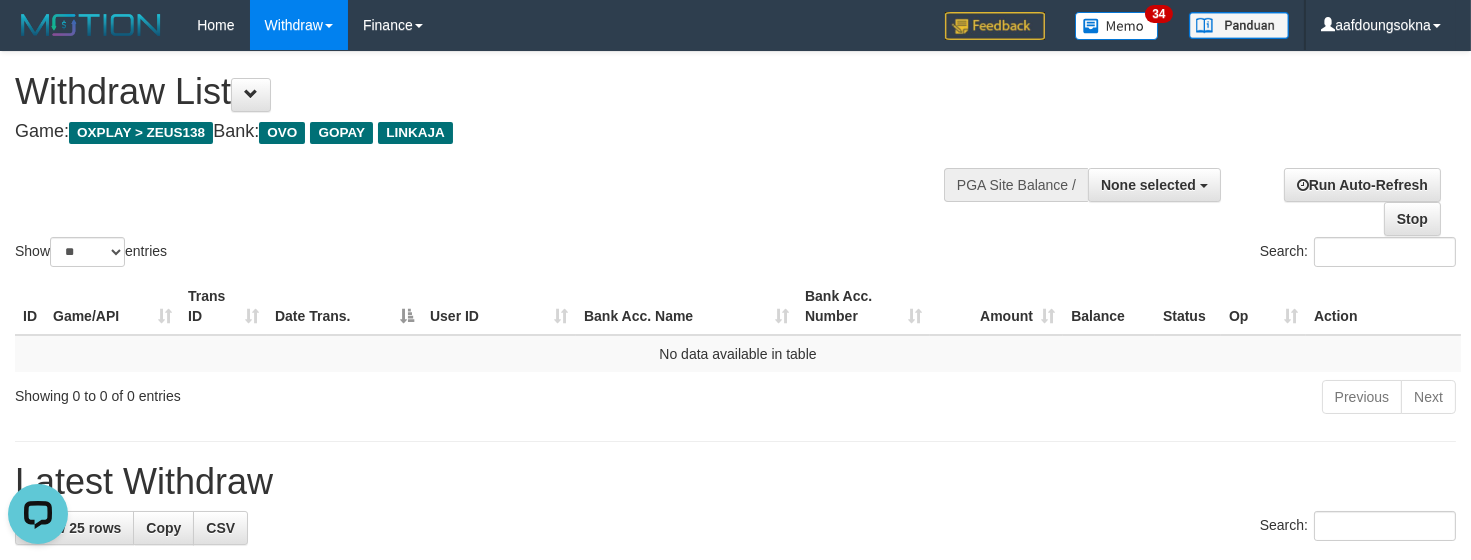 scroll, scrollTop: 0, scrollLeft: 0, axis: both 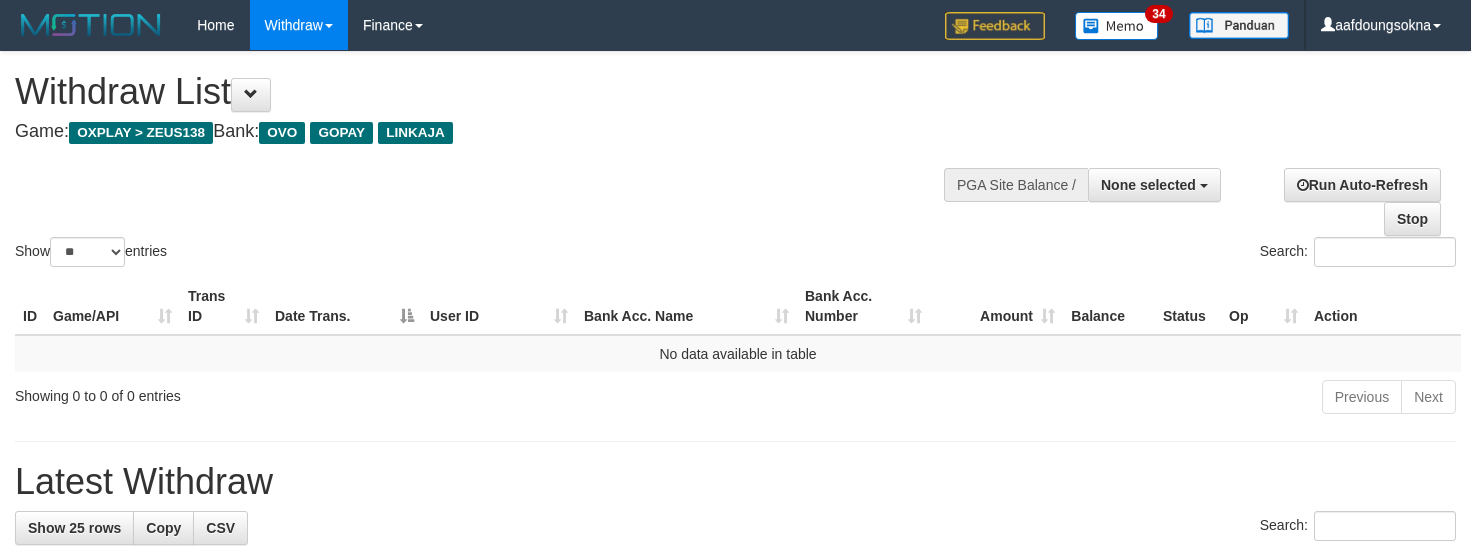 select 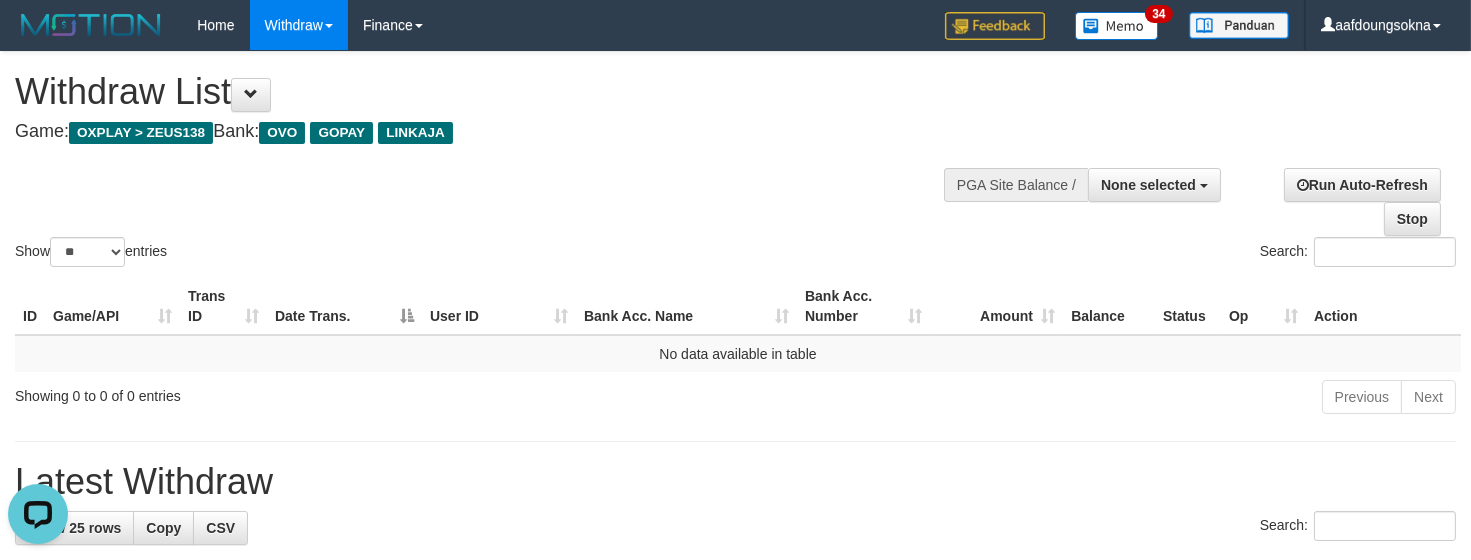 scroll, scrollTop: 0, scrollLeft: 0, axis: both 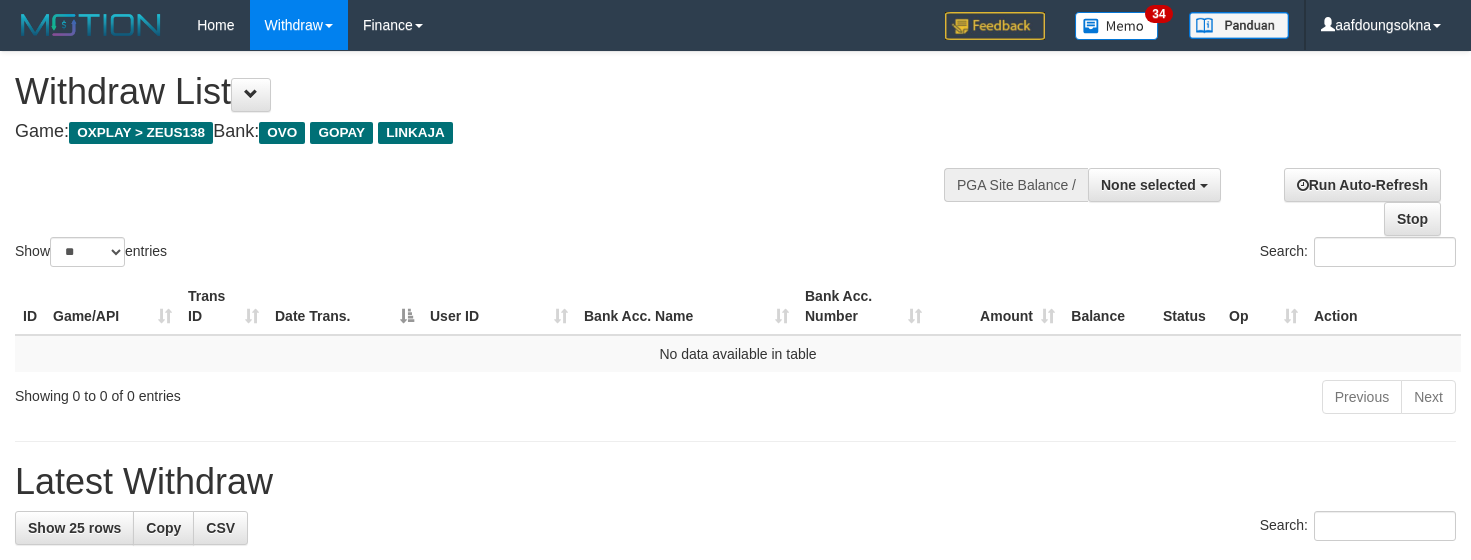 select 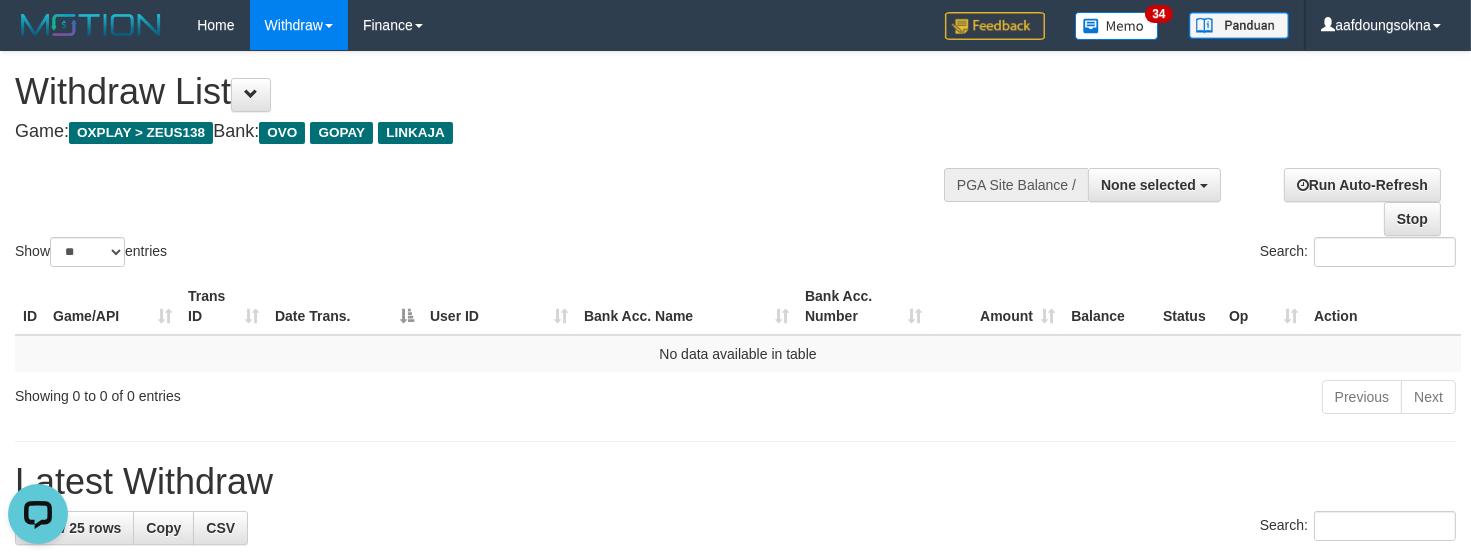 scroll, scrollTop: 0, scrollLeft: 0, axis: both 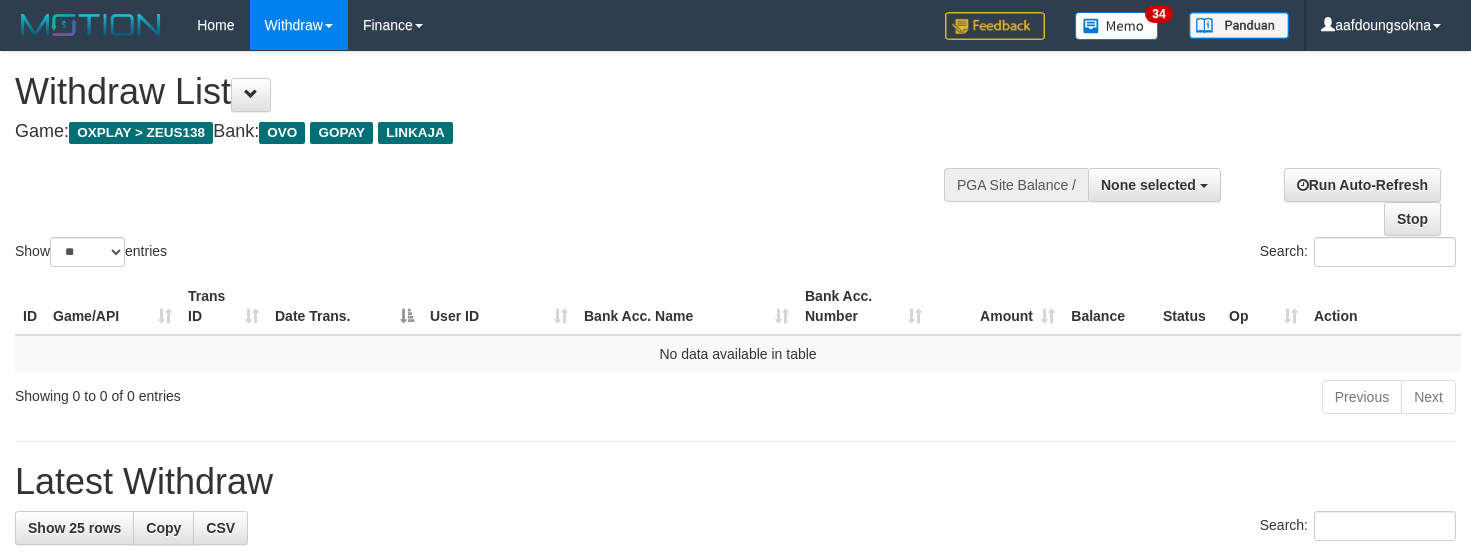 select 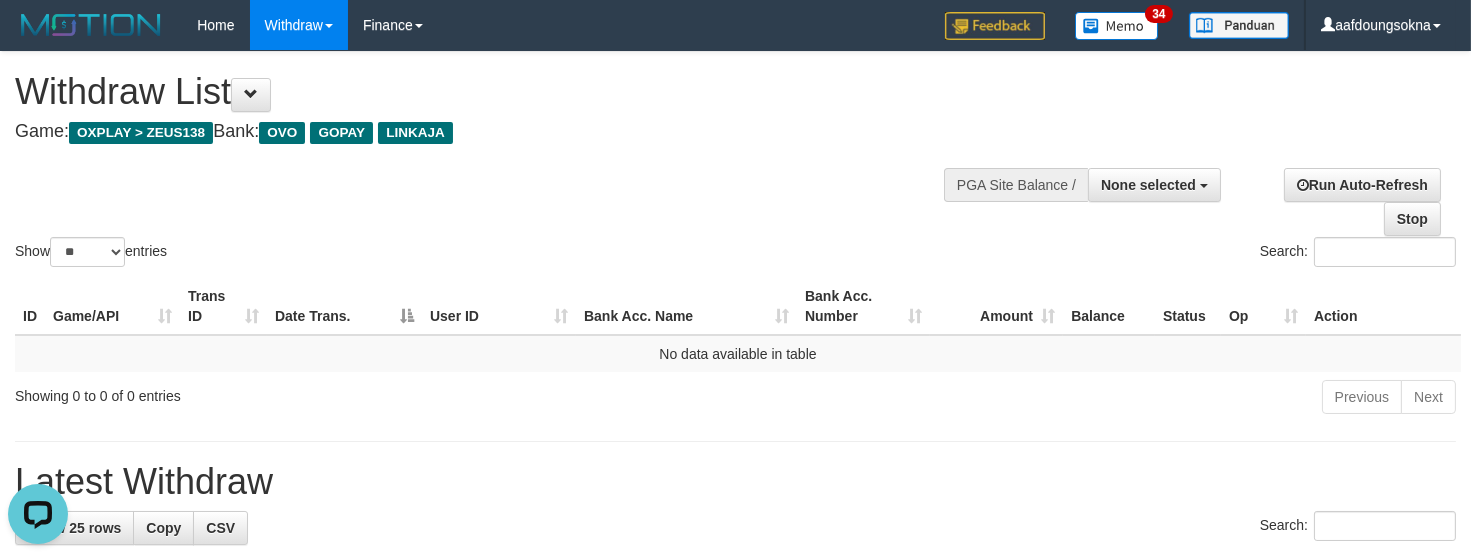 scroll, scrollTop: 0, scrollLeft: 0, axis: both 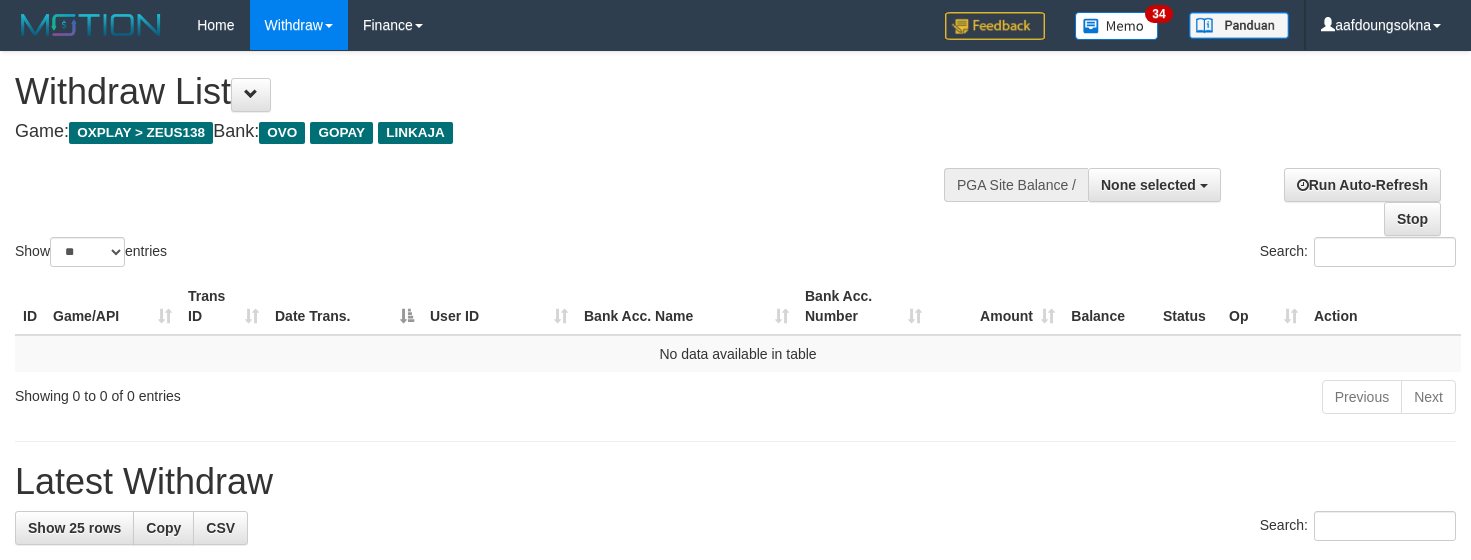 select 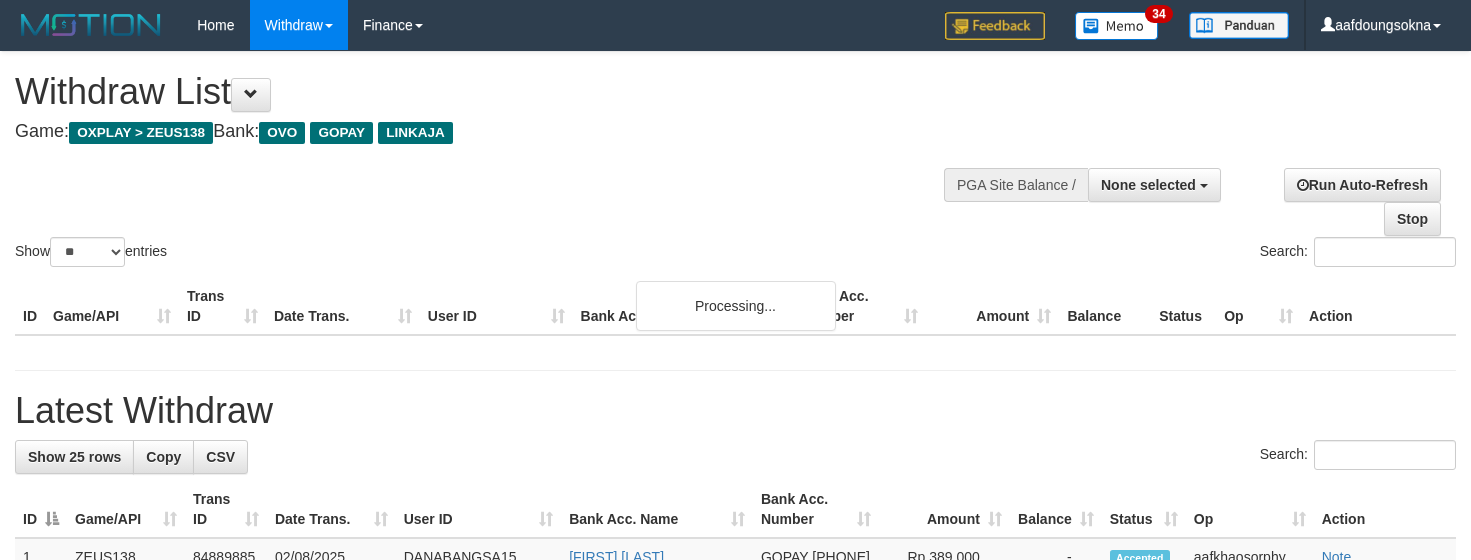 select 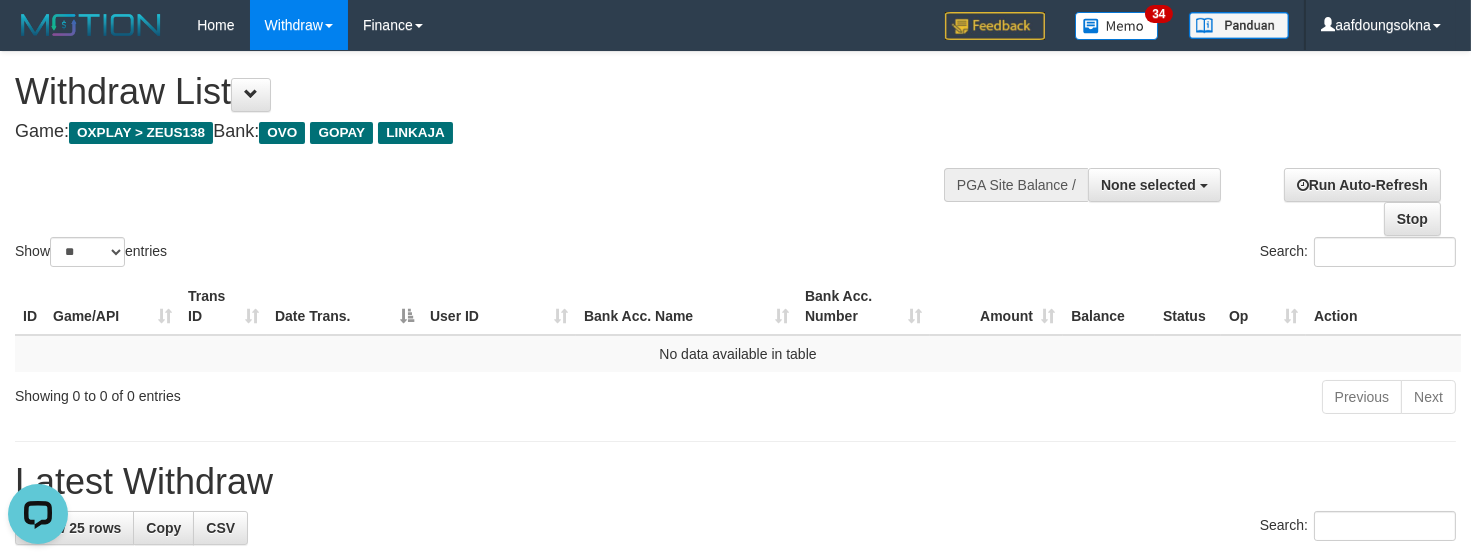 scroll, scrollTop: 0, scrollLeft: 0, axis: both 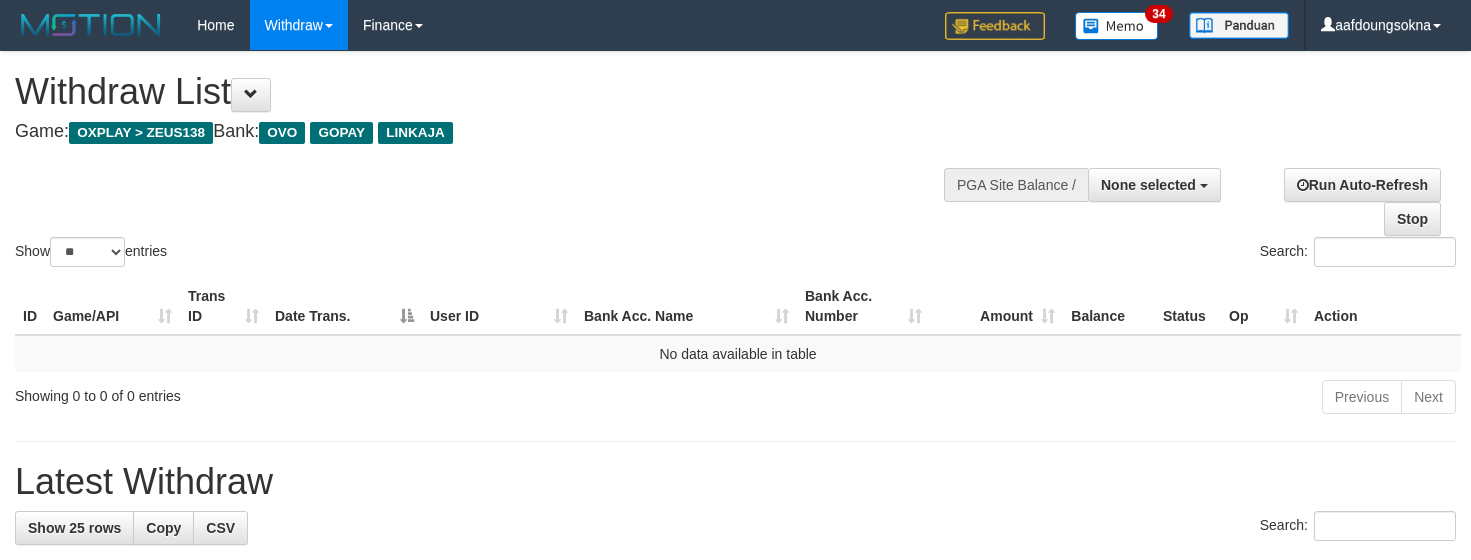select 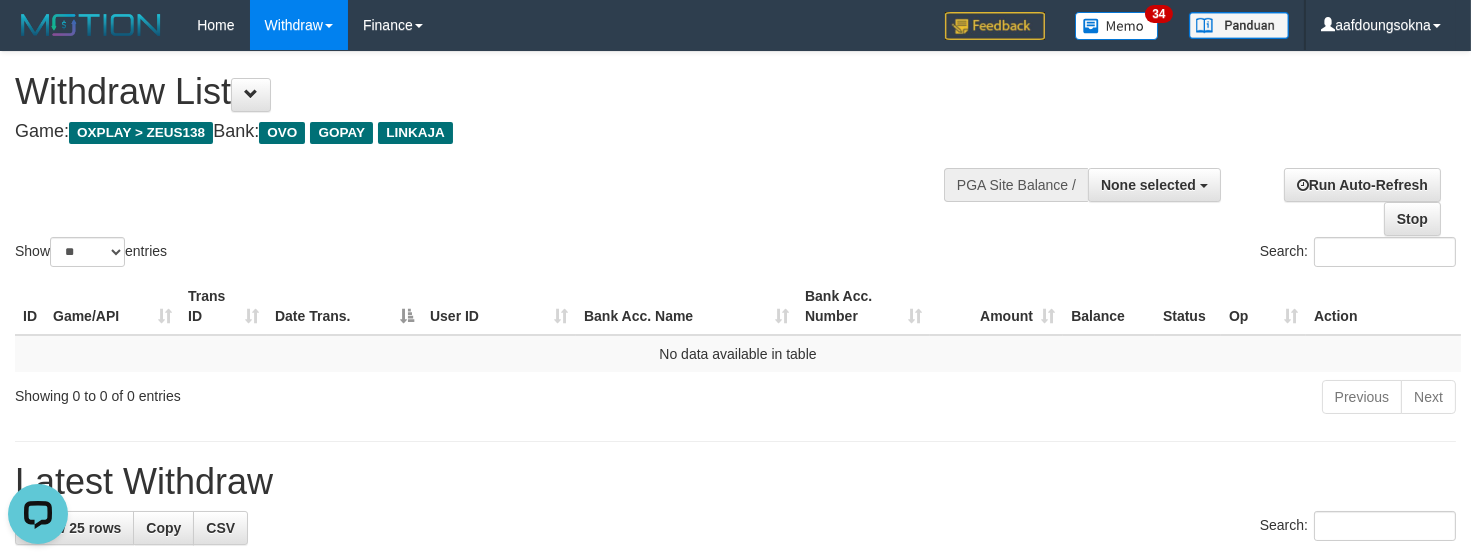 scroll, scrollTop: 0, scrollLeft: 0, axis: both 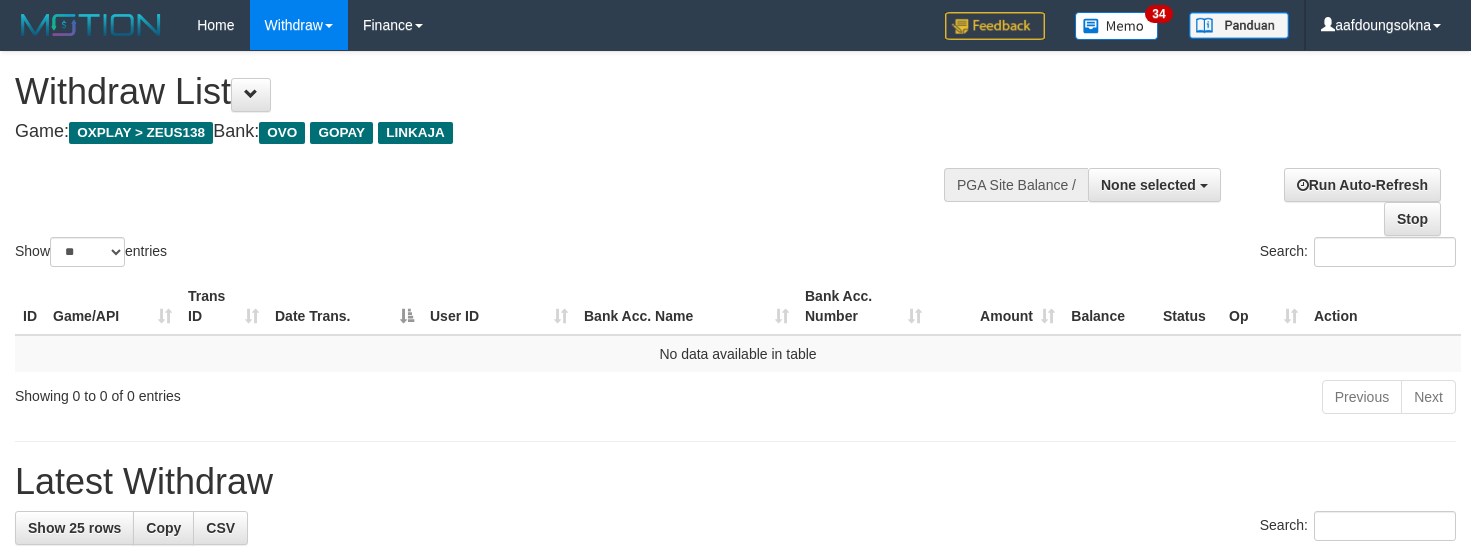 select 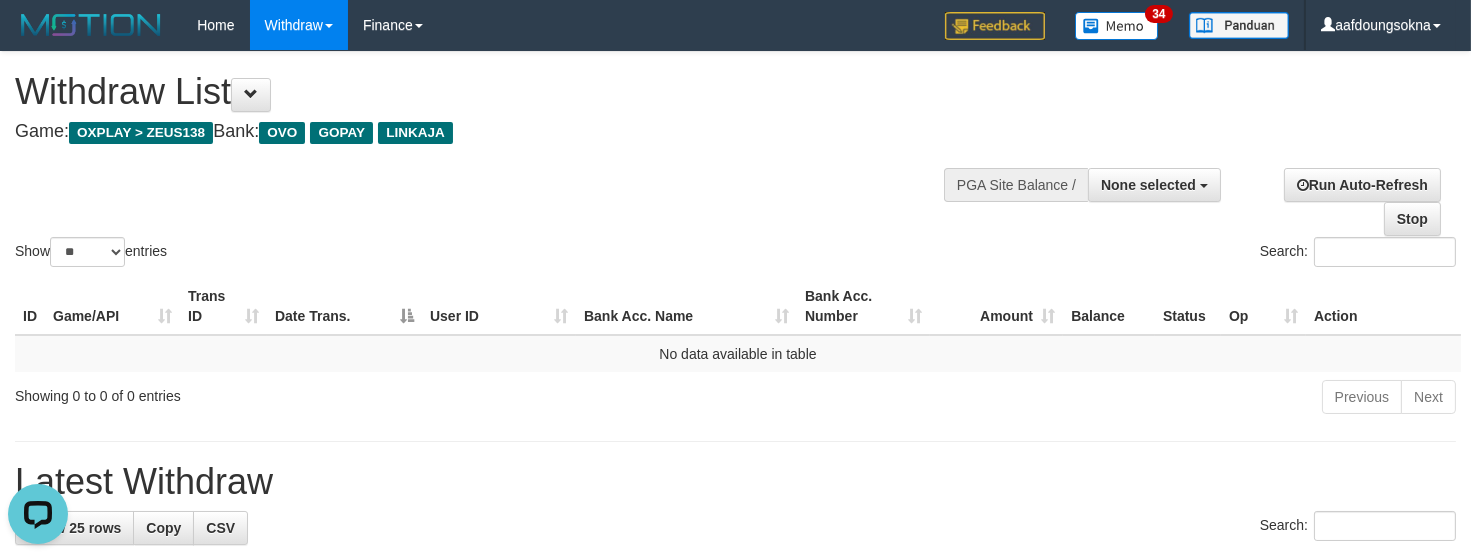 scroll, scrollTop: 0, scrollLeft: 0, axis: both 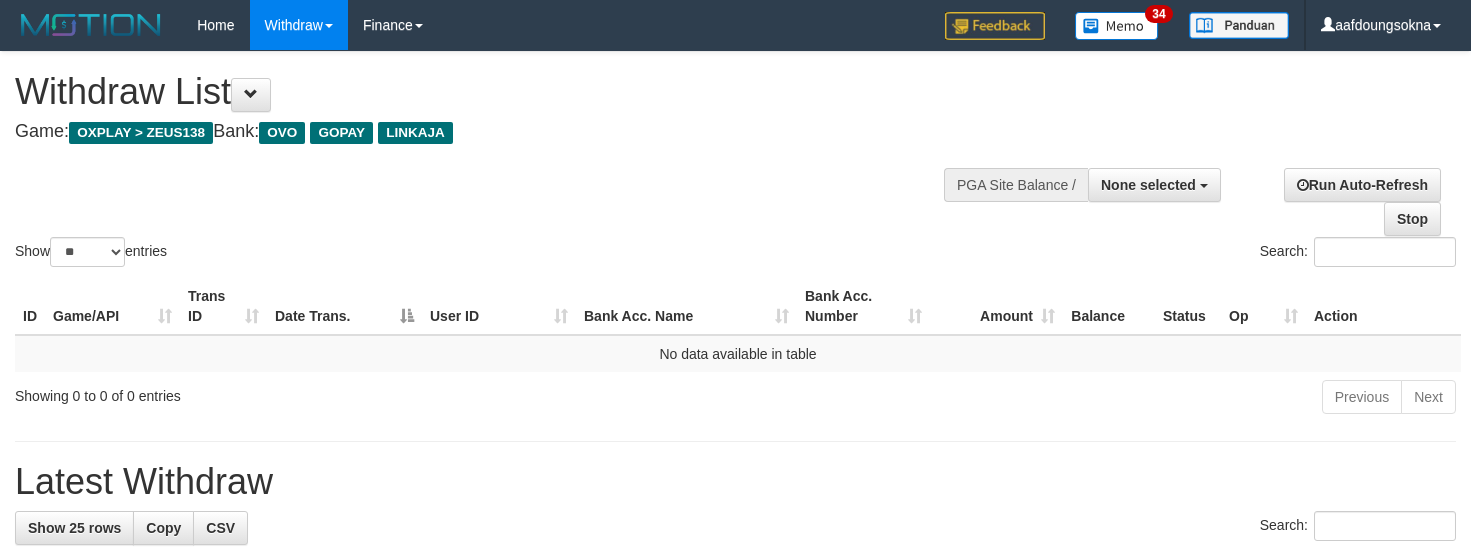 select 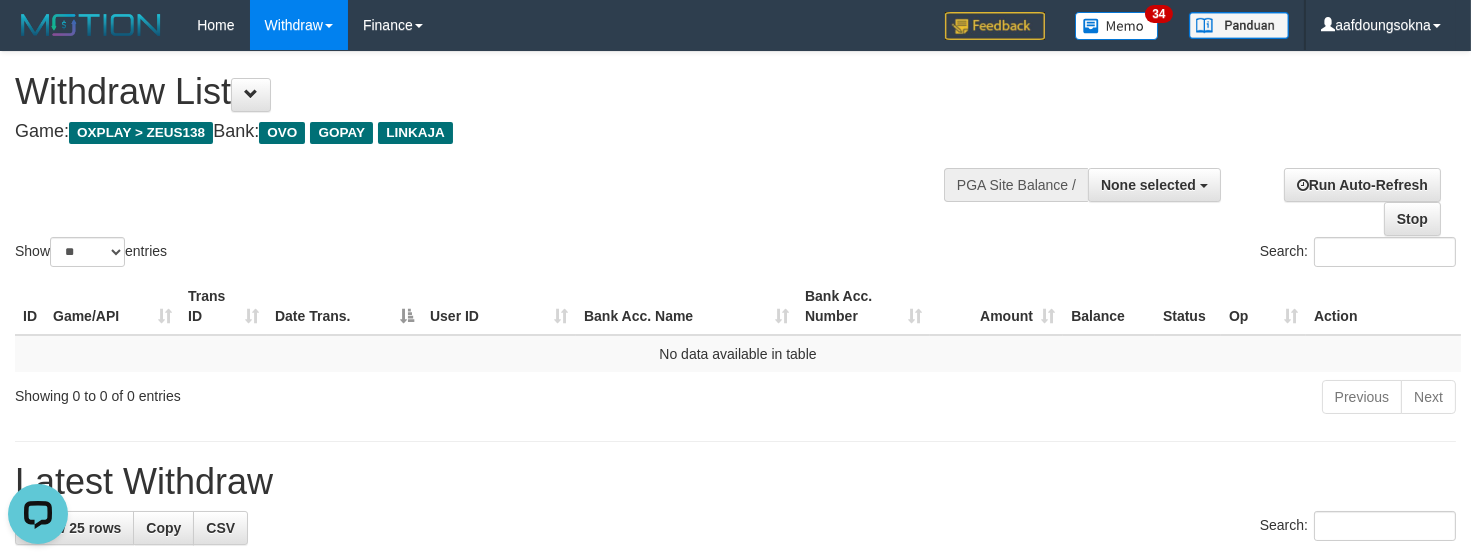 scroll, scrollTop: 0, scrollLeft: 0, axis: both 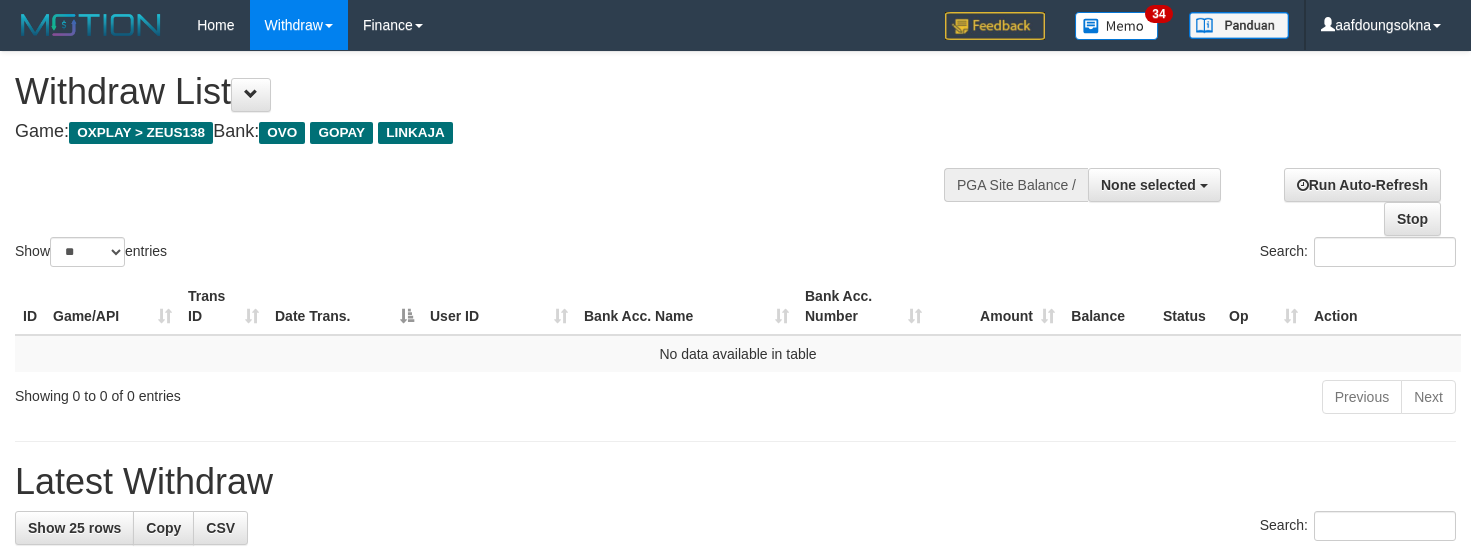 select 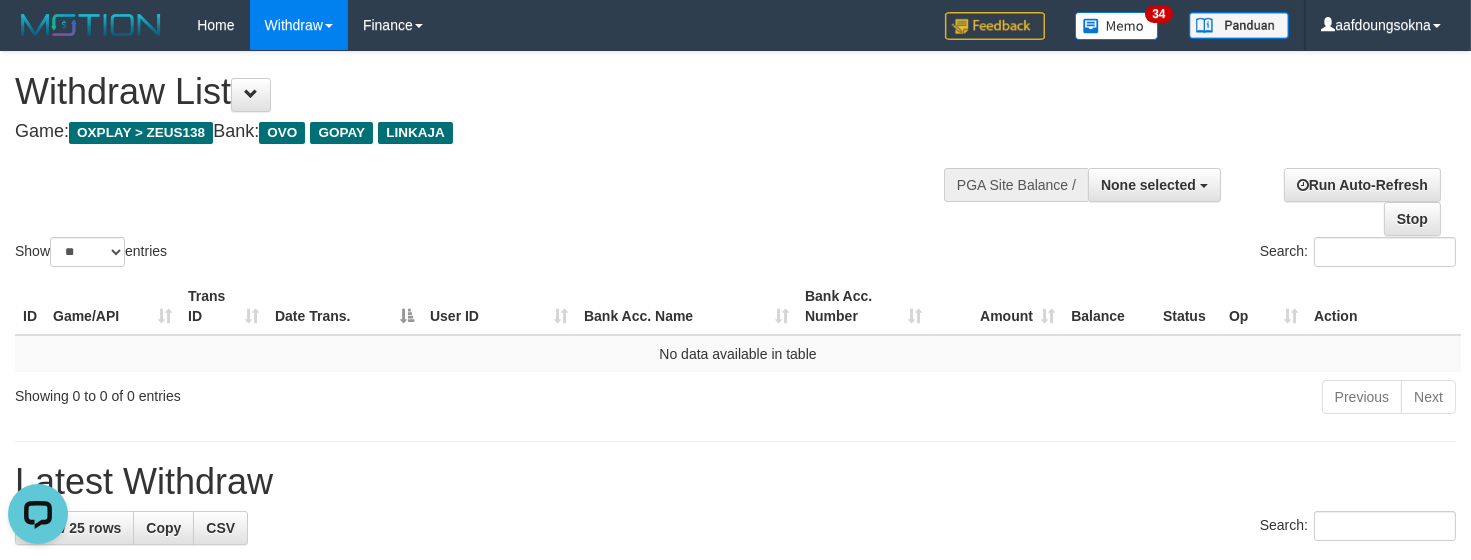 scroll, scrollTop: 0, scrollLeft: 0, axis: both 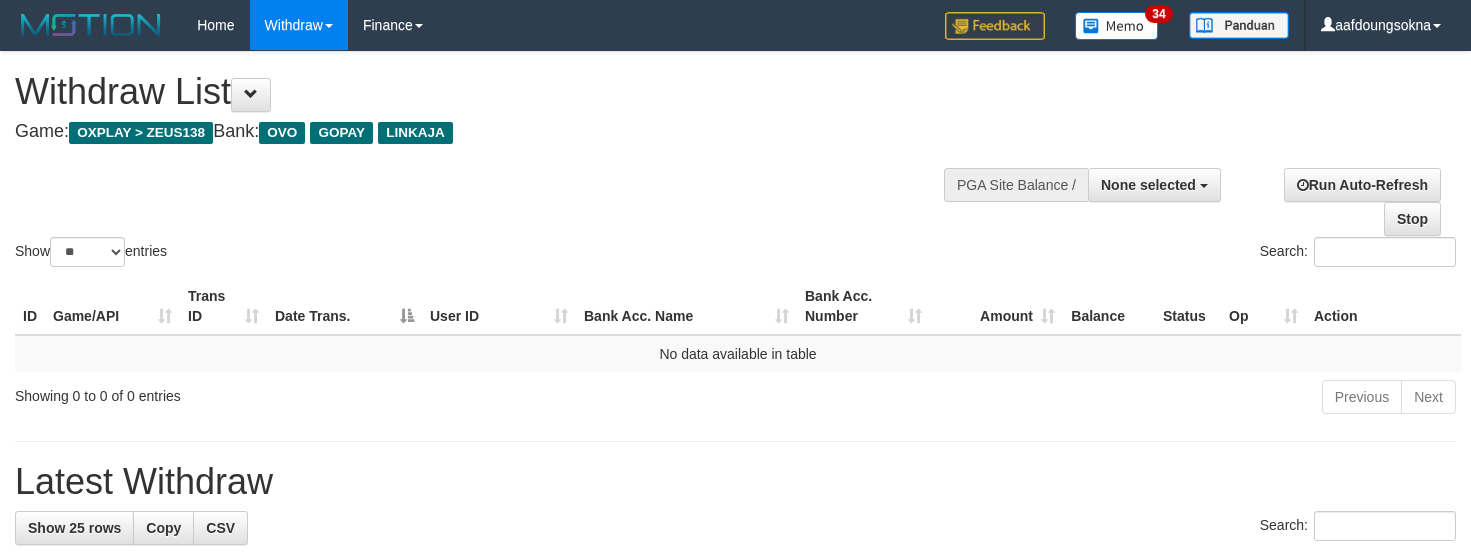 select 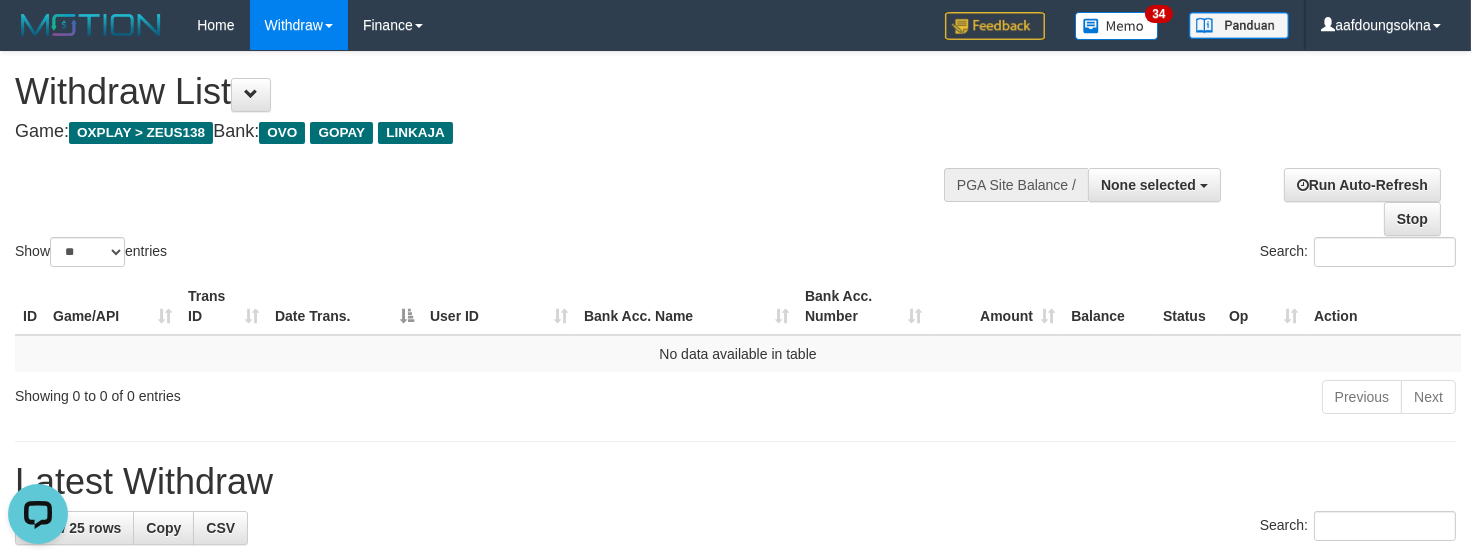 scroll, scrollTop: 0, scrollLeft: 0, axis: both 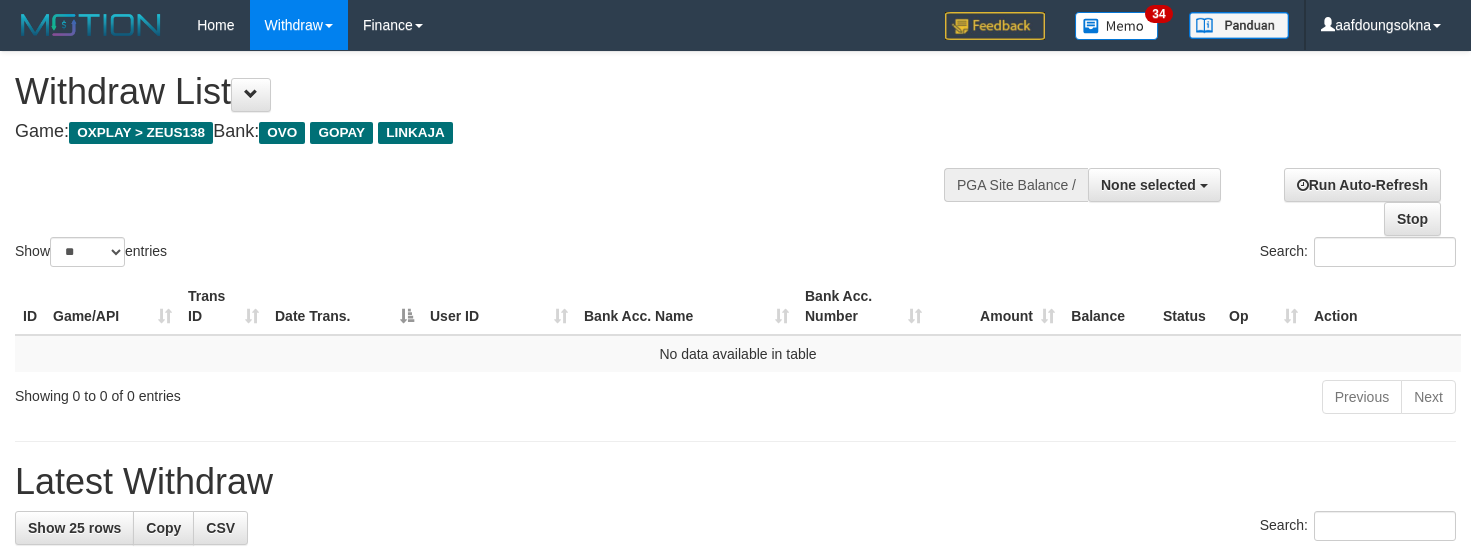 select 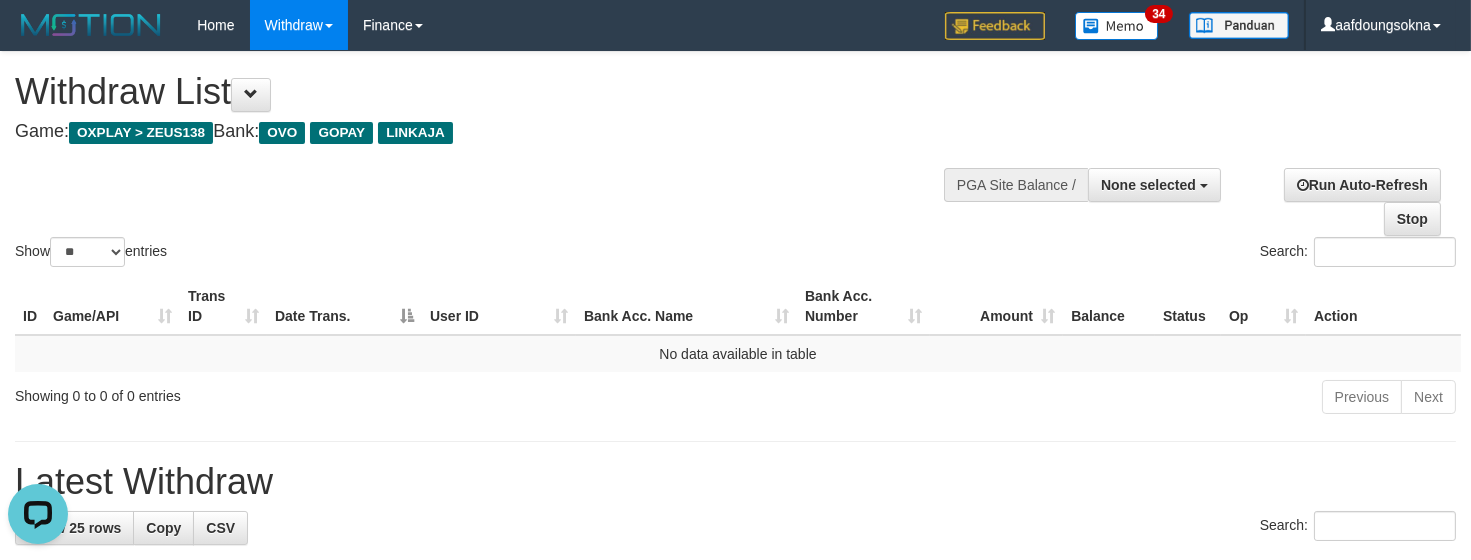 scroll, scrollTop: 0, scrollLeft: 0, axis: both 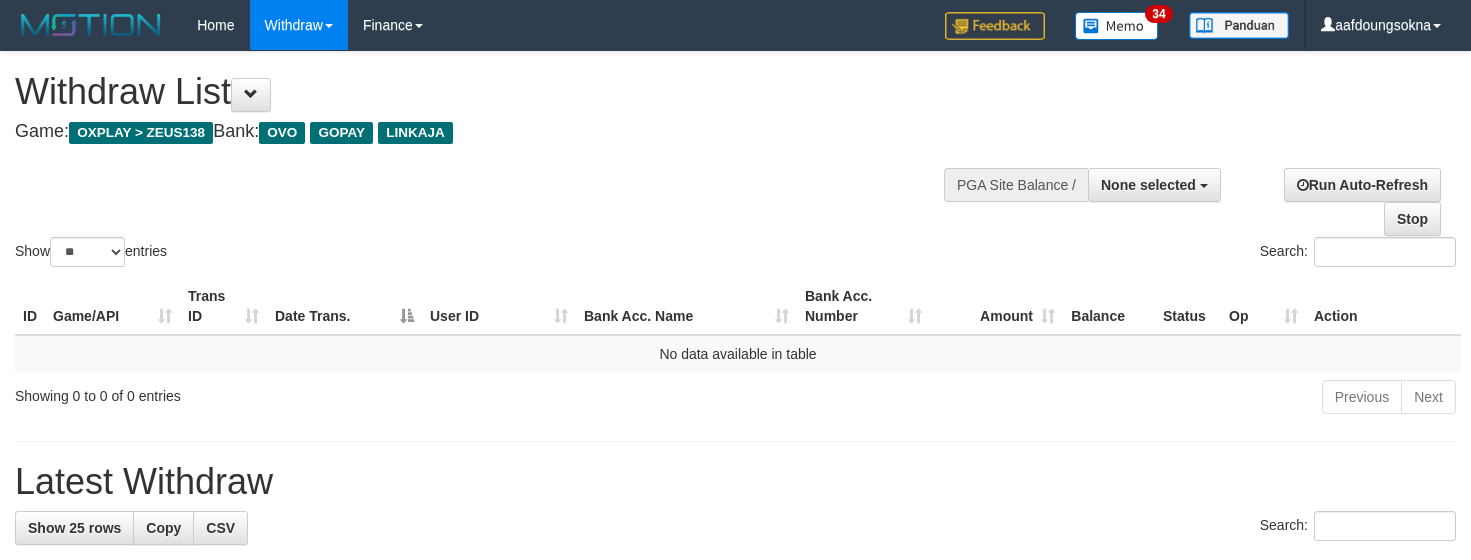 select 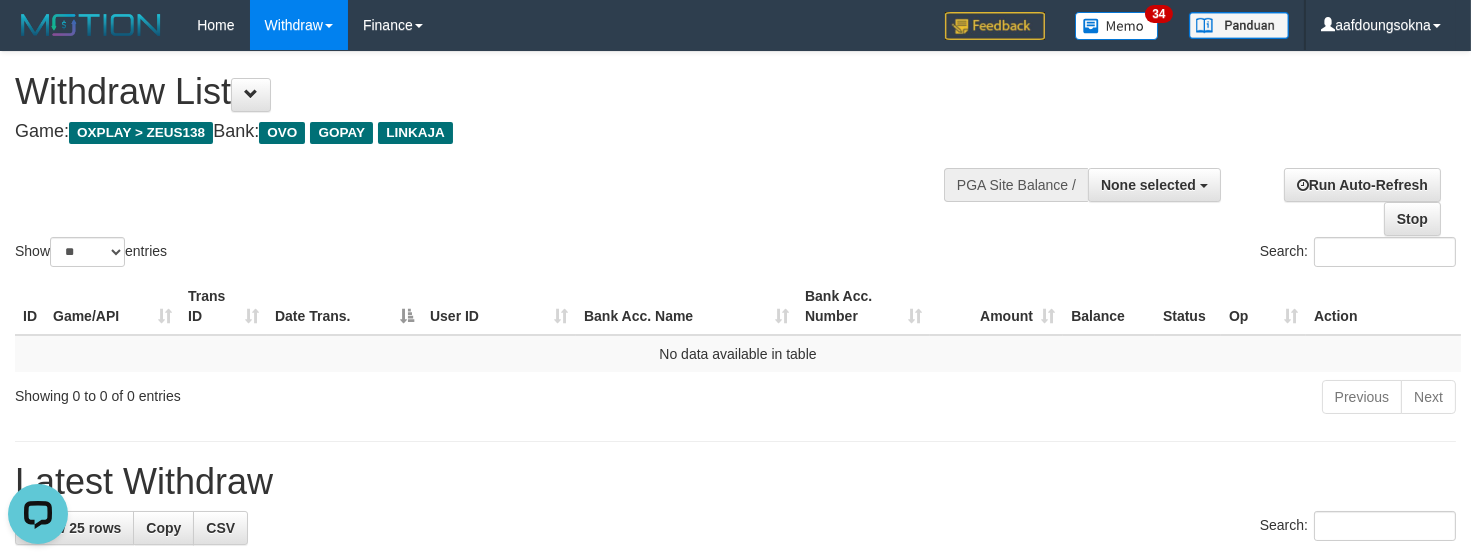 scroll, scrollTop: 0, scrollLeft: 0, axis: both 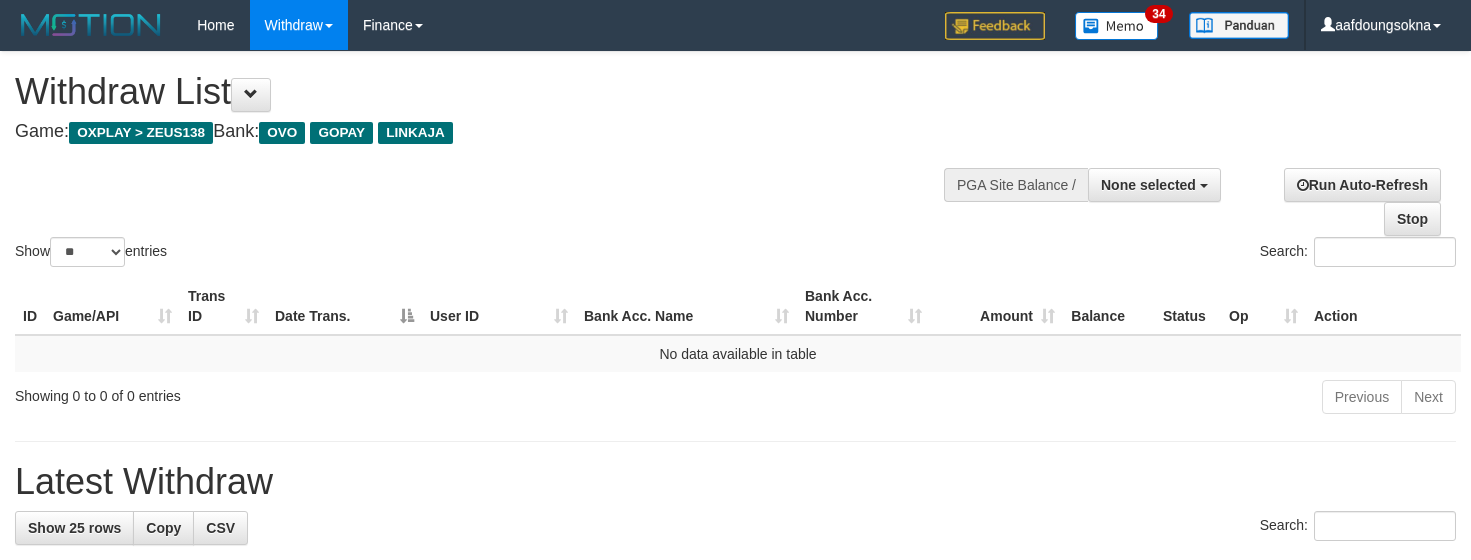 select 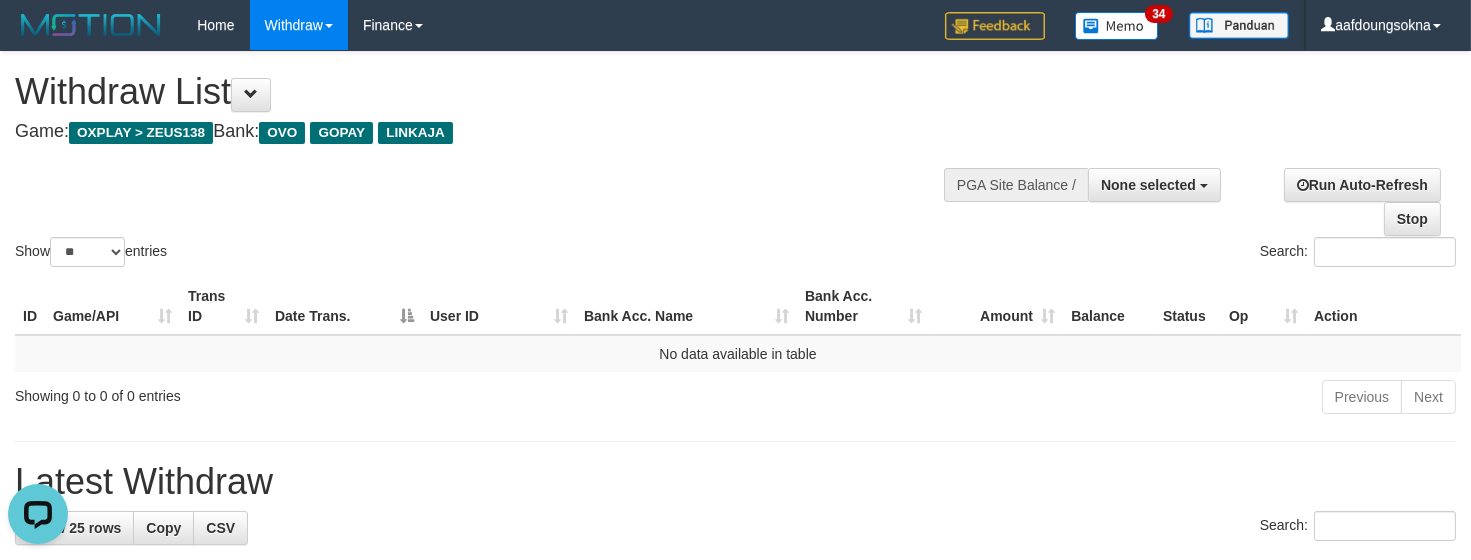 scroll, scrollTop: 0, scrollLeft: 0, axis: both 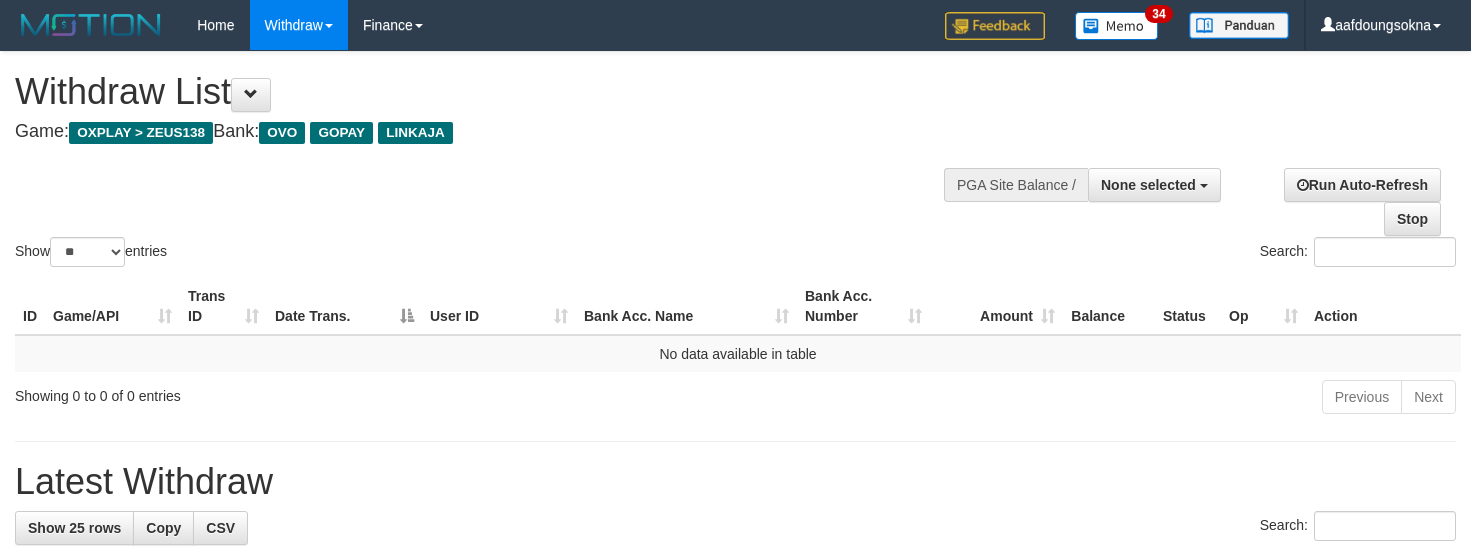 select 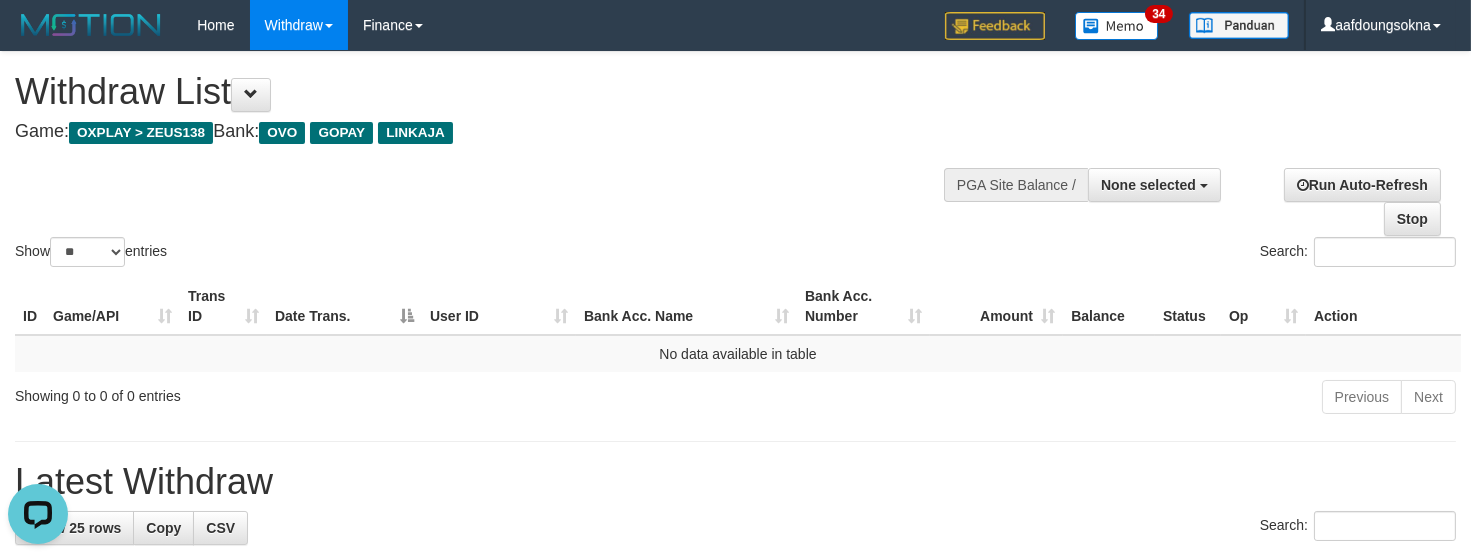 scroll, scrollTop: 0, scrollLeft: 0, axis: both 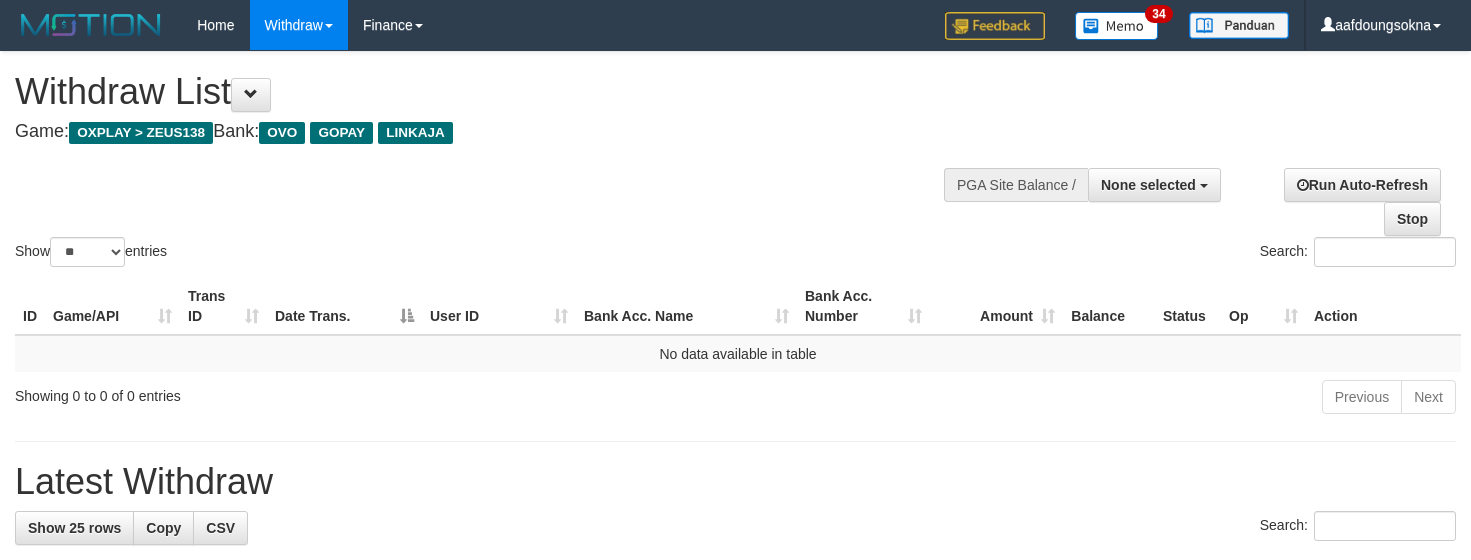 select 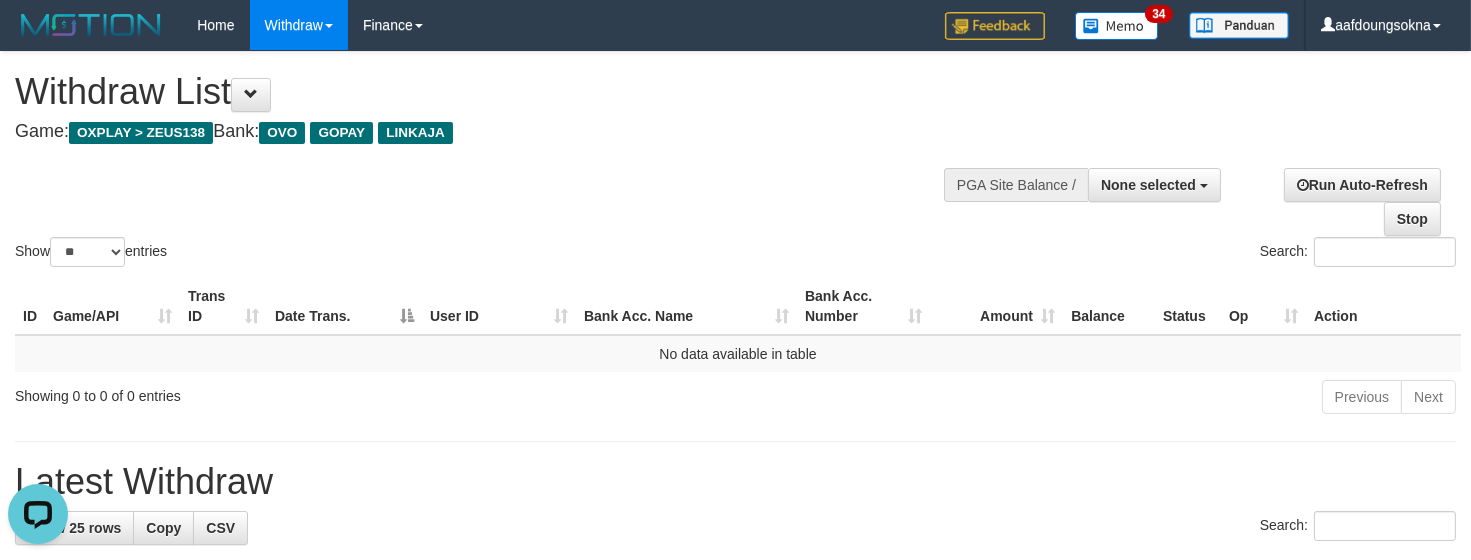 scroll, scrollTop: 0, scrollLeft: 0, axis: both 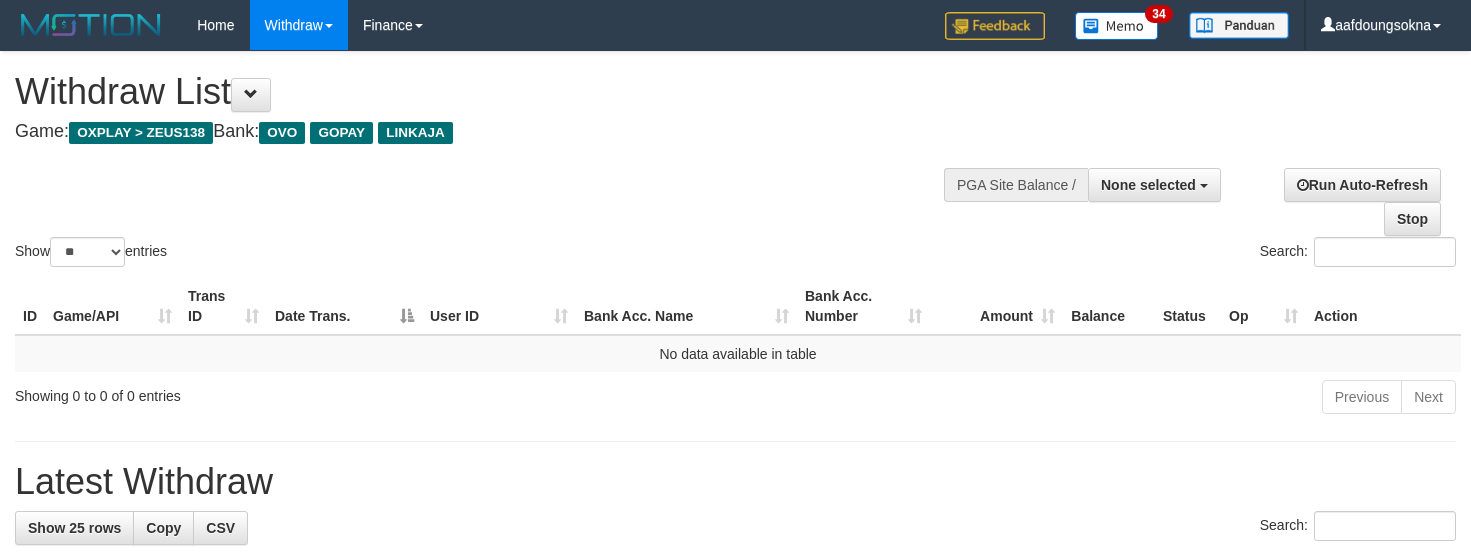 select 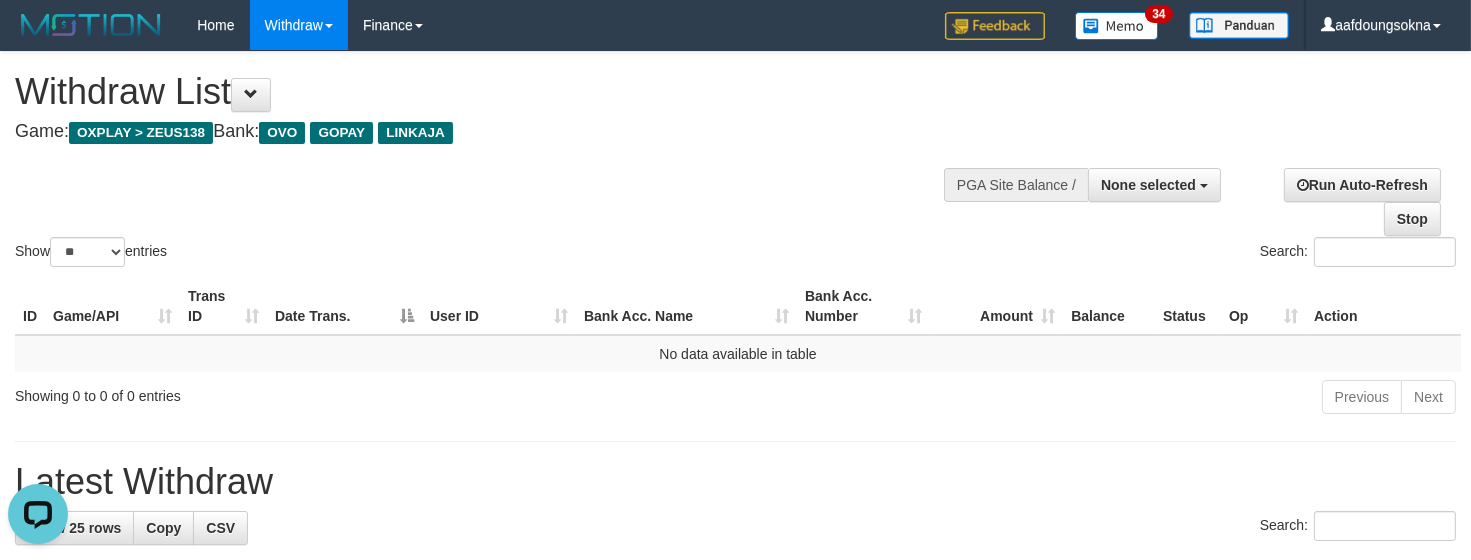 scroll, scrollTop: 0, scrollLeft: 0, axis: both 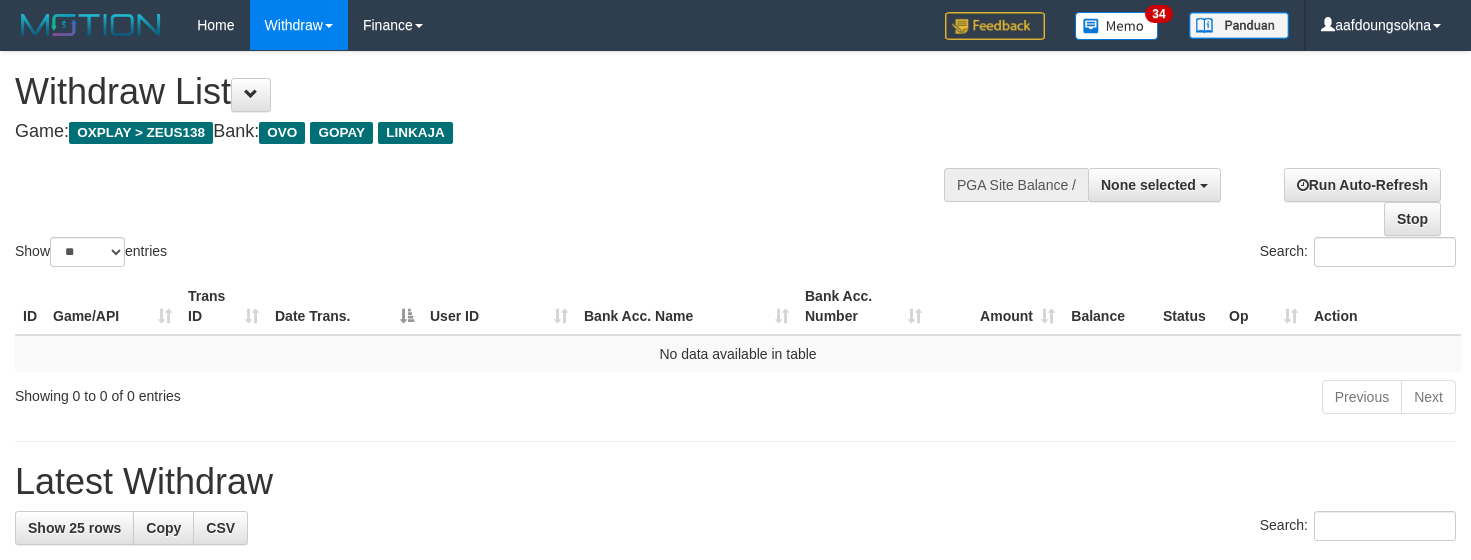 select 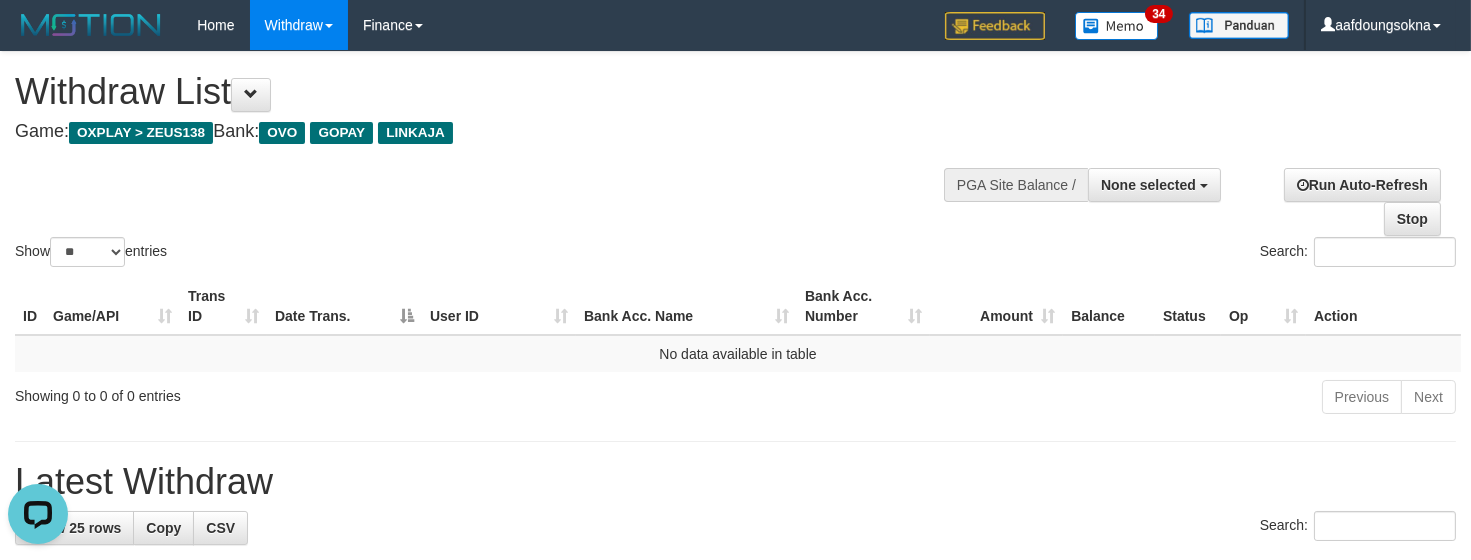scroll, scrollTop: 0, scrollLeft: 0, axis: both 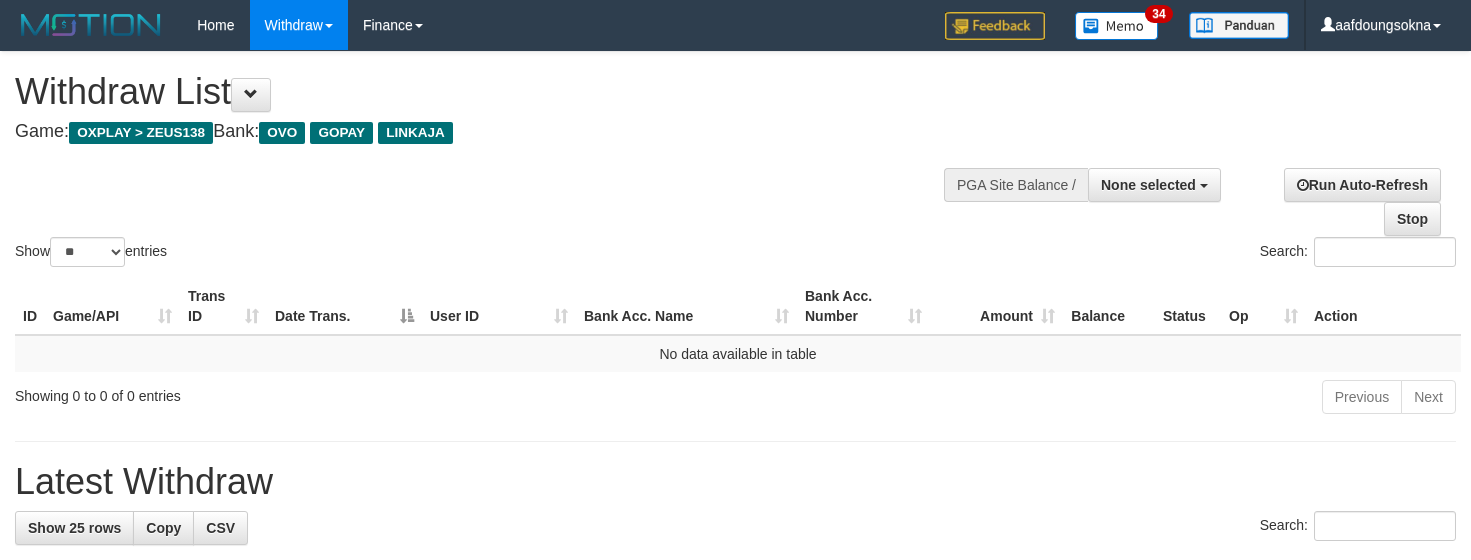 select 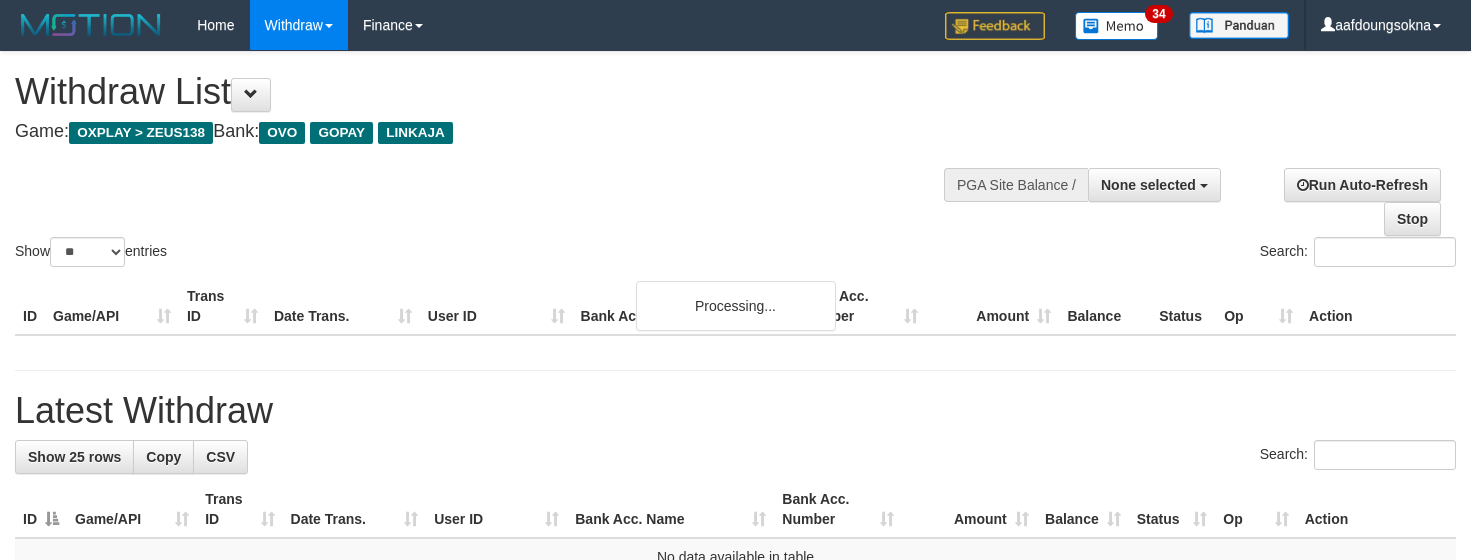 select 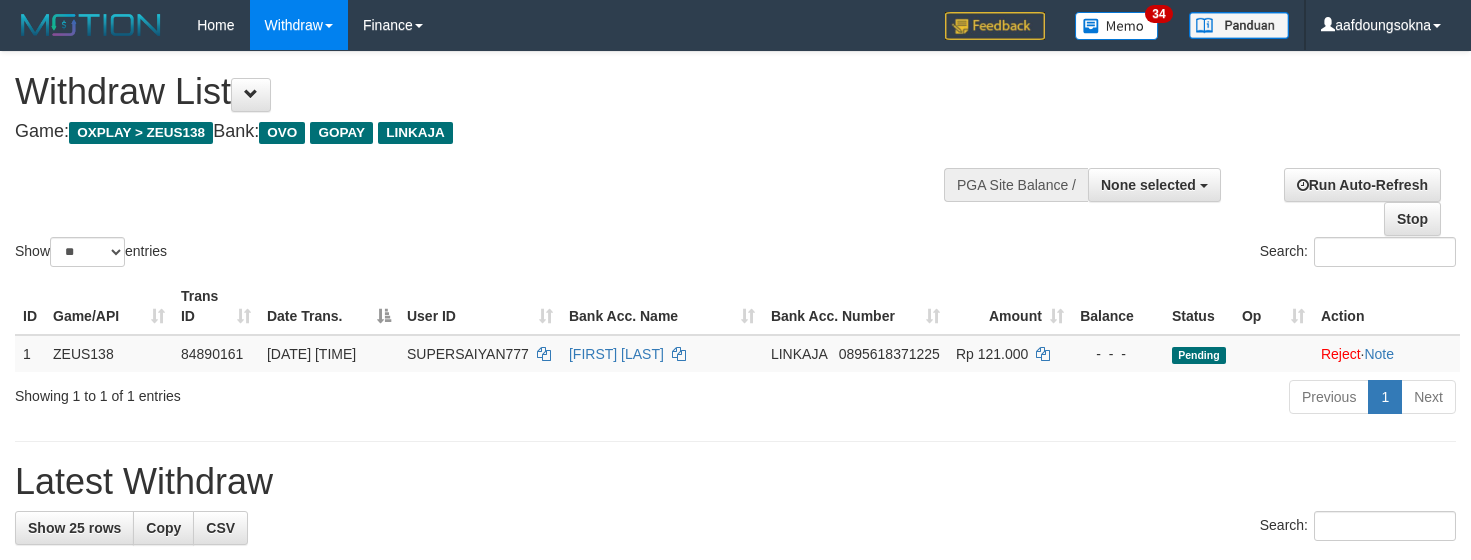 select 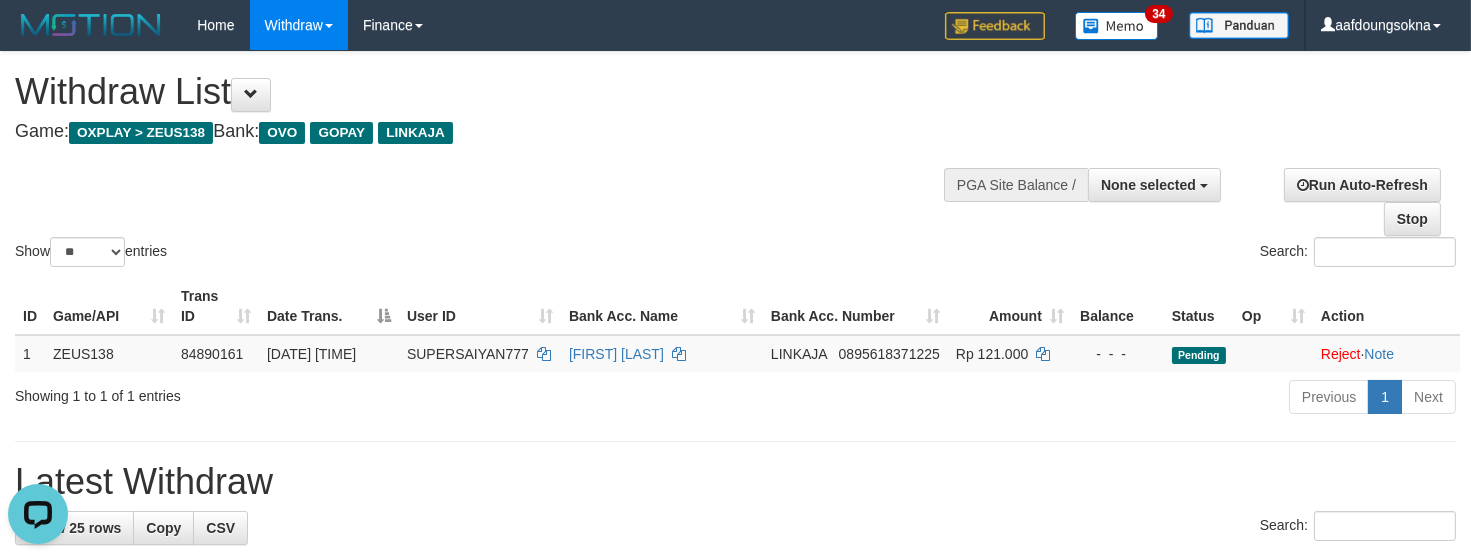scroll, scrollTop: 0, scrollLeft: 0, axis: both 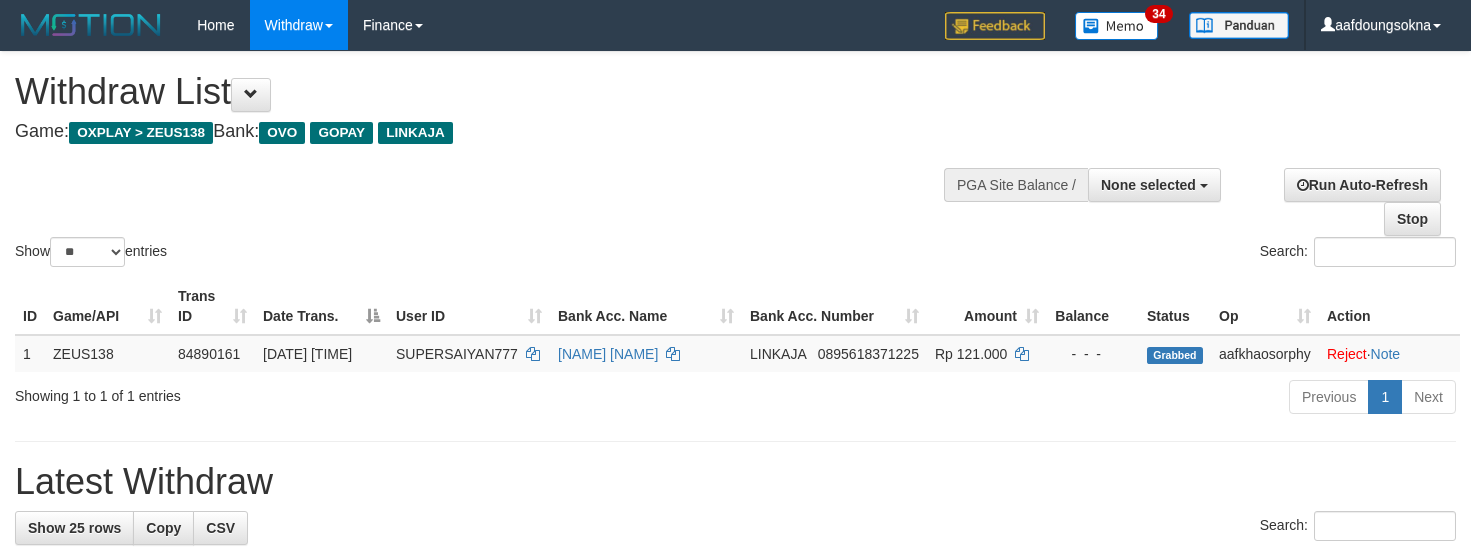 select 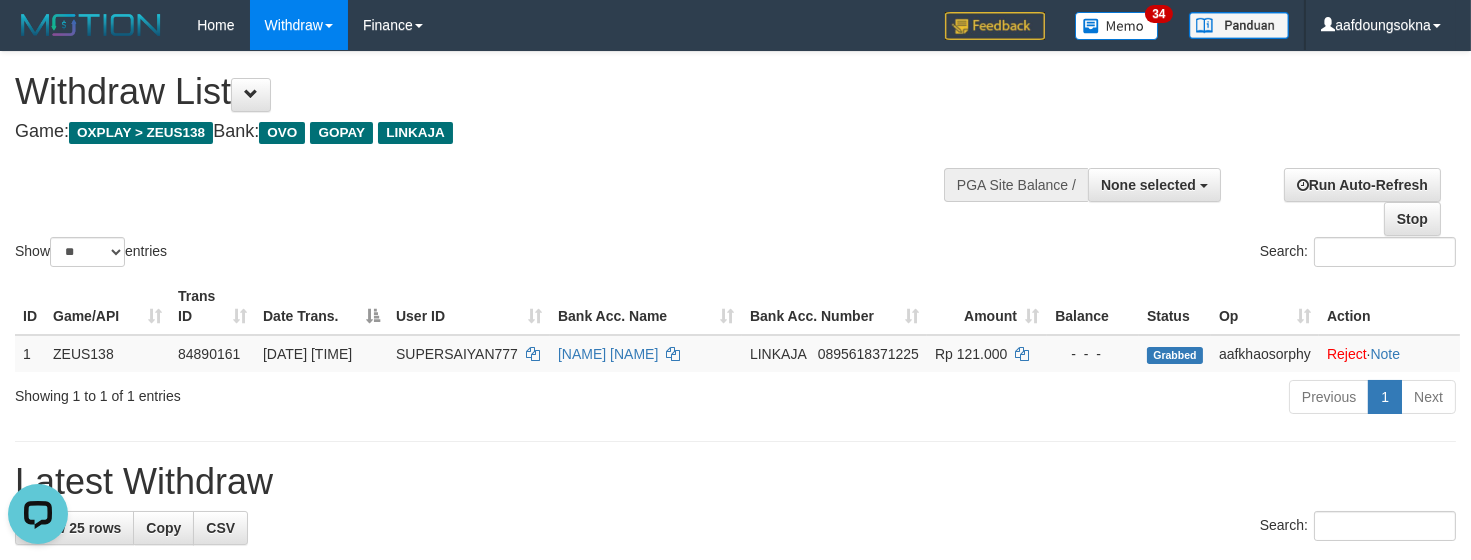 scroll, scrollTop: 0, scrollLeft: 0, axis: both 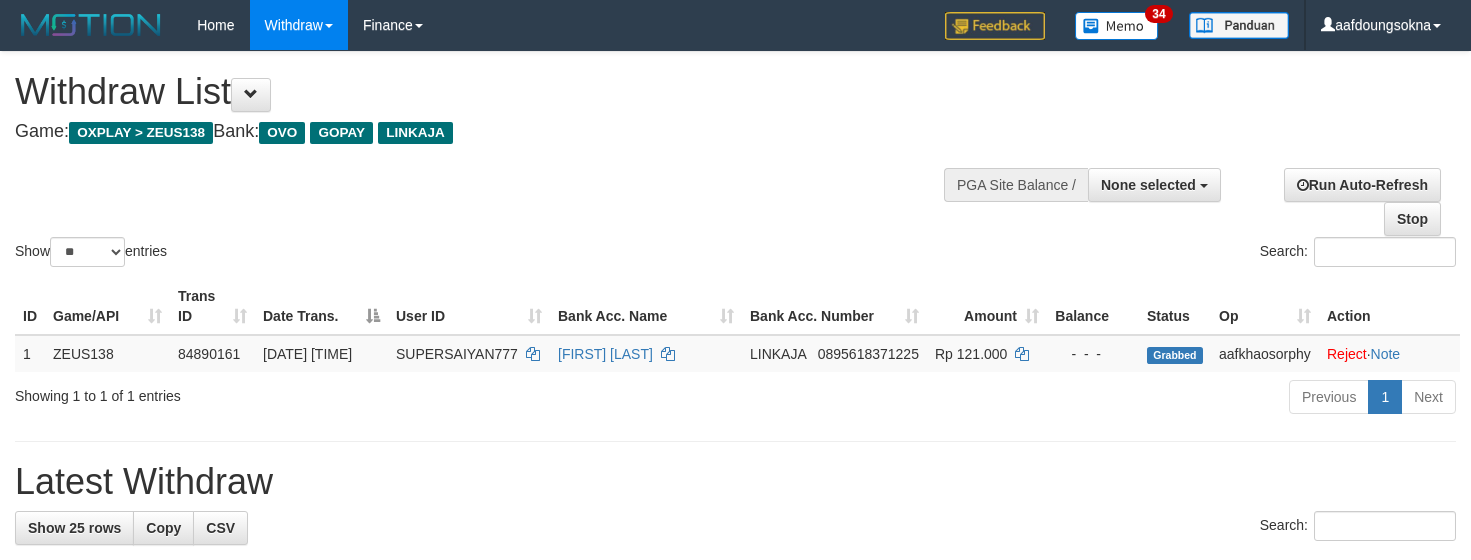 select 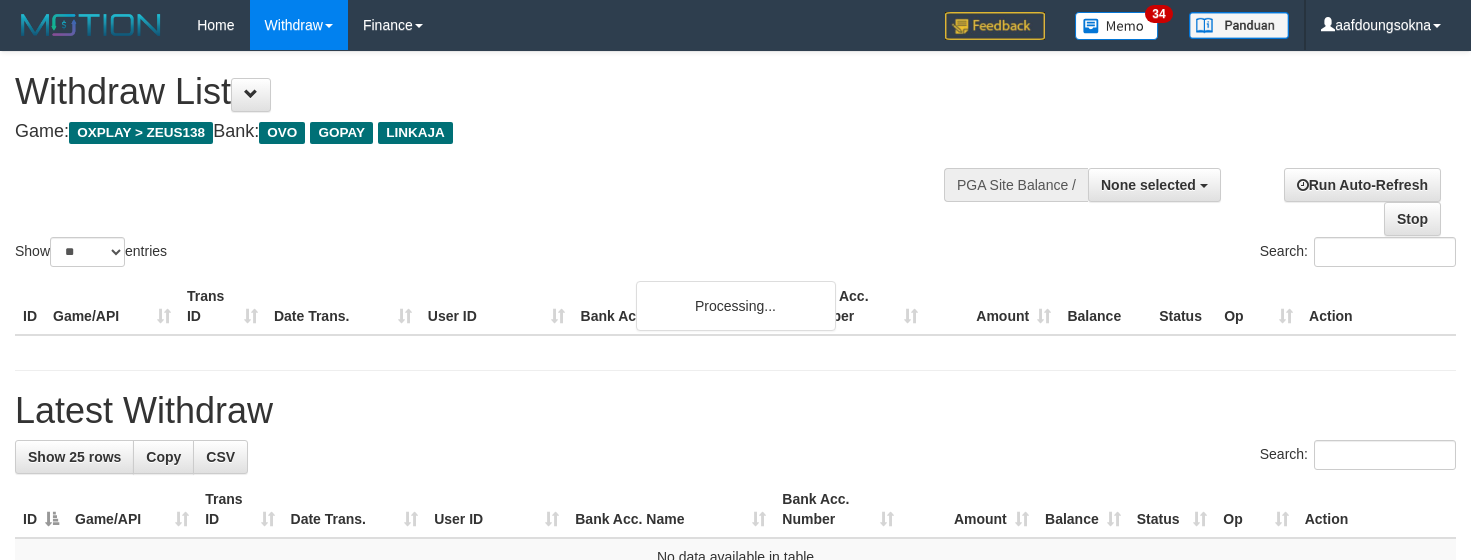 select 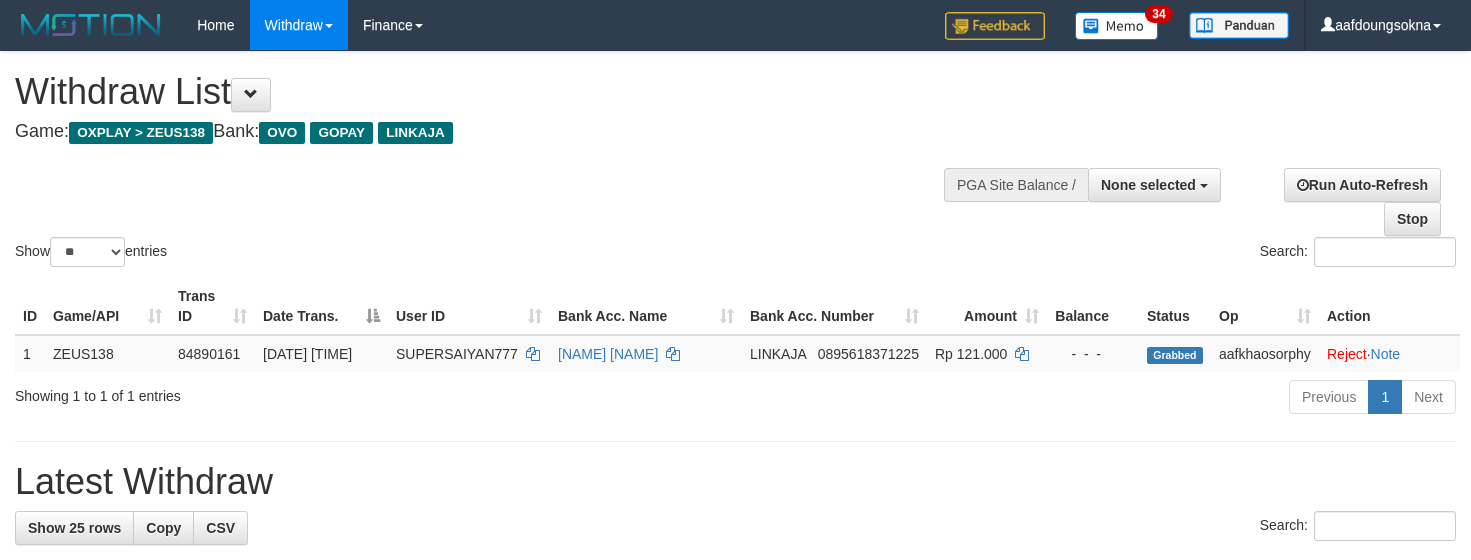select 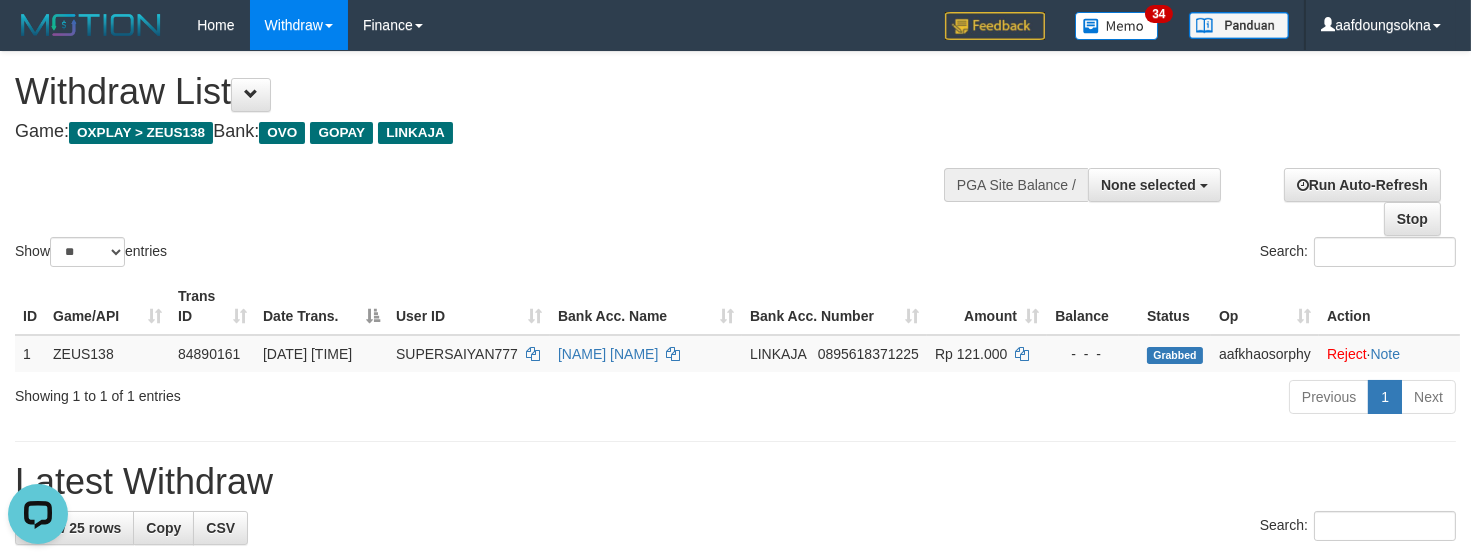 scroll, scrollTop: 0, scrollLeft: 0, axis: both 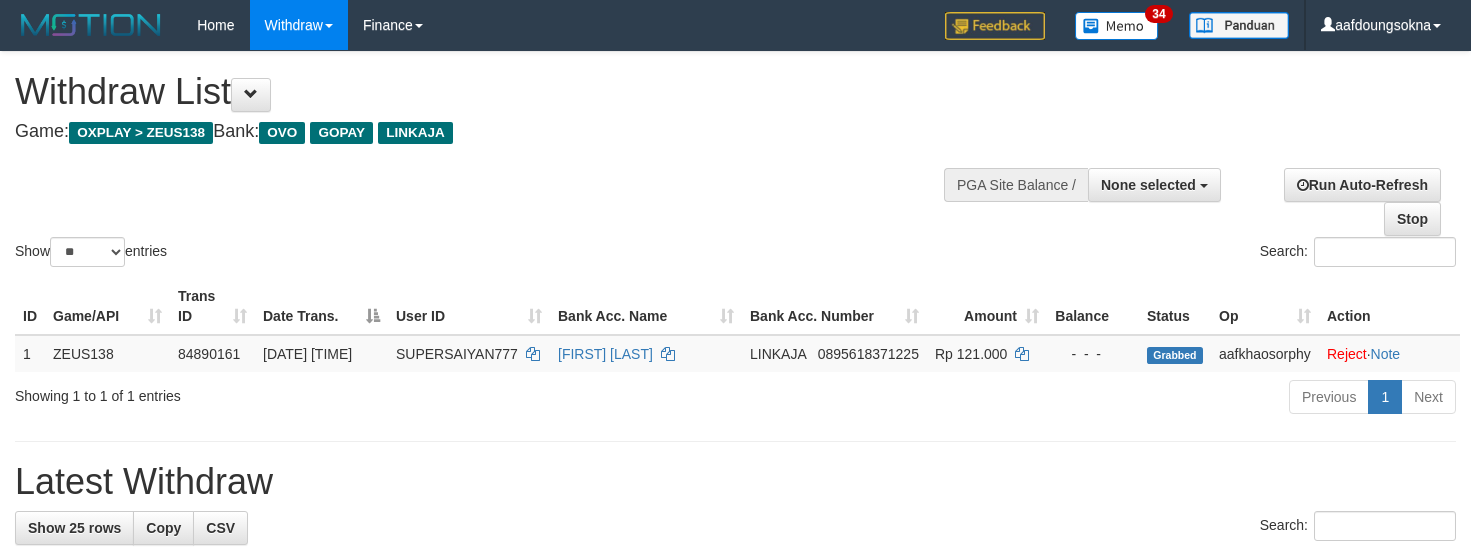 select 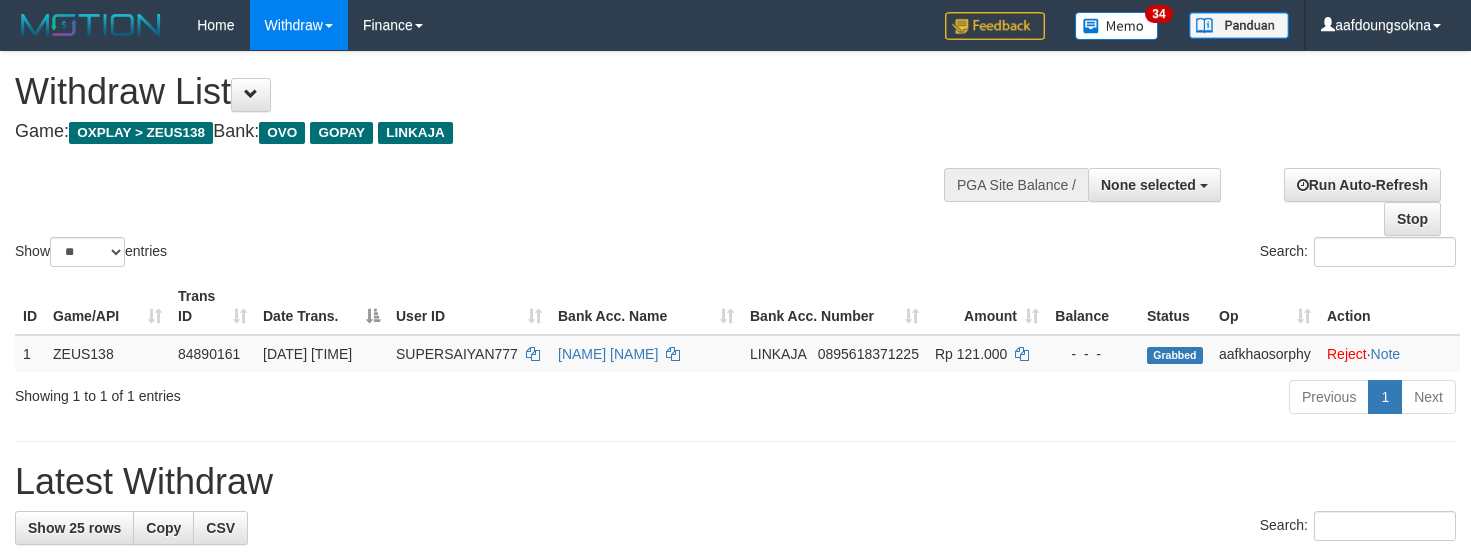 select 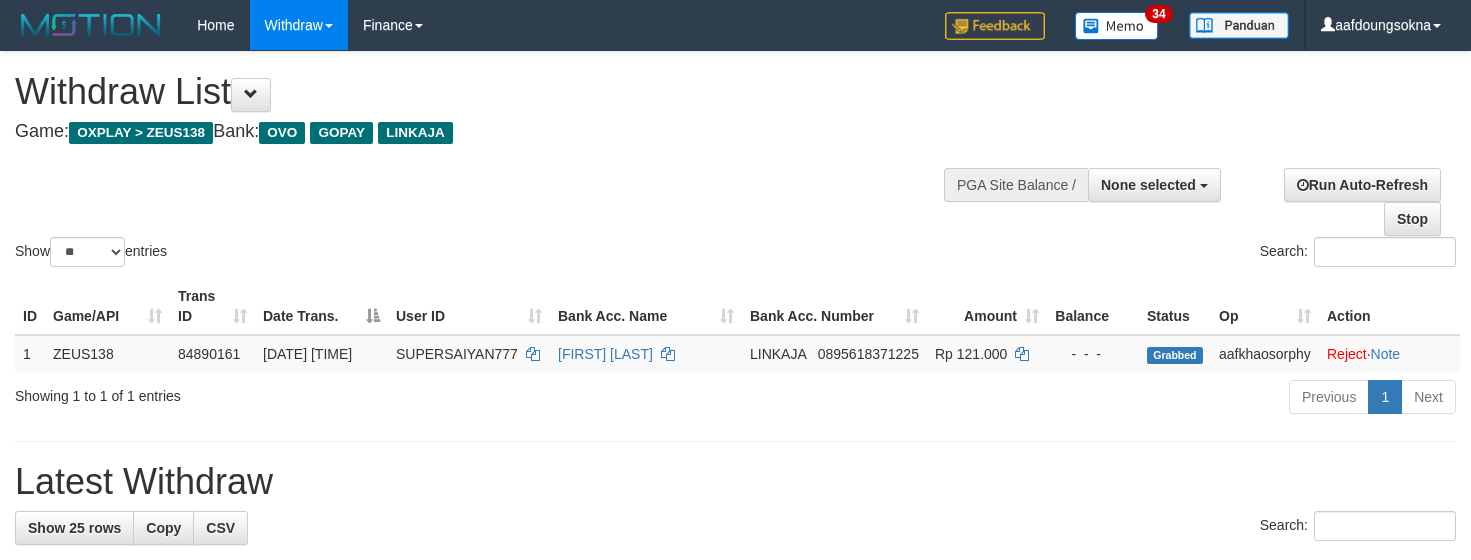 select 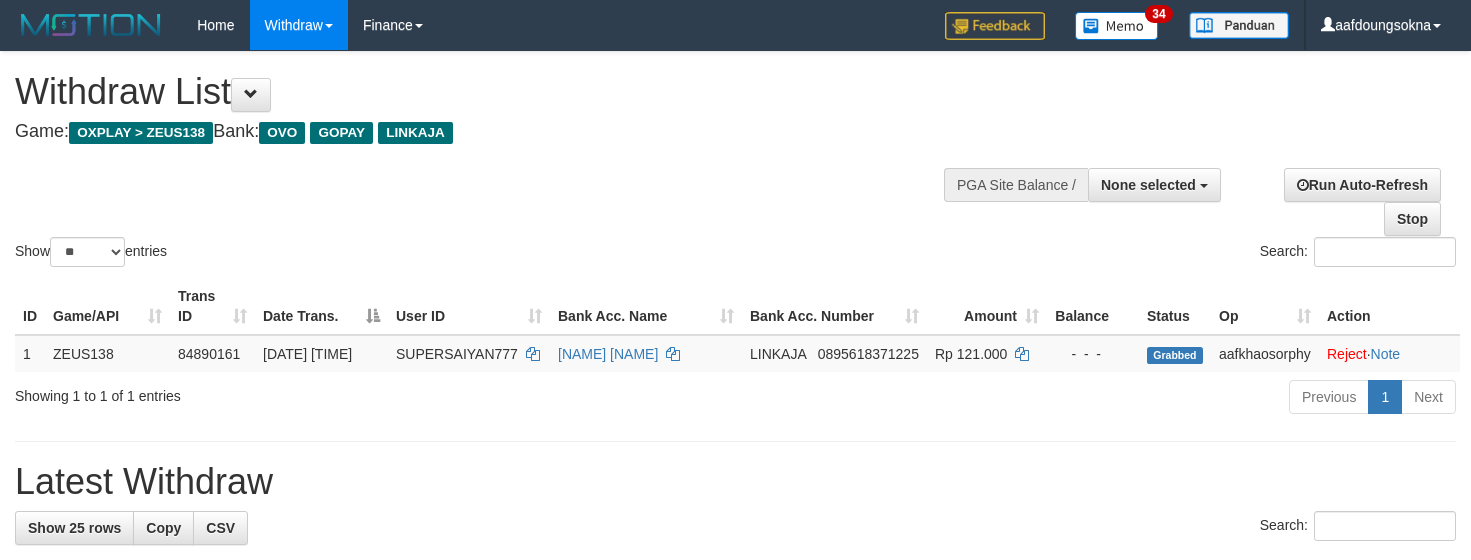 select 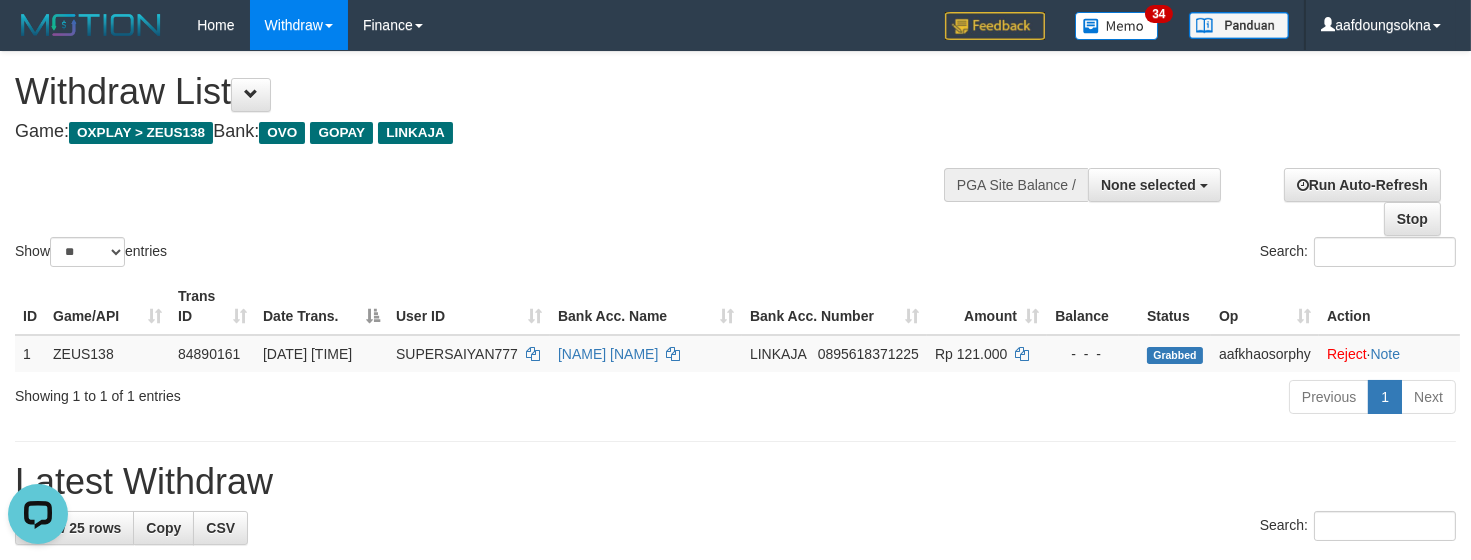 scroll, scrollTop: 0, scrollLeft: 0, axis: both 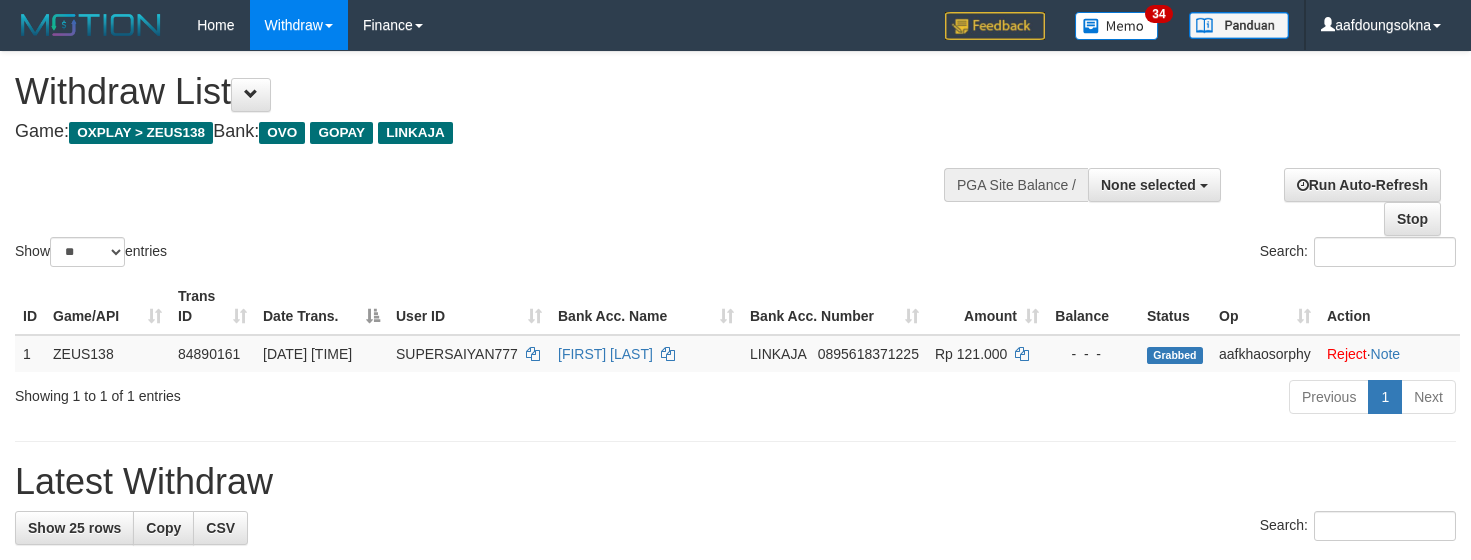 select 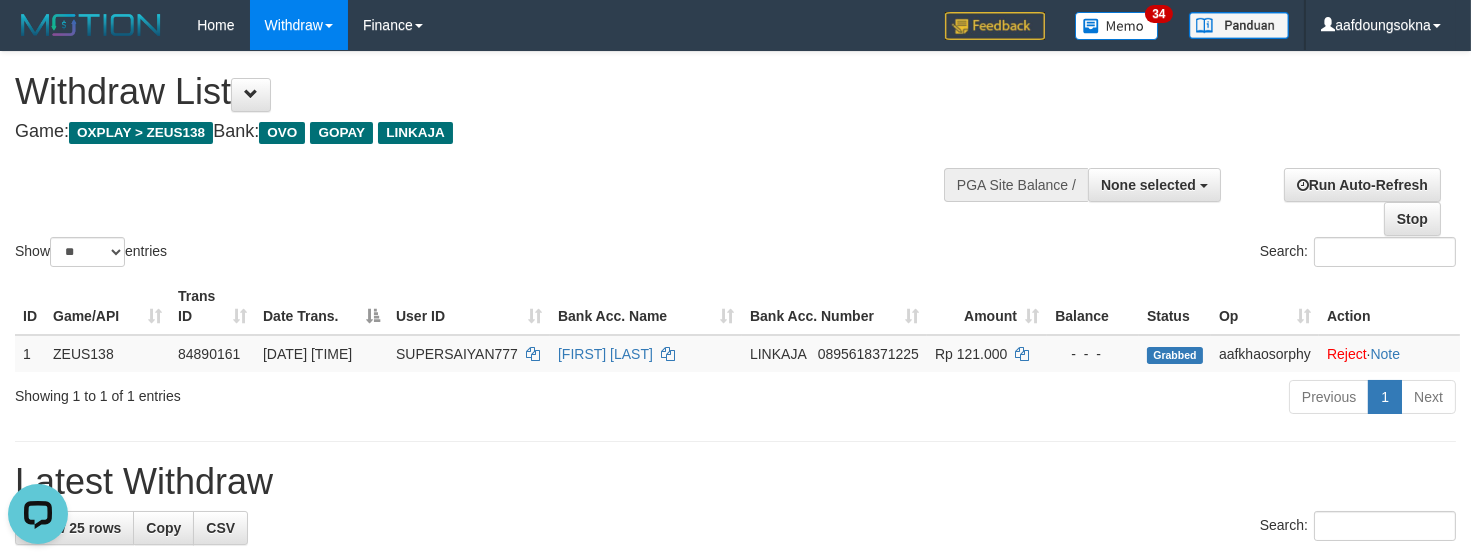 scroll, scrollTop: 0, scrollLeft: 0, axis: both 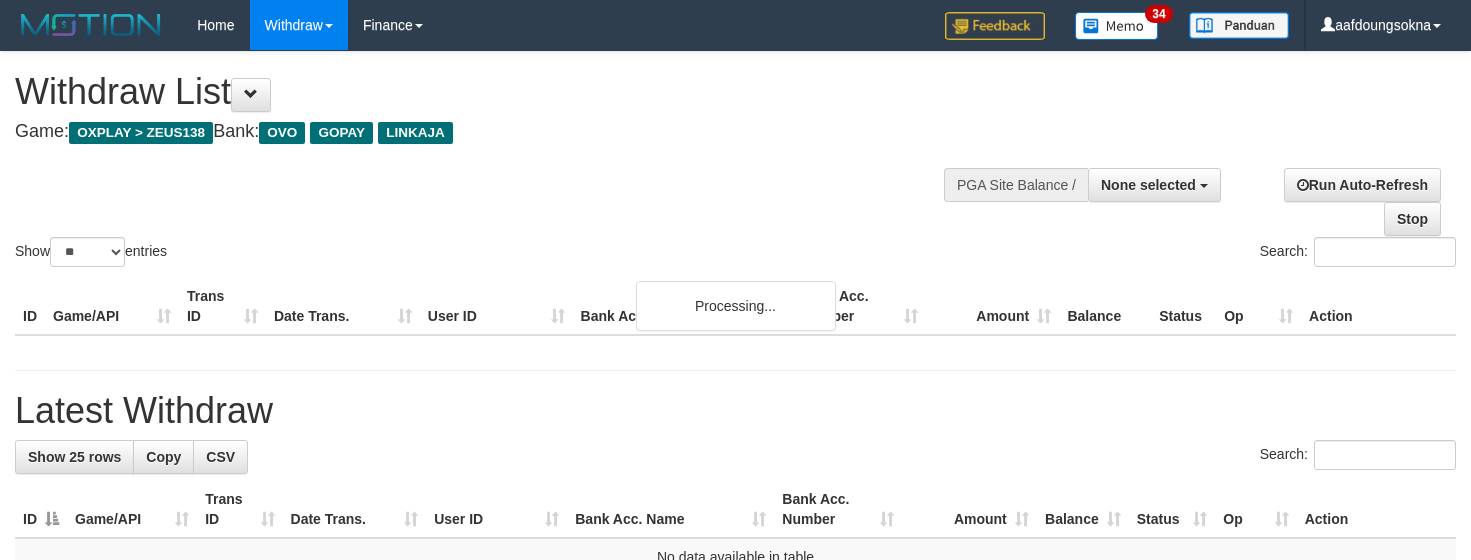 select 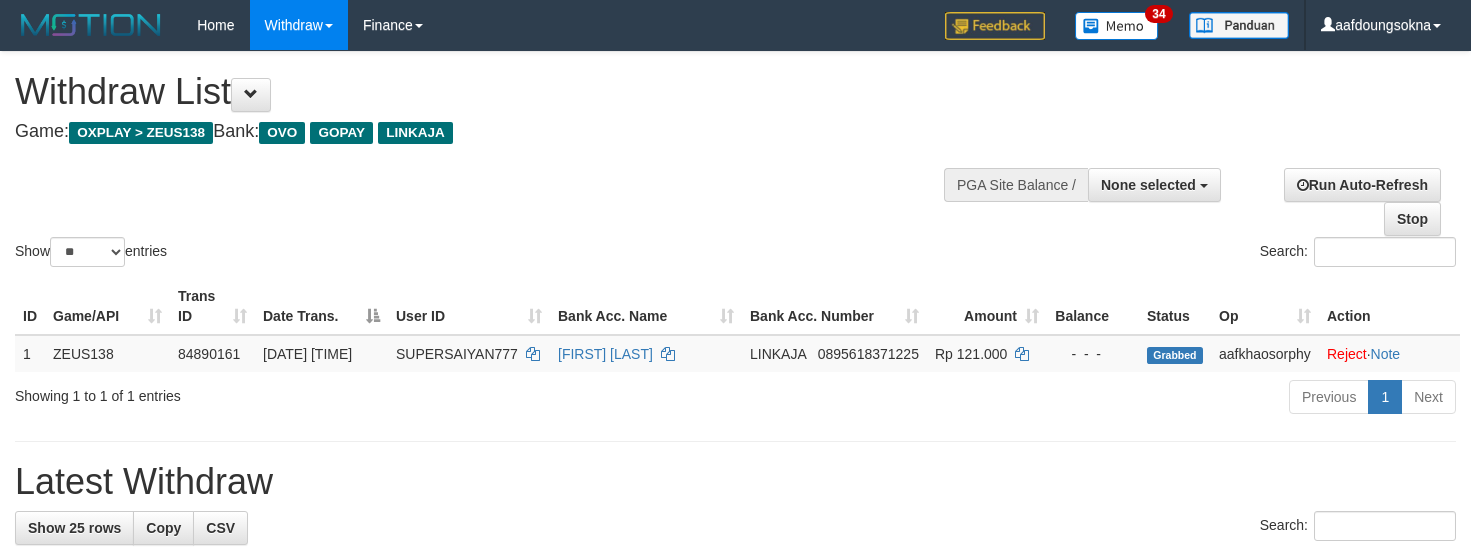 select 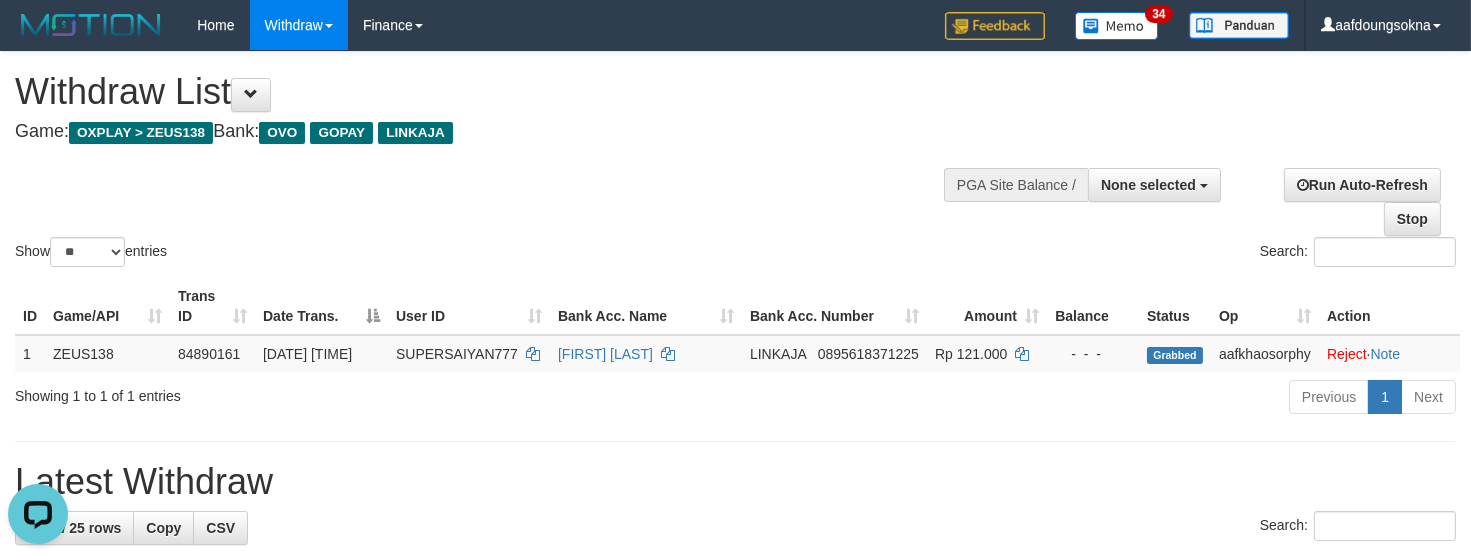 scroll, scrollTop: 0, scrollLeft: 0, axis: both 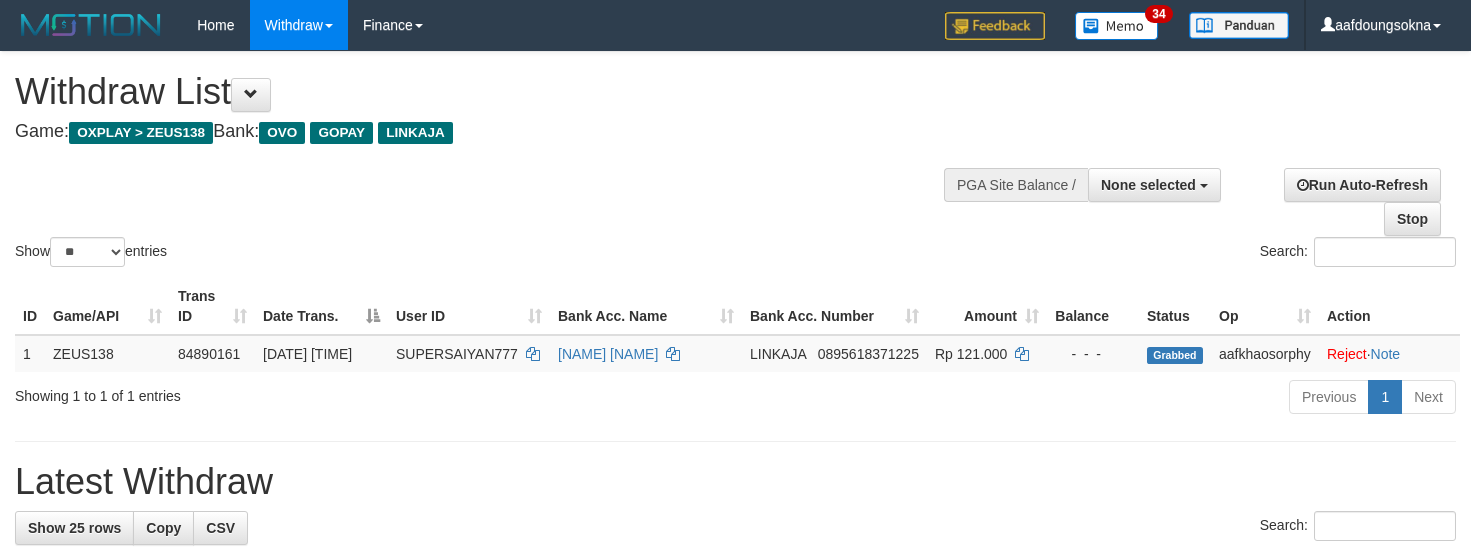 select 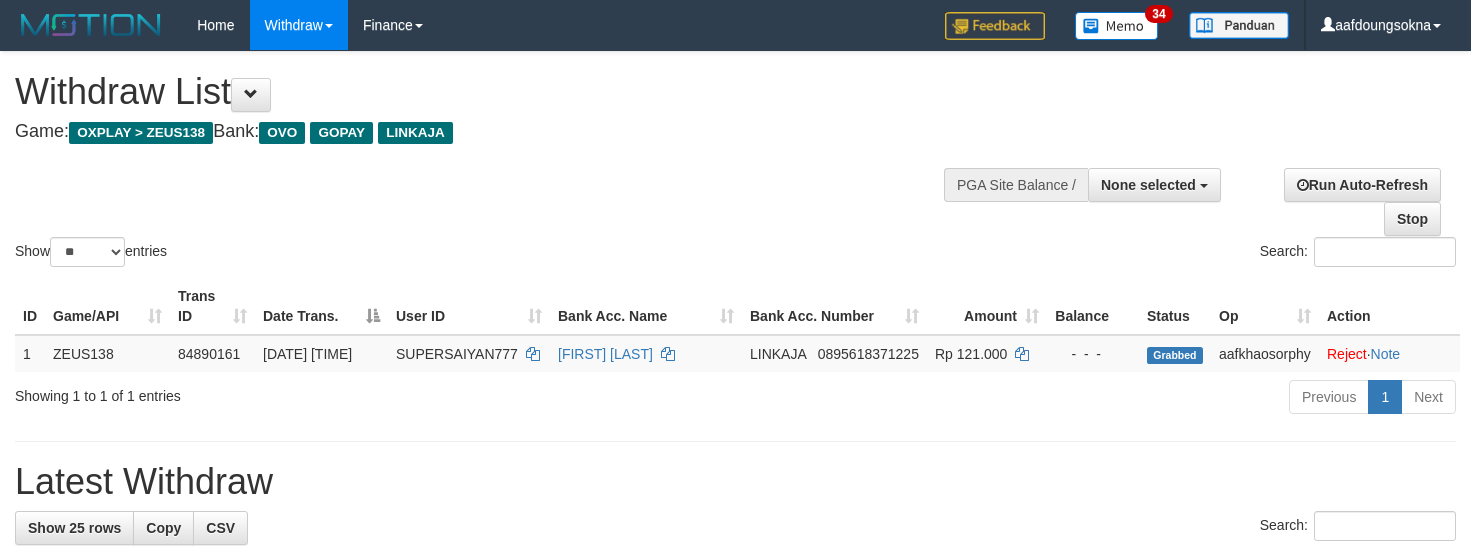 select 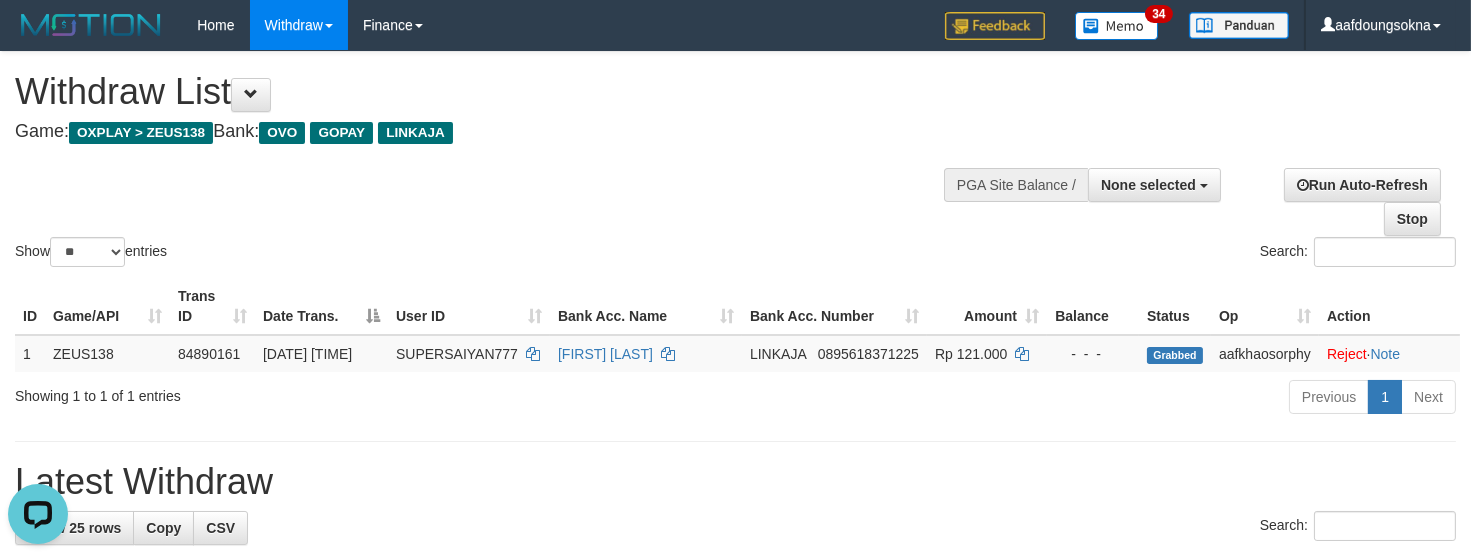 scroll, scrollTop: 0, scrollLeft: 0, axis: both 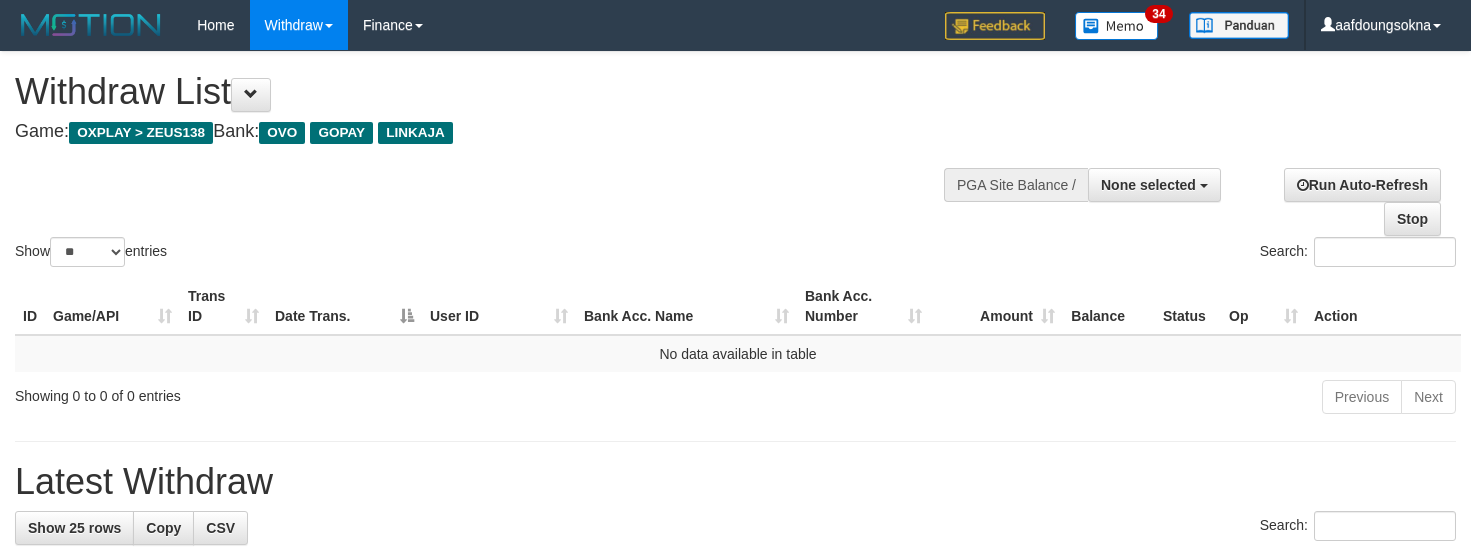 select 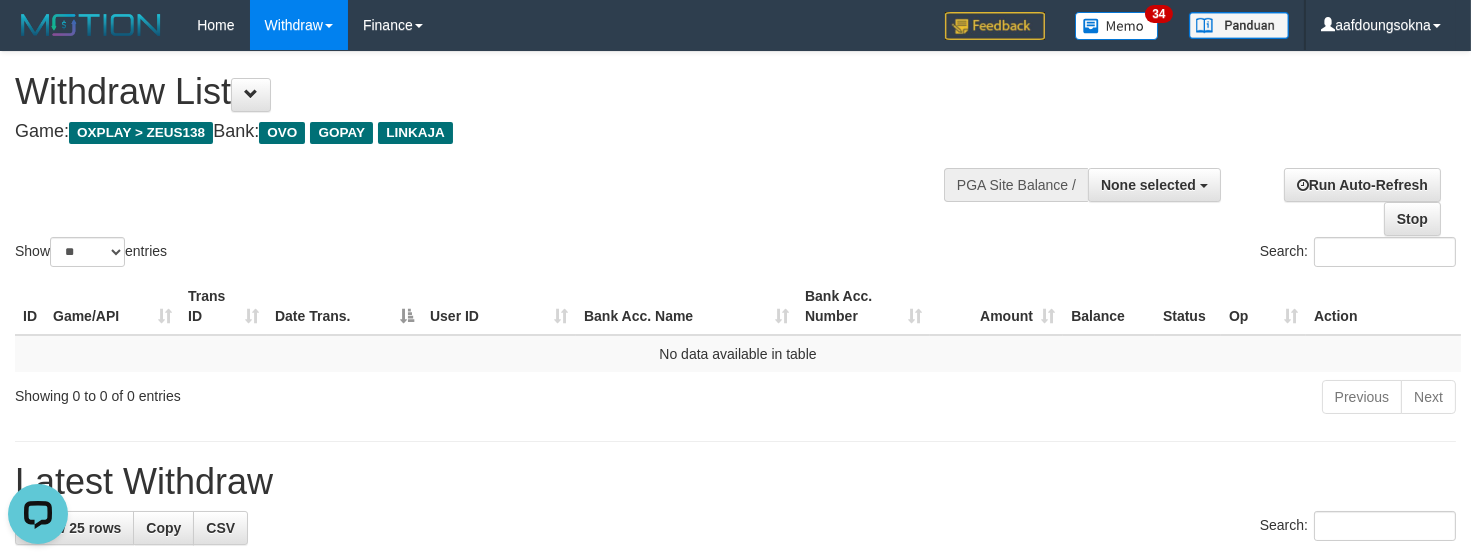 scroll, scrollTop: 0, scrollLeft: 0, axis: both 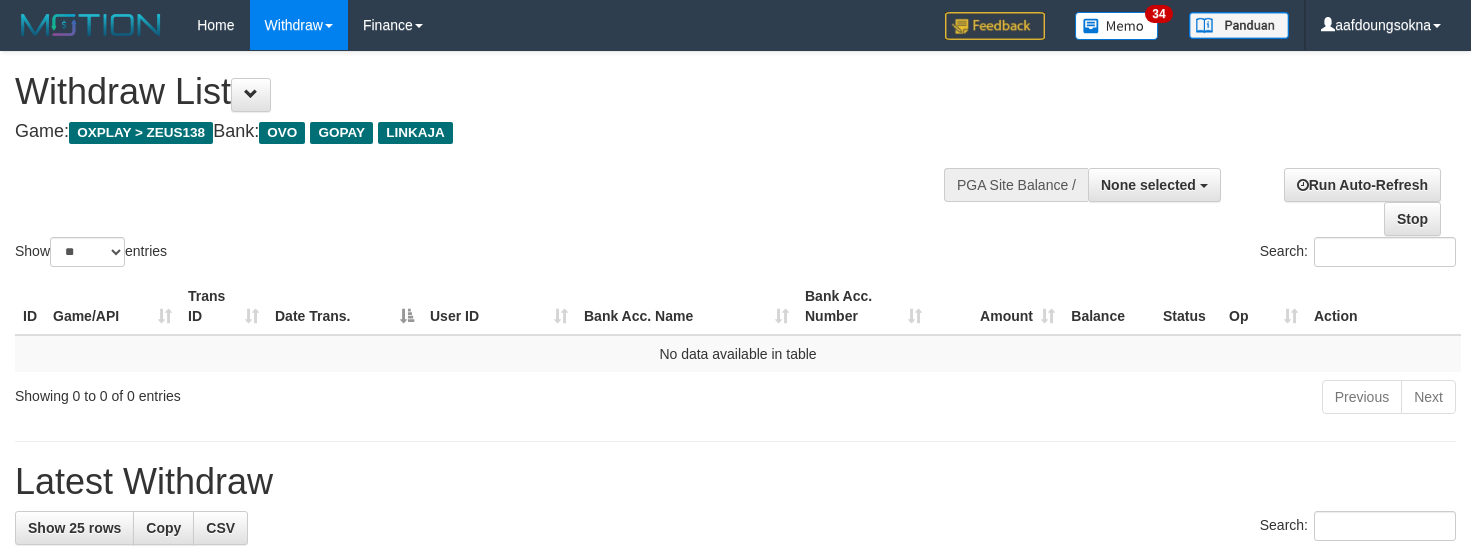 select 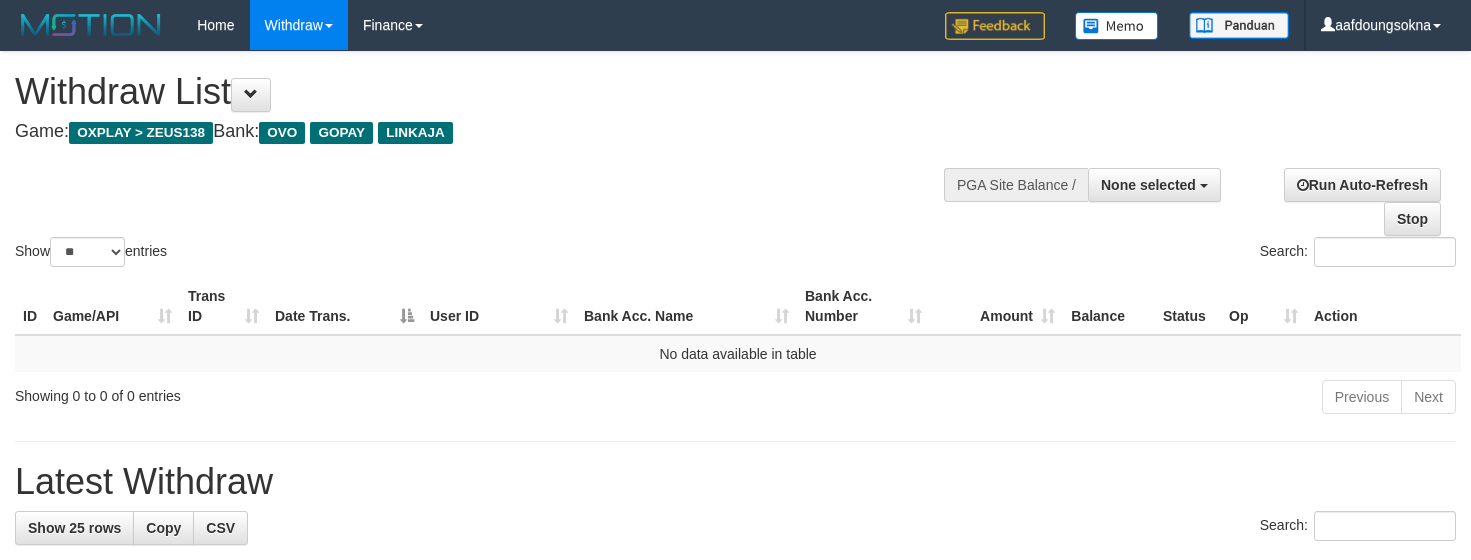 select 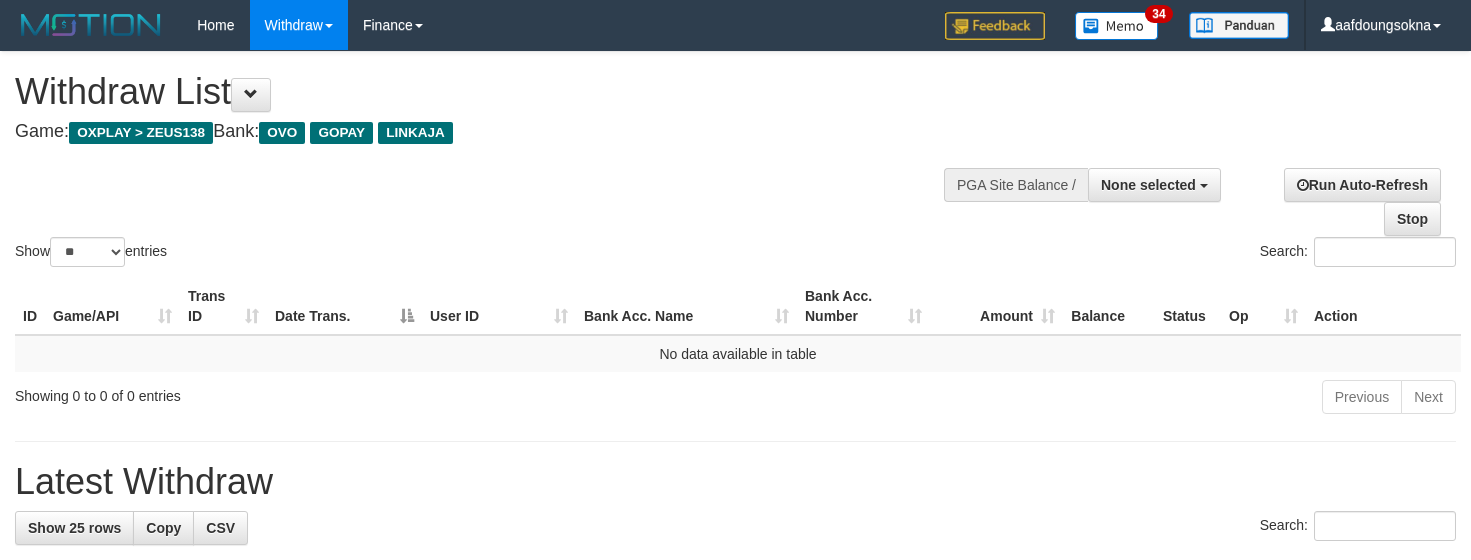 select 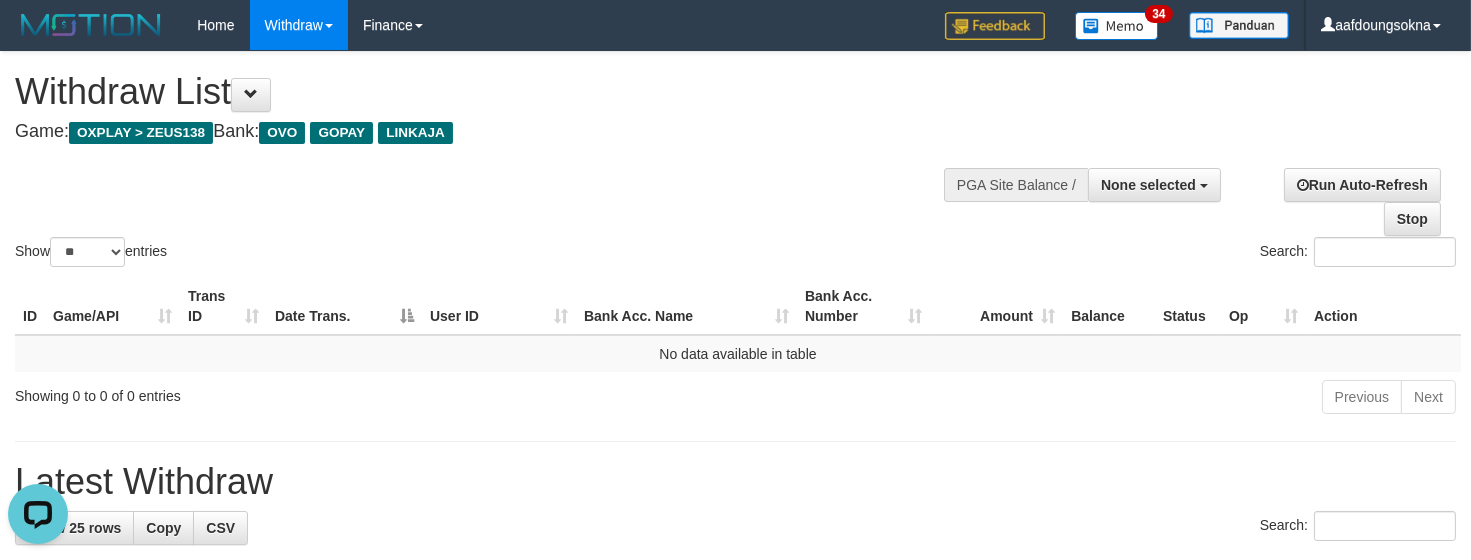 scroll, scrollTop: 0, scrollLeft: 0, axis: both 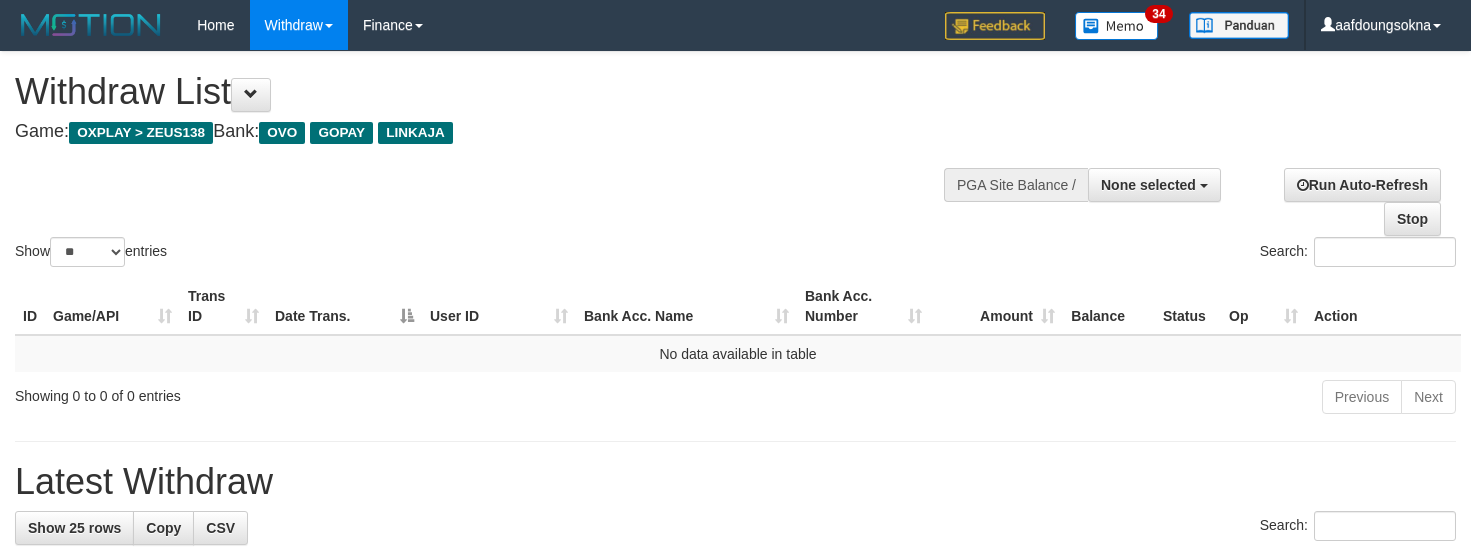 select 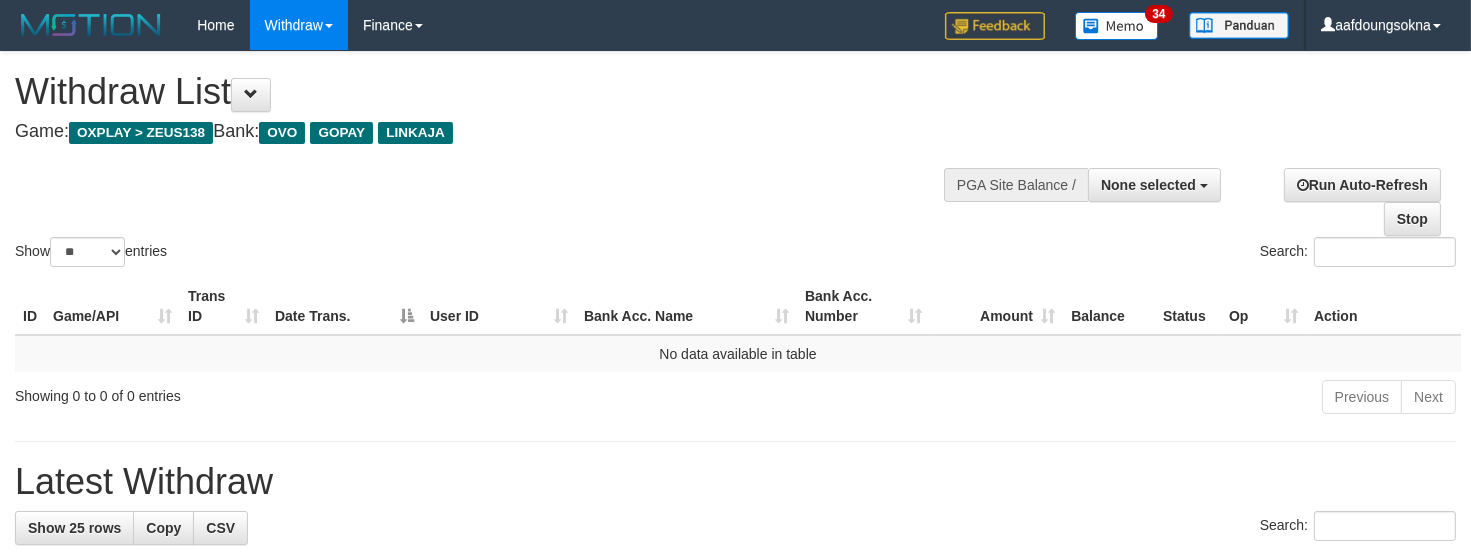 click on "Amount" at bounding box center [996, 306] 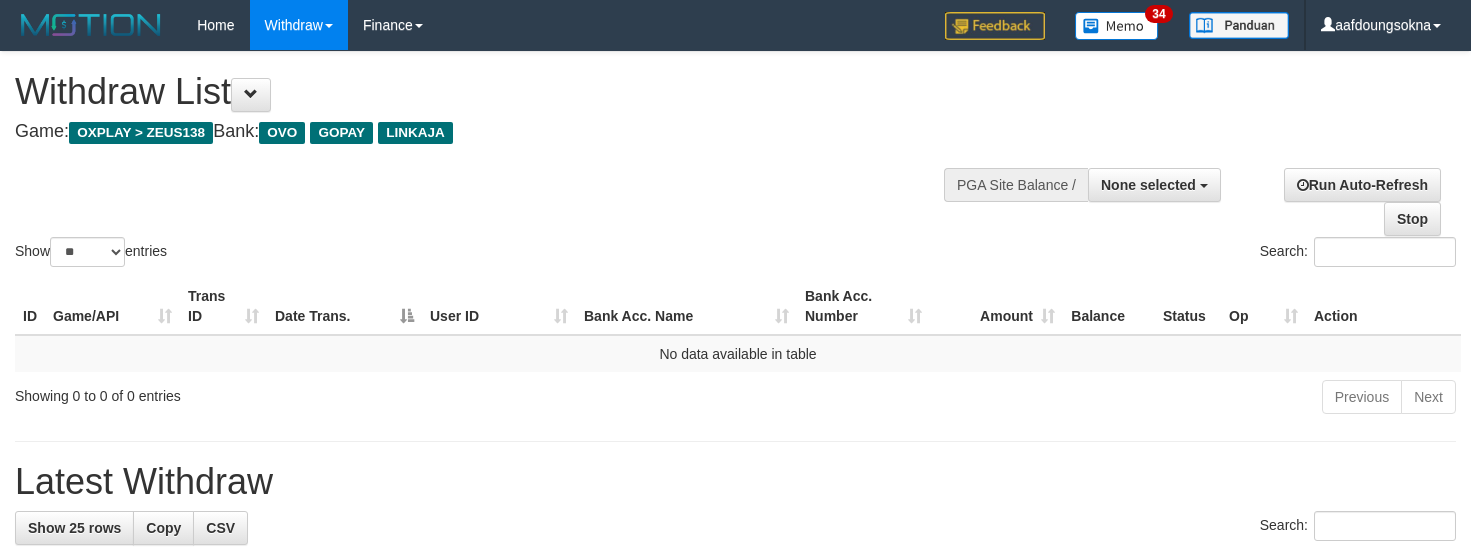 select 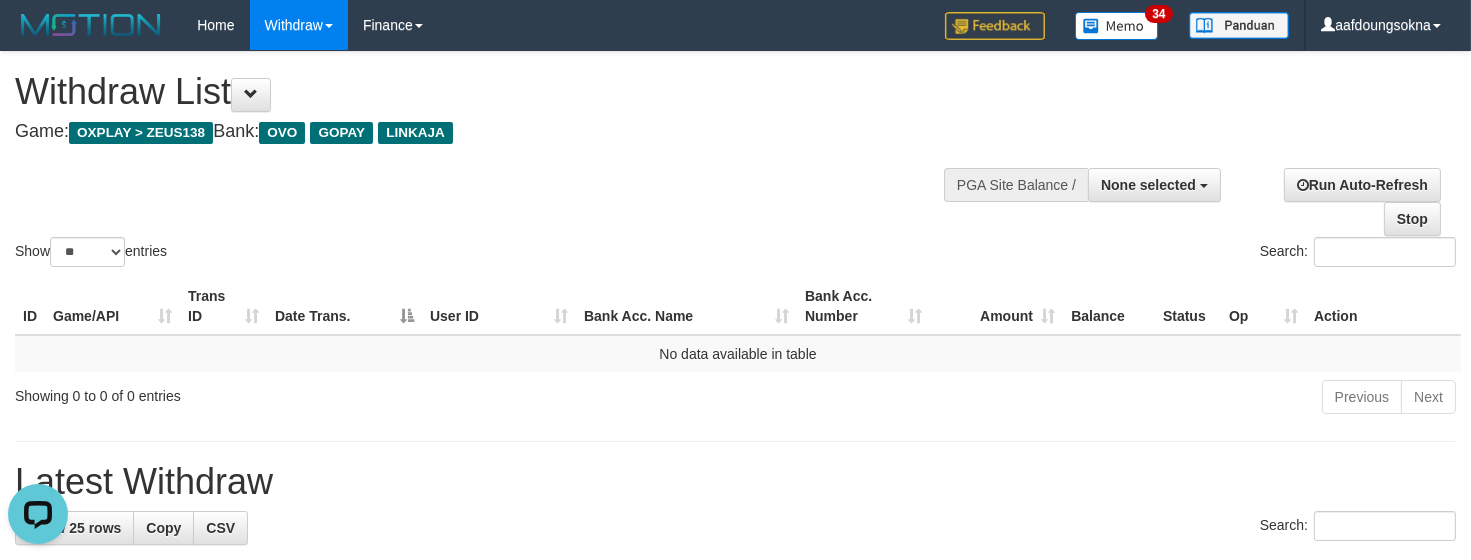 scroll, scrollTop: 0, scrollLeft: 0, axis: both 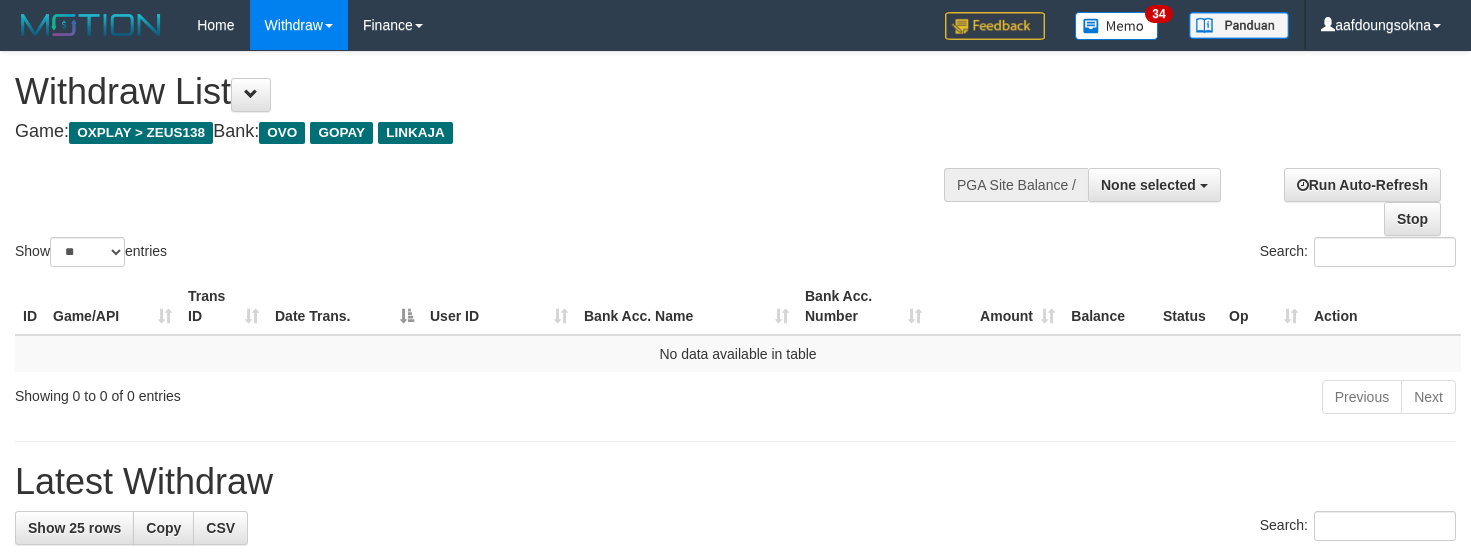 select 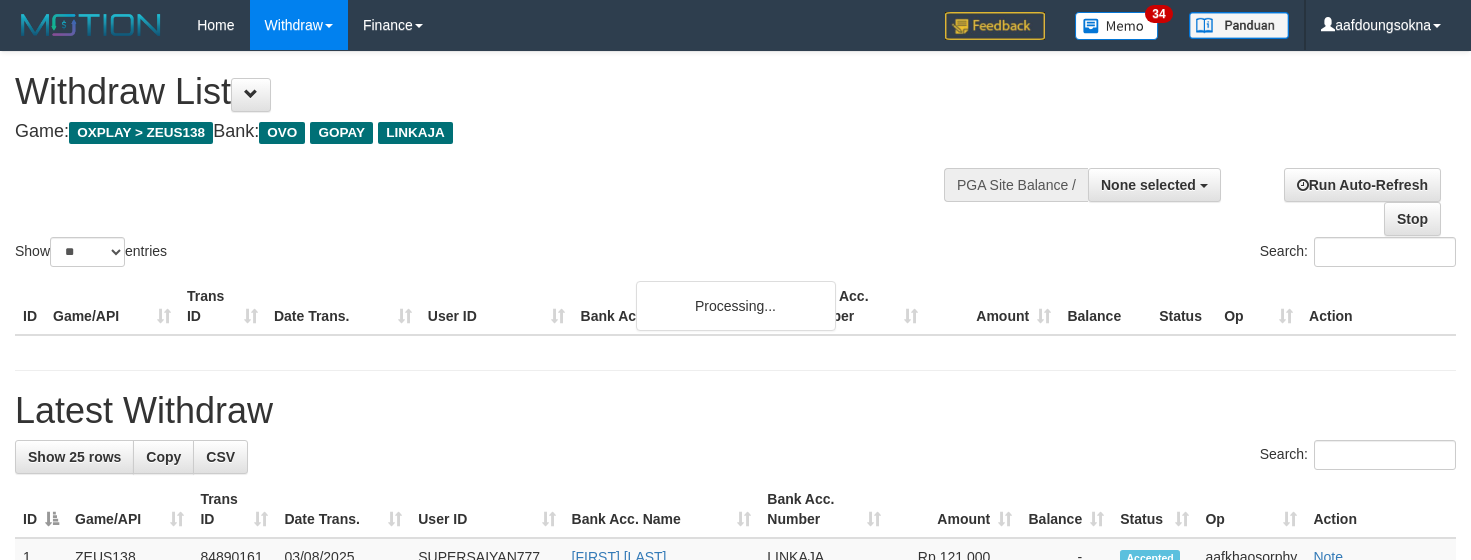 select 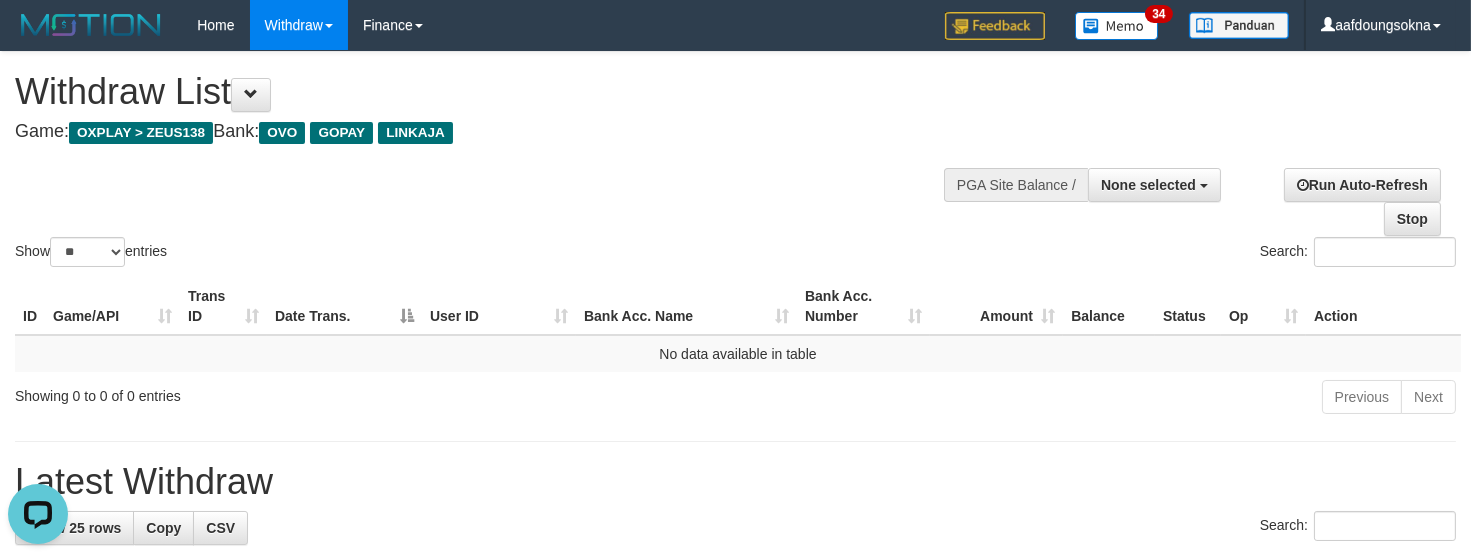 scroll, scrollTop: 0, scrollLeft: 0, axis: both 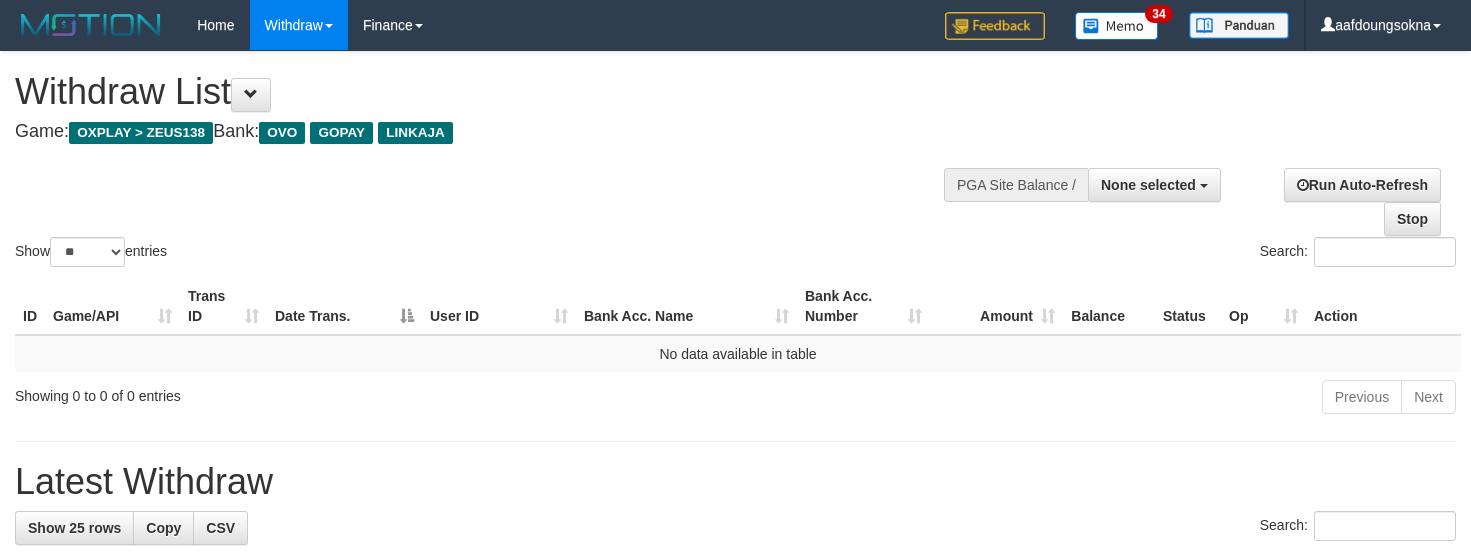 select 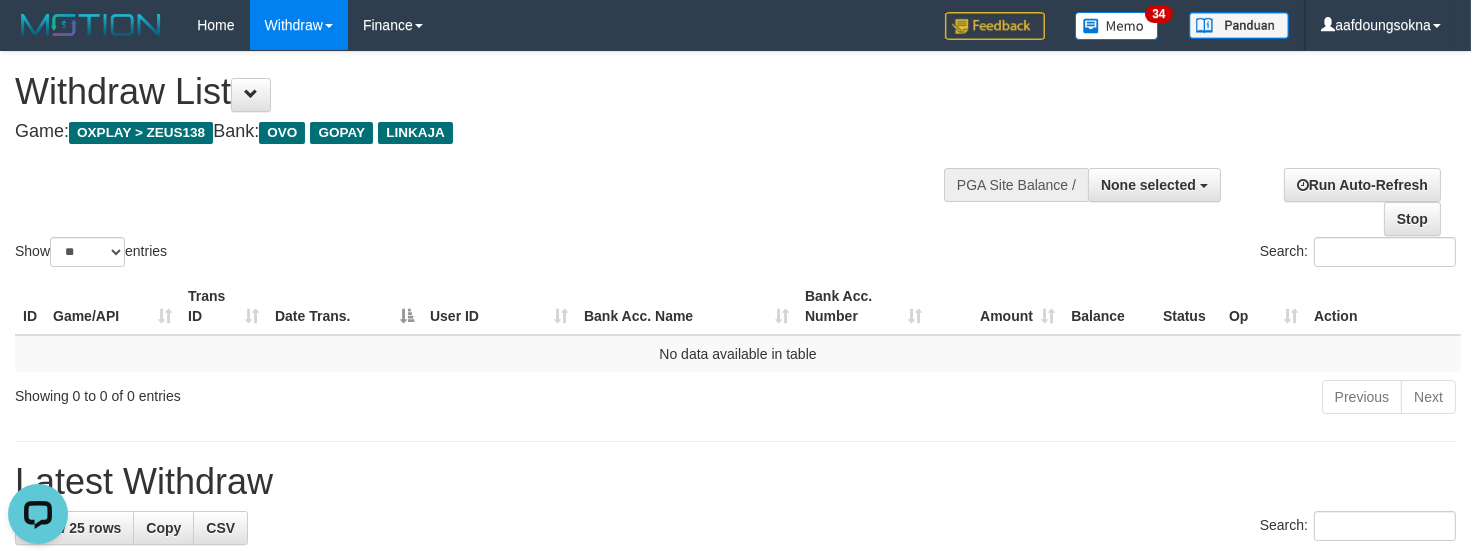 scroll, scrollTop: 0, scrollLeft: 0, axis: both 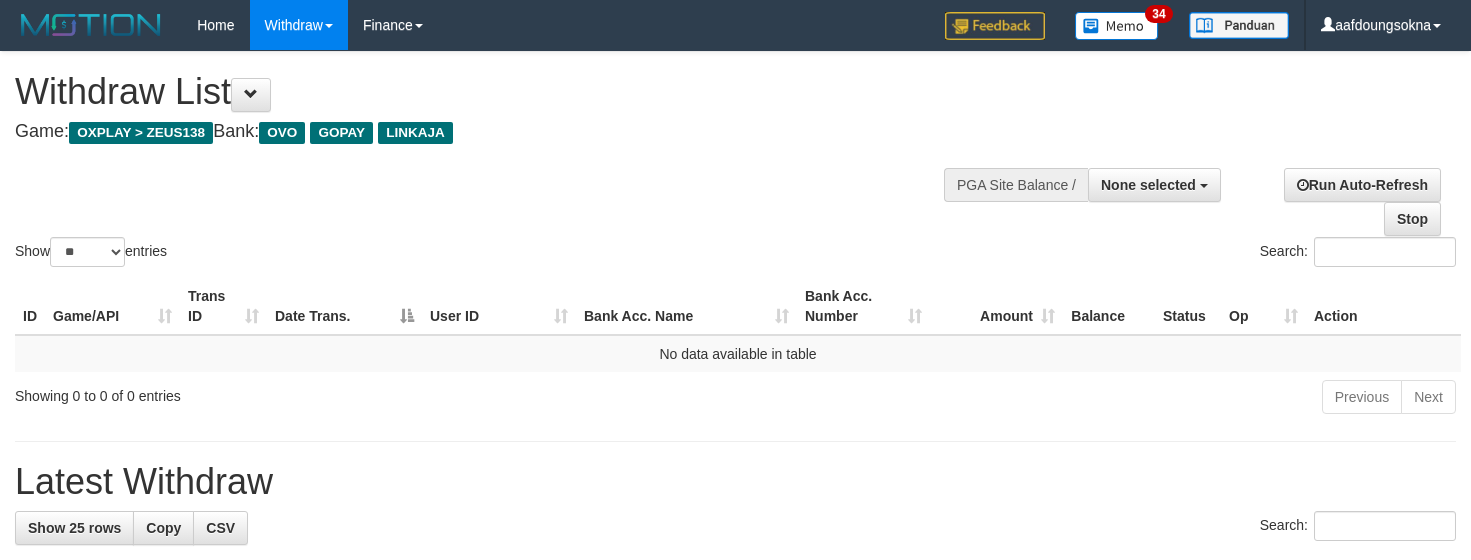 select 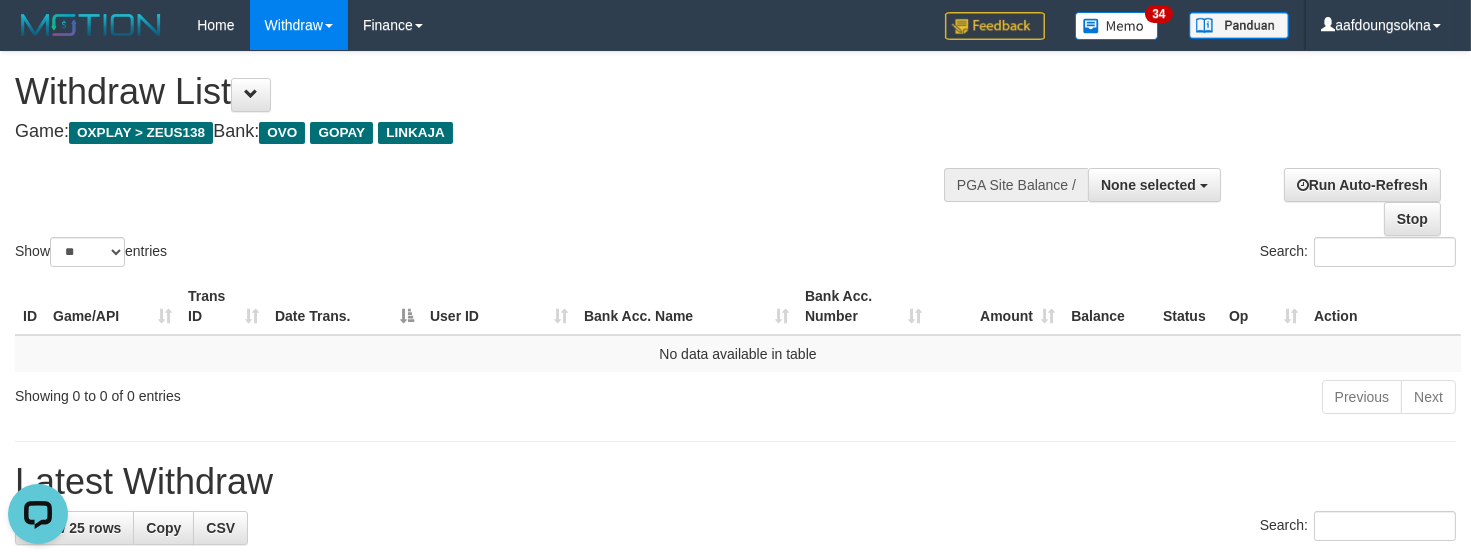 scroll, scrollTop: 0, scrollLeft: 0, axis: both 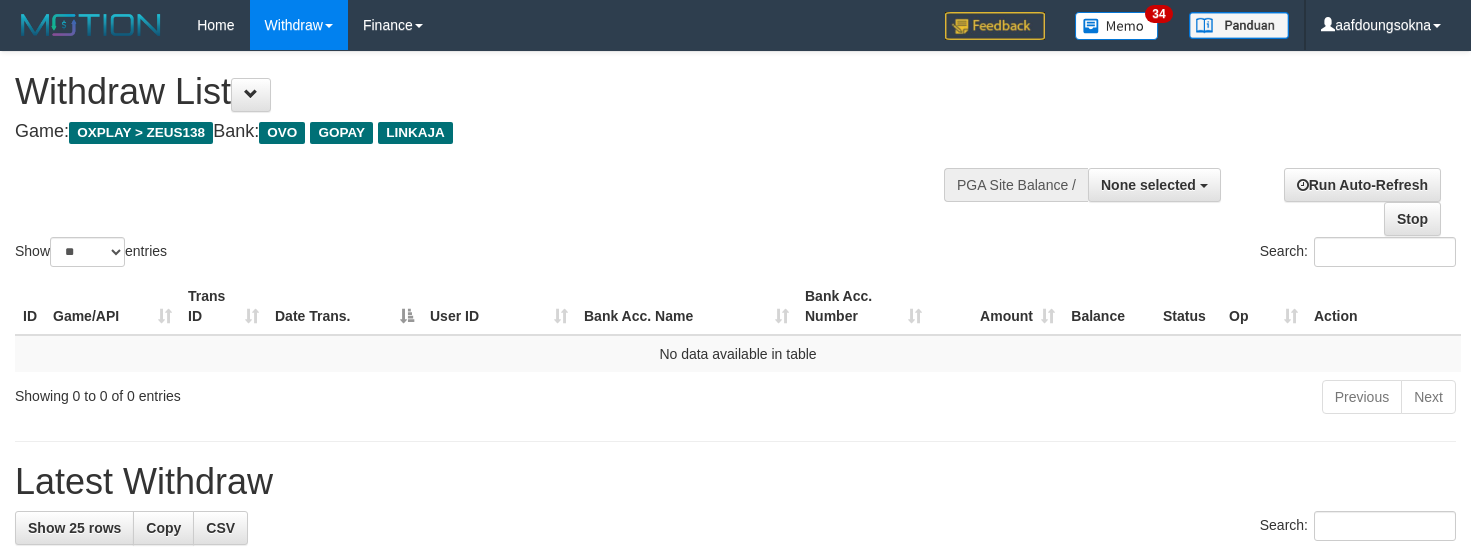 select 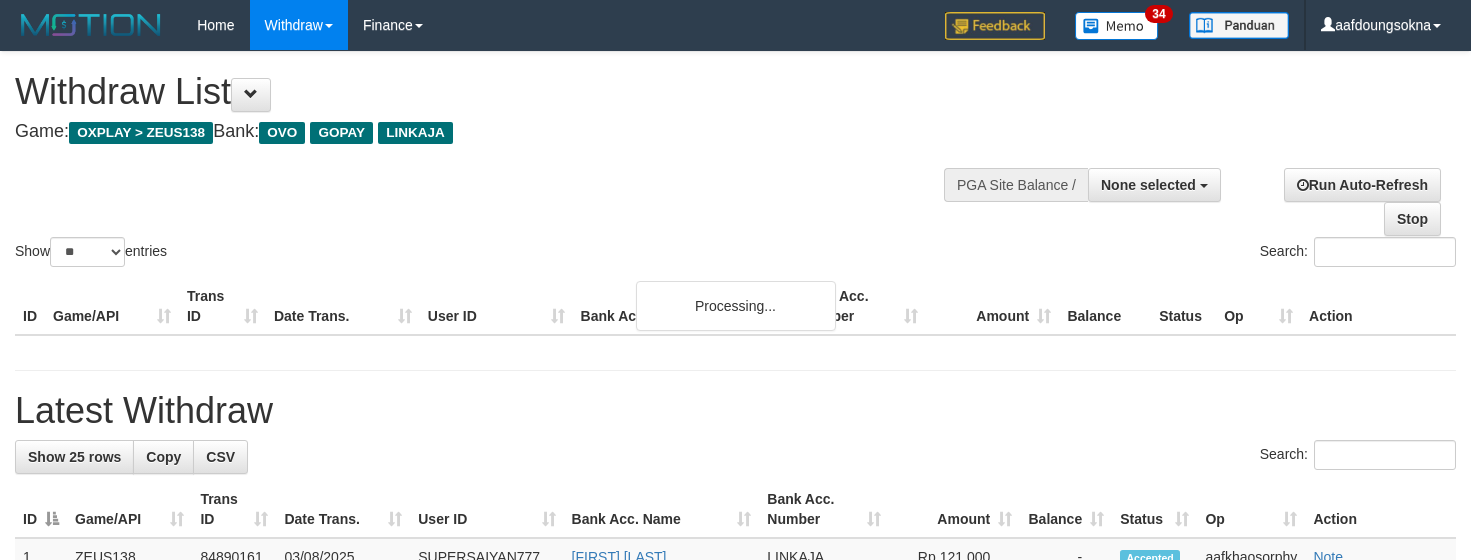 select 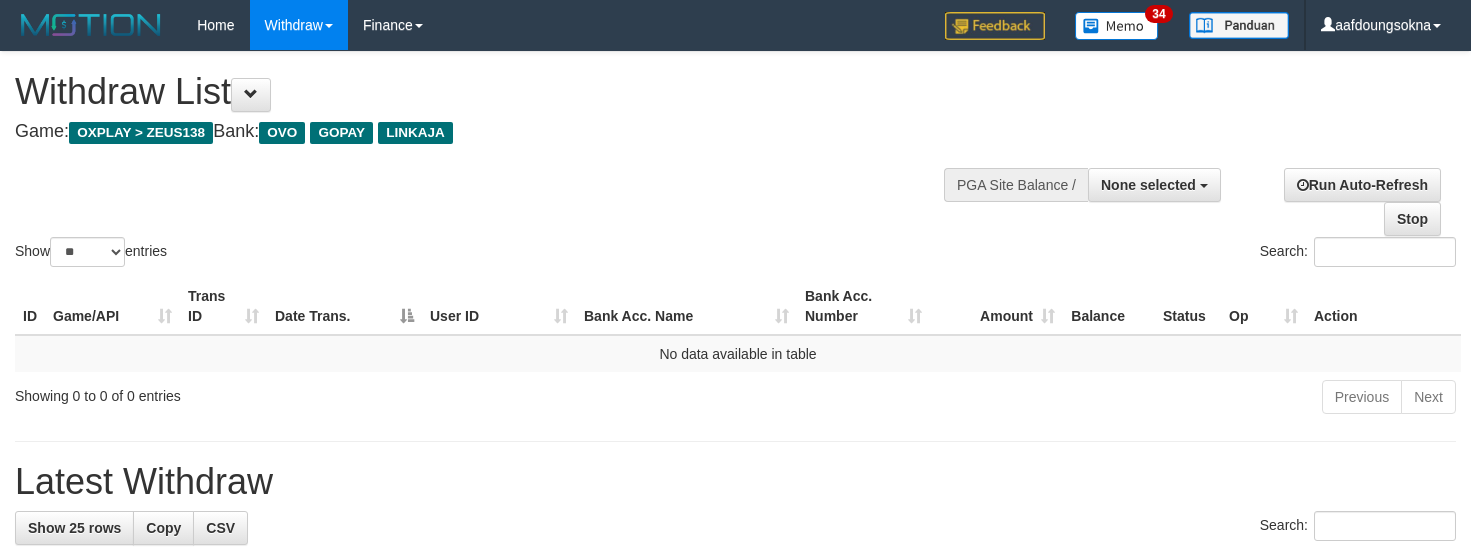select 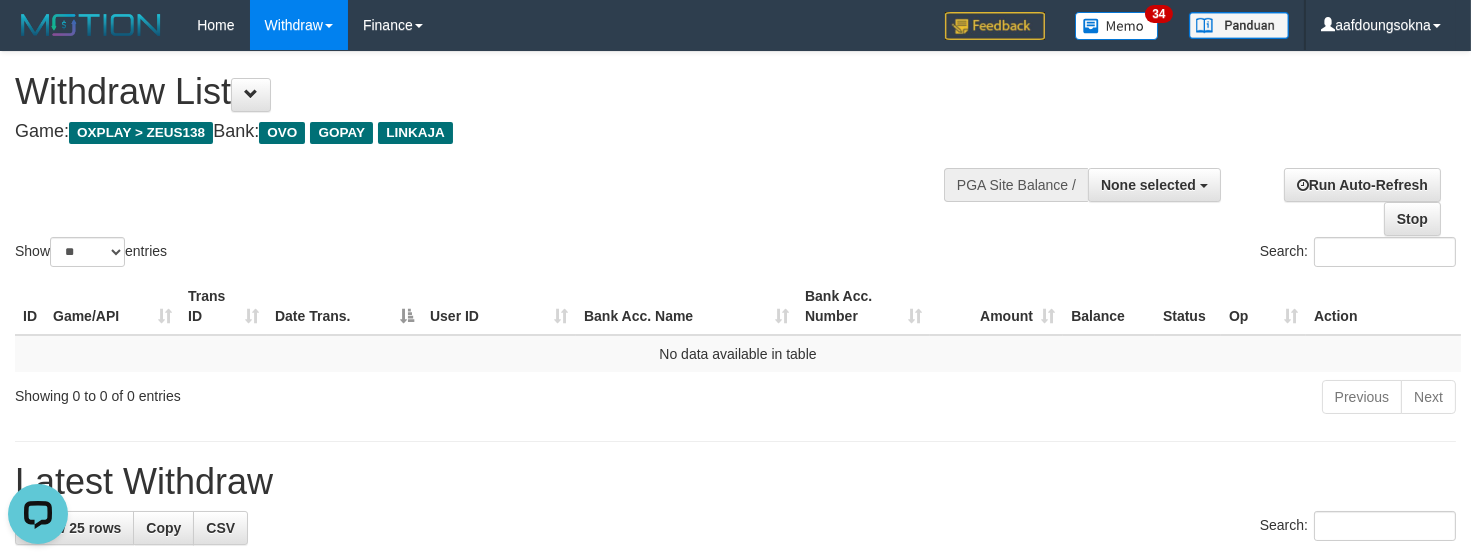 scroll, scrollTop: 0, scrollLeft: 0, axis: both 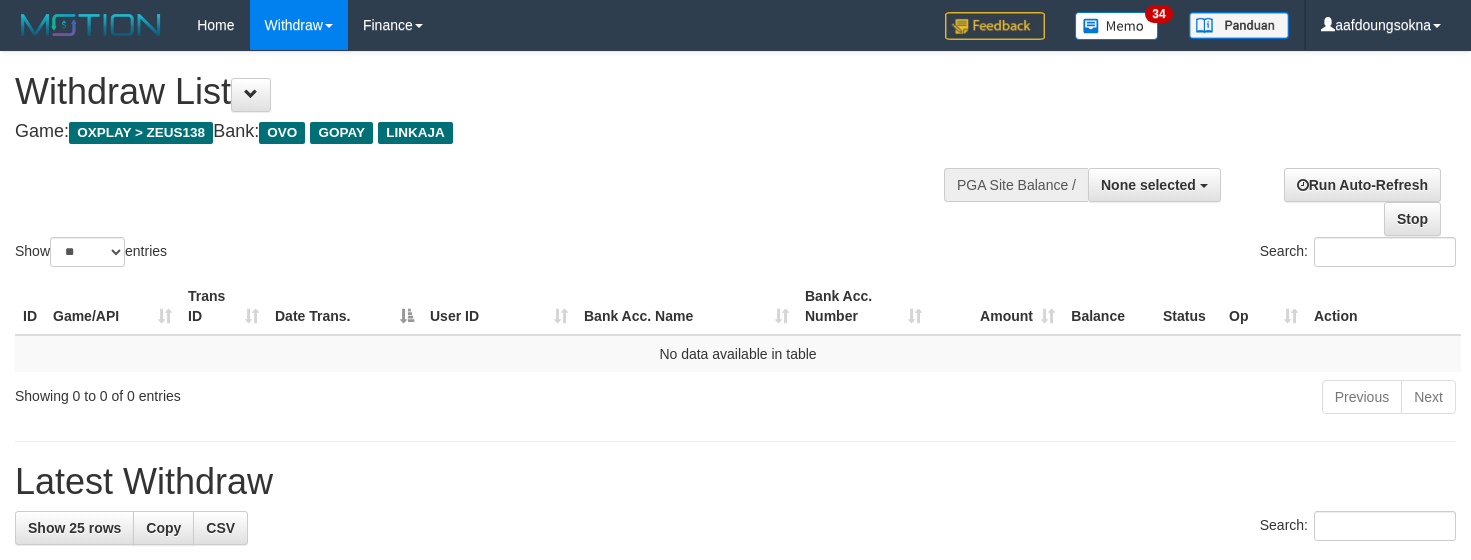 select 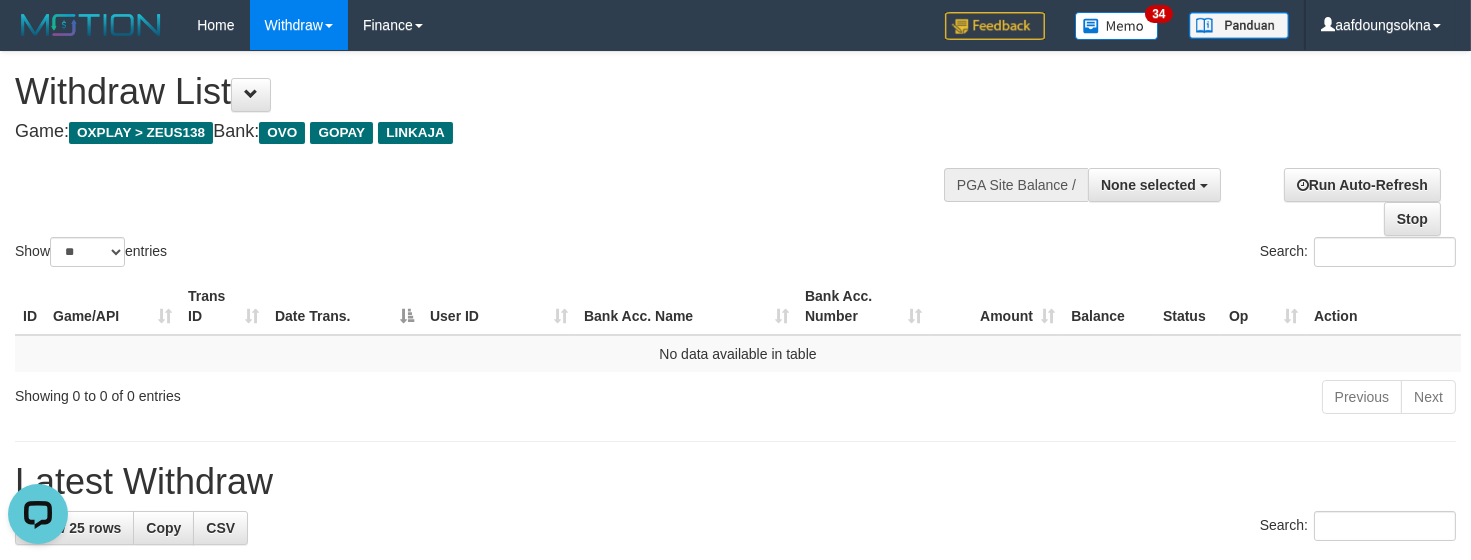 scroll, scrollTop: 0, scrollLeft: 0, axis: both 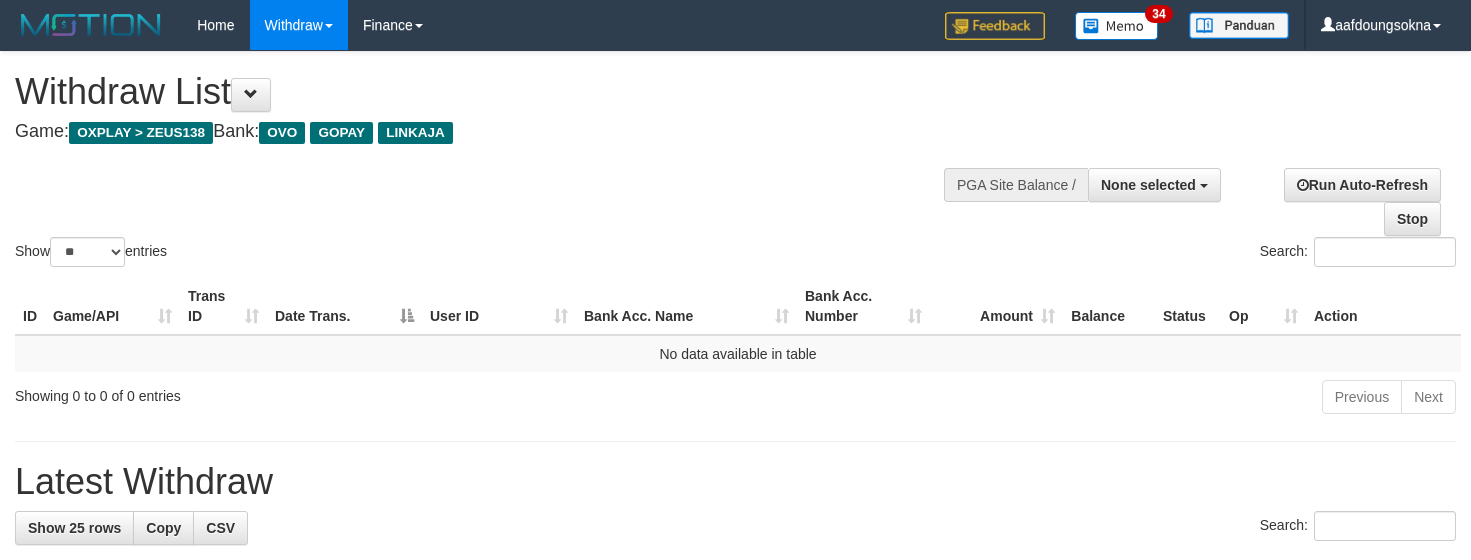 select 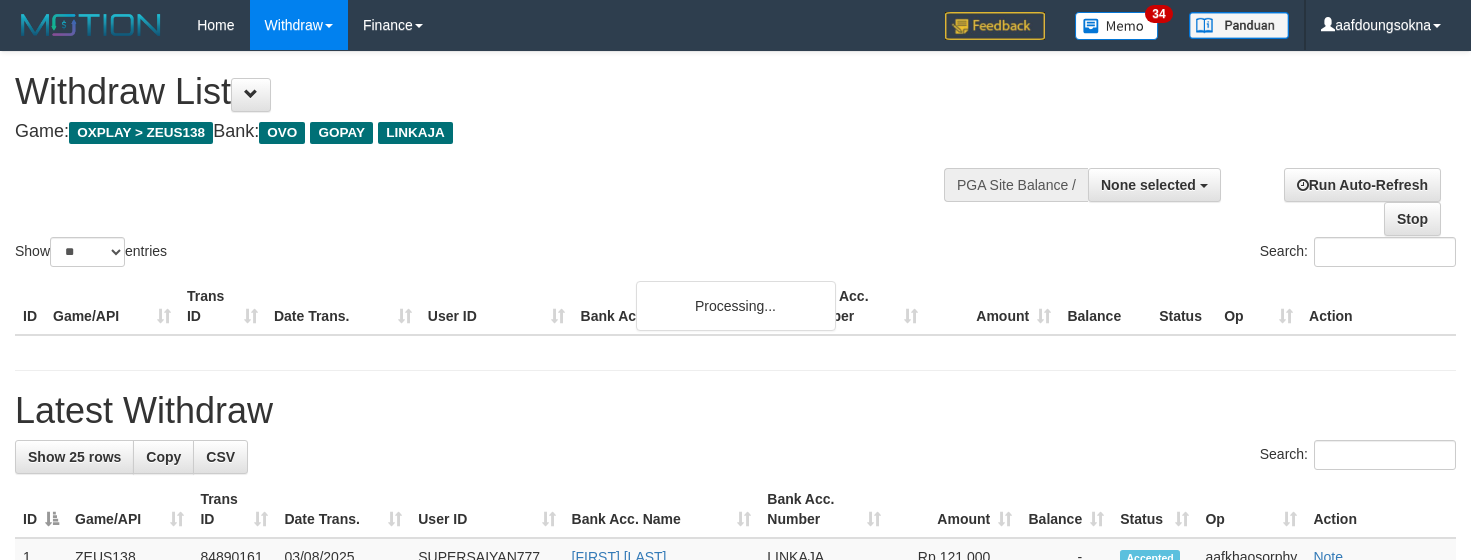 select 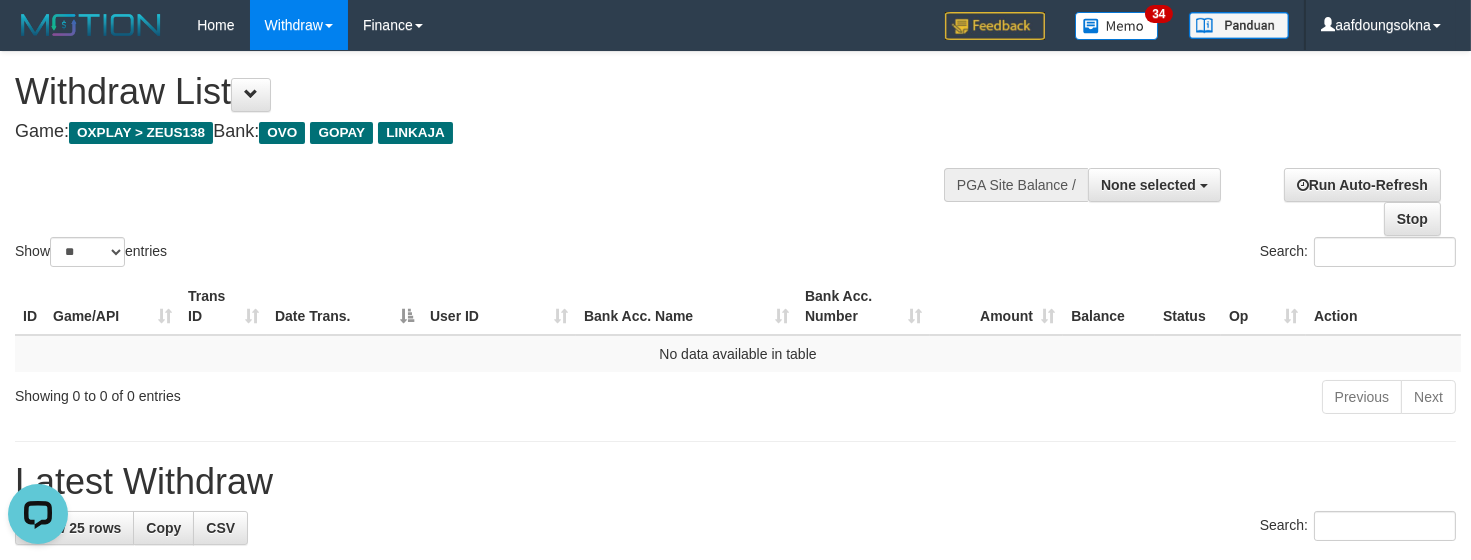 scroll, scrollTop: 0, scrollLeft: 0, axis: both 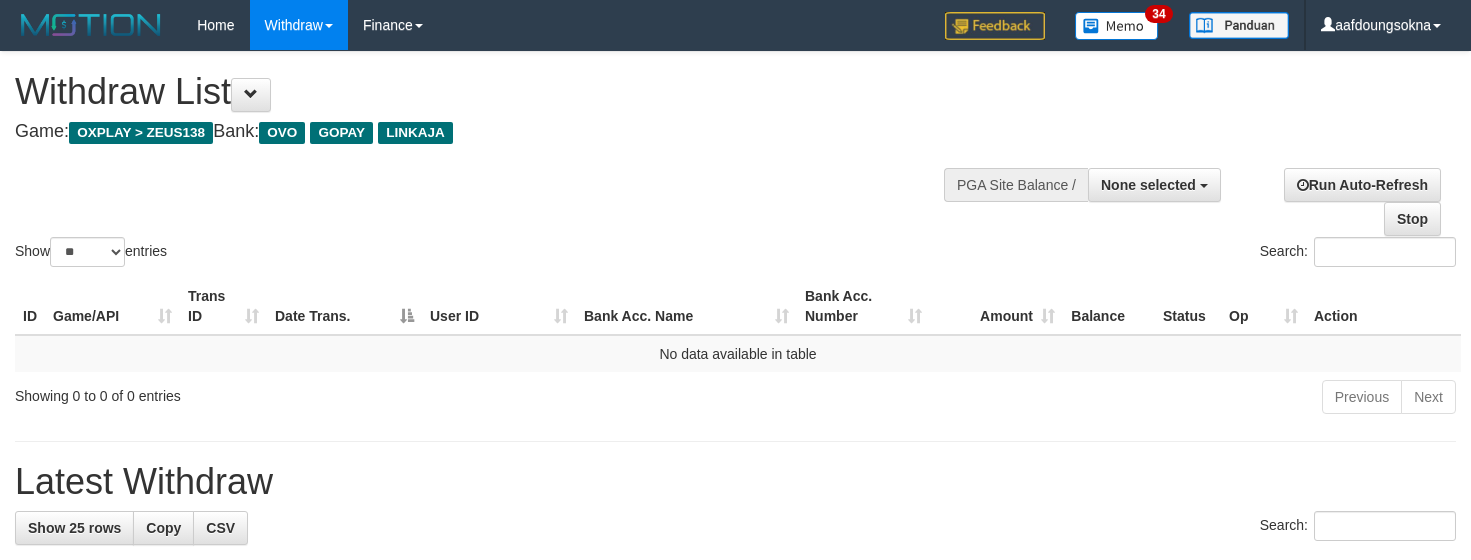 select 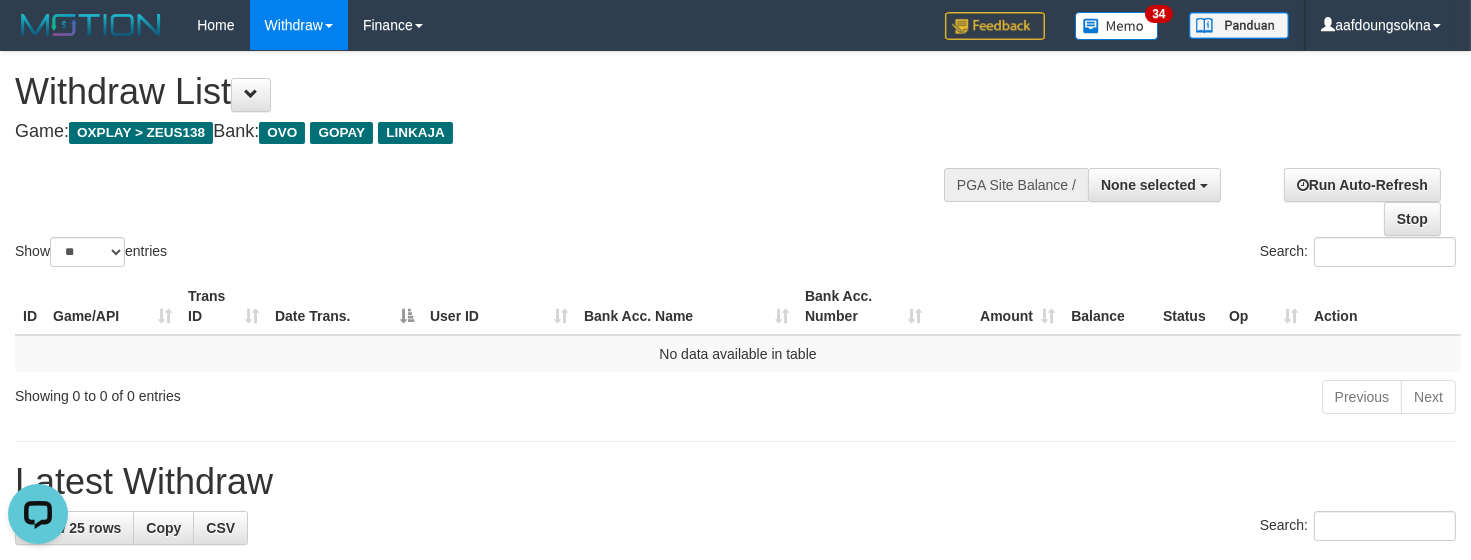 scroll, scrollTop: 0, scrollLeft: 0, axis: both 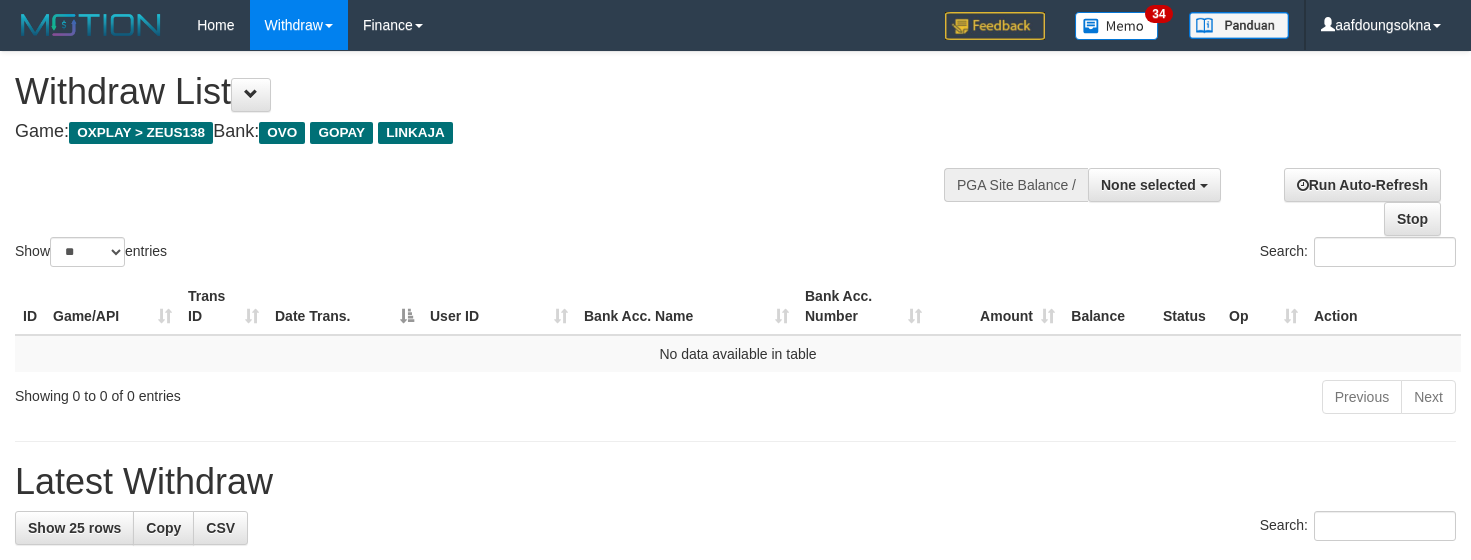 select 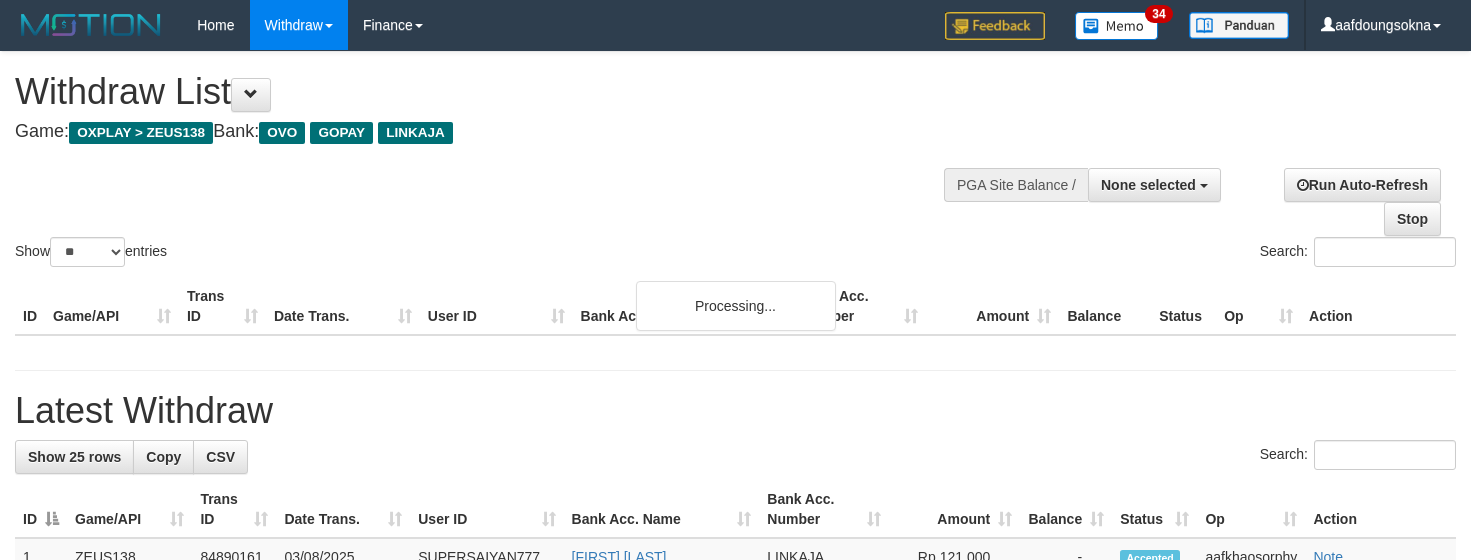 select 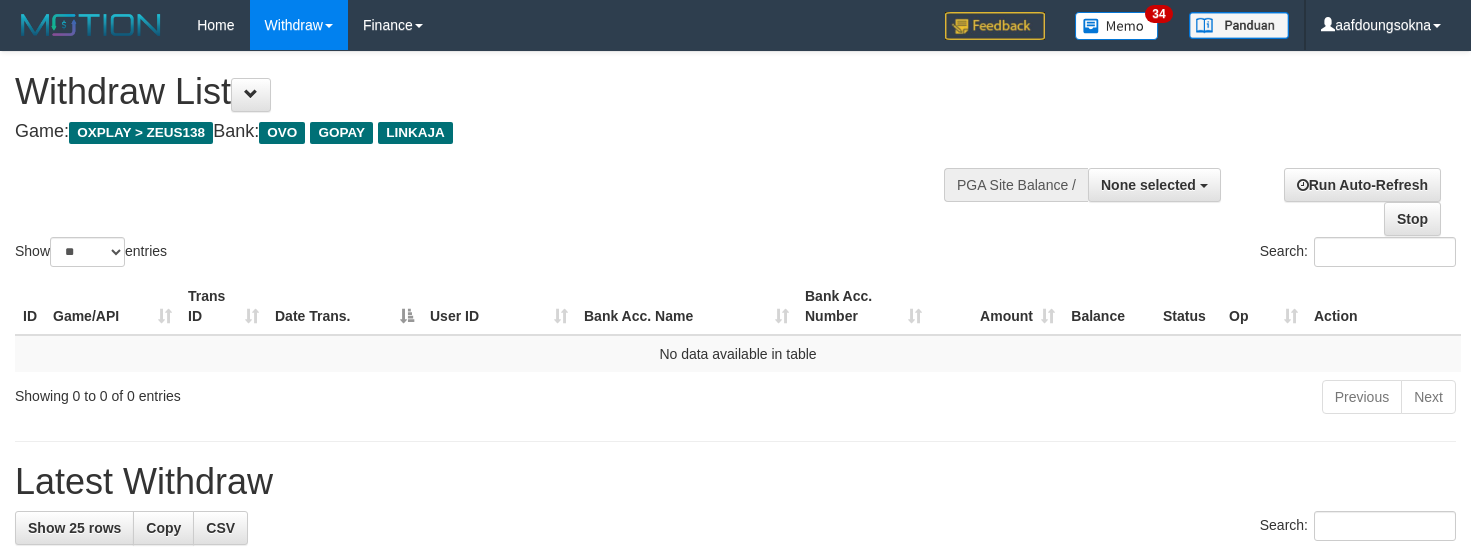 select 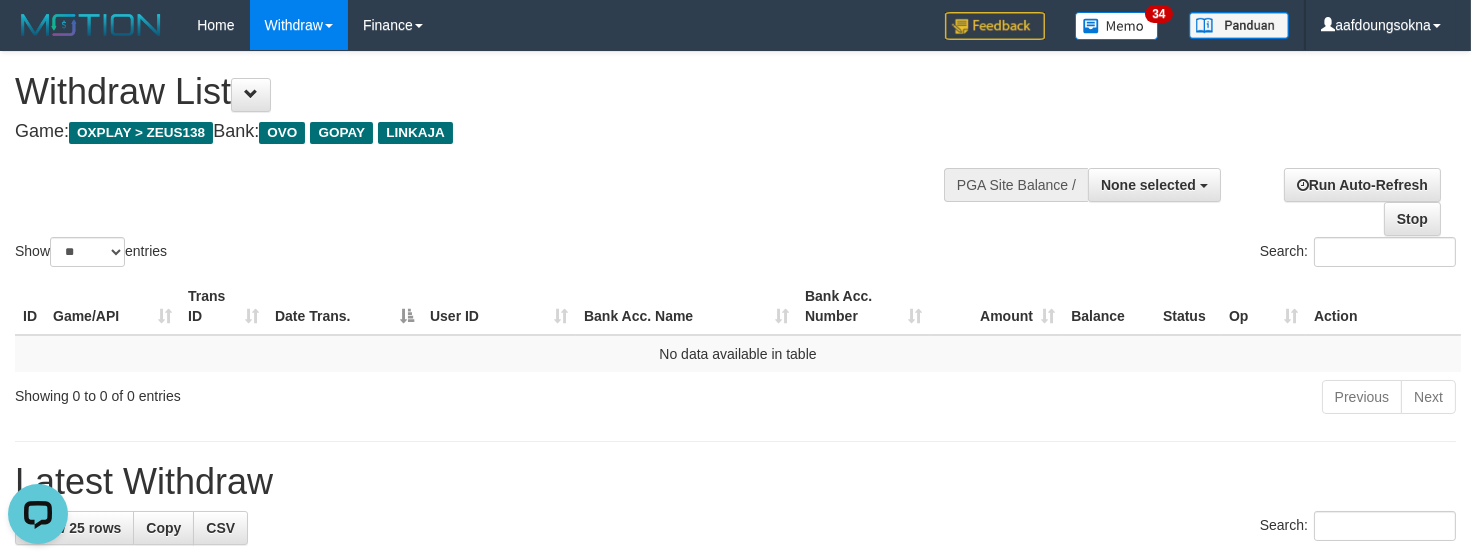 scroll, scrollTop: 0, scrollLeft: 0, axis: both 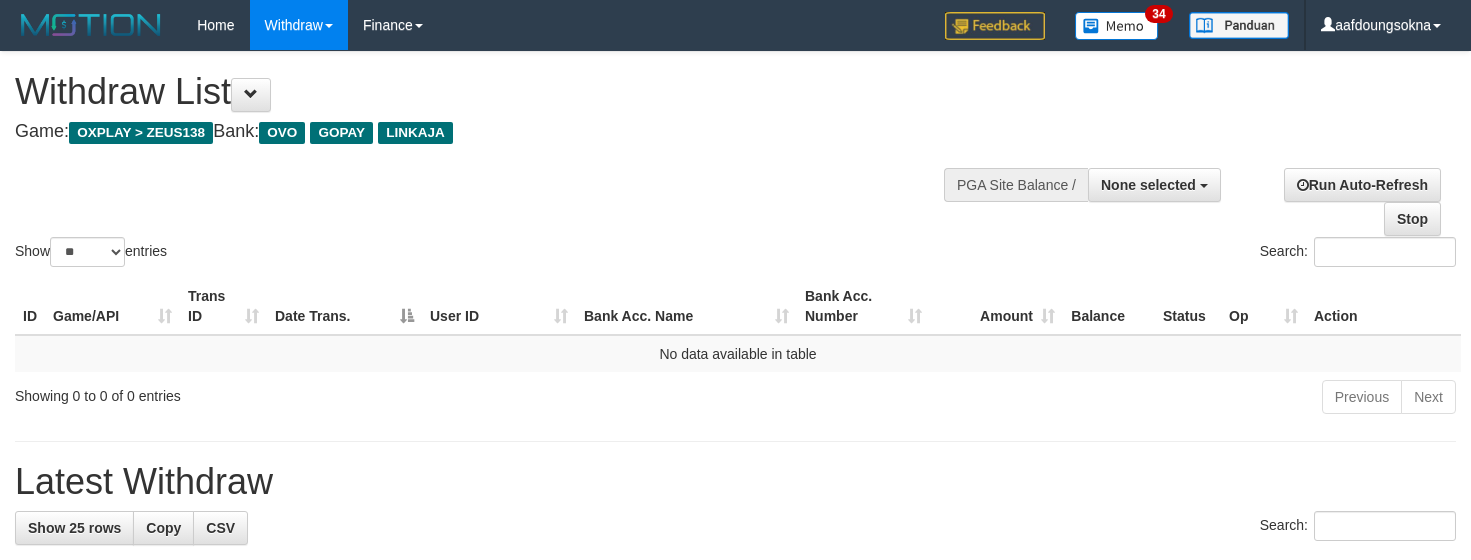 select 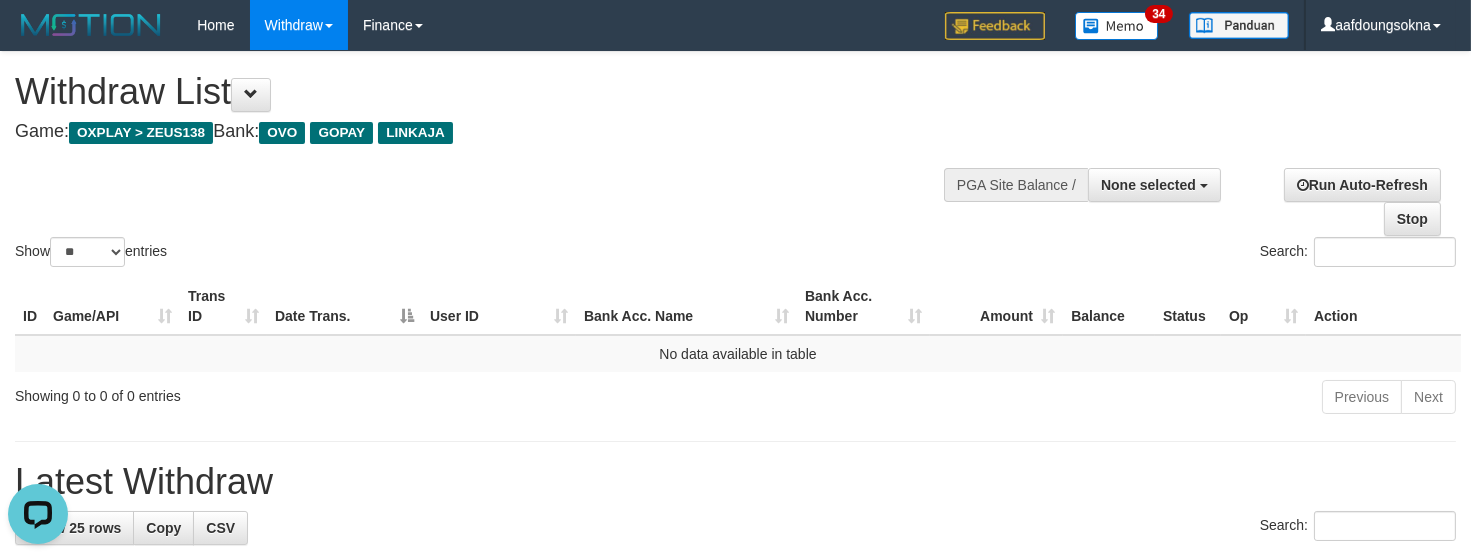scroll, scrollTop: 0, scrollLeft: 0, axis: both 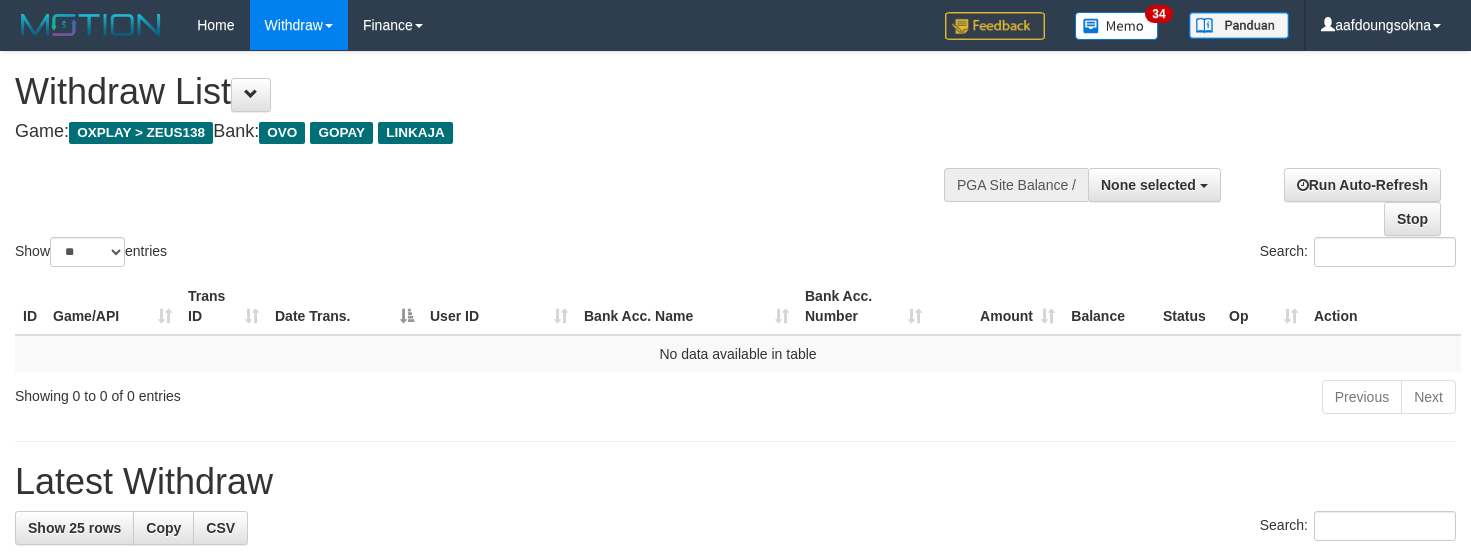 select 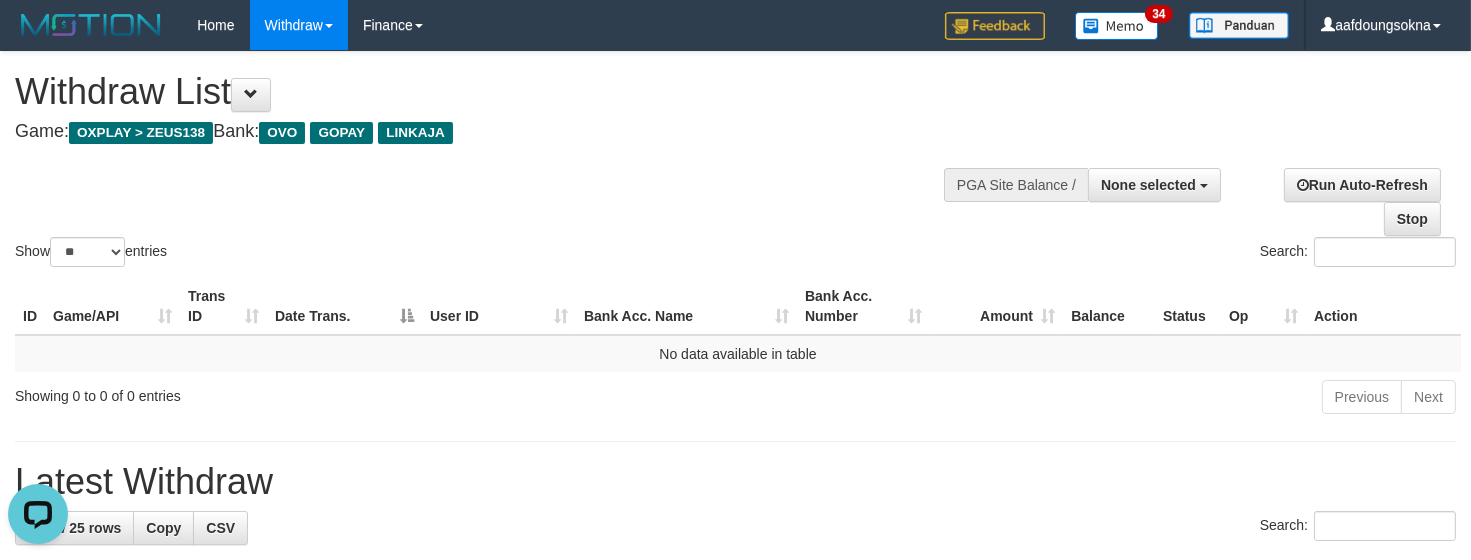 scroll, scrollTop: 0, scrollLeft: 0, axis: both 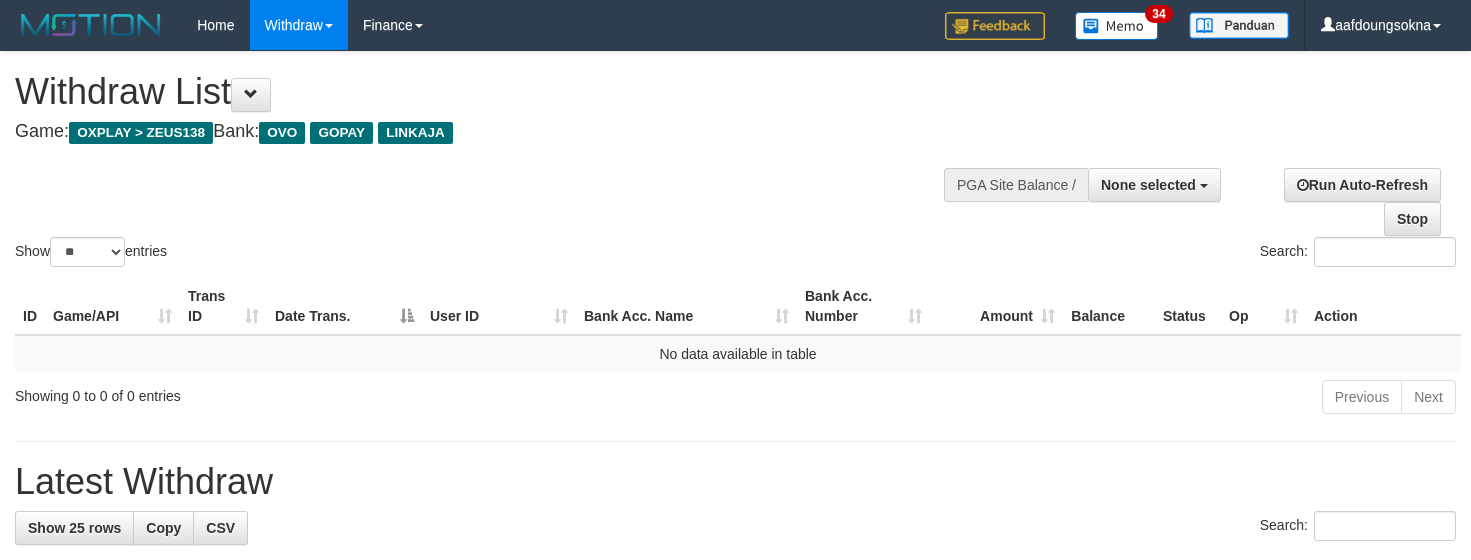 select 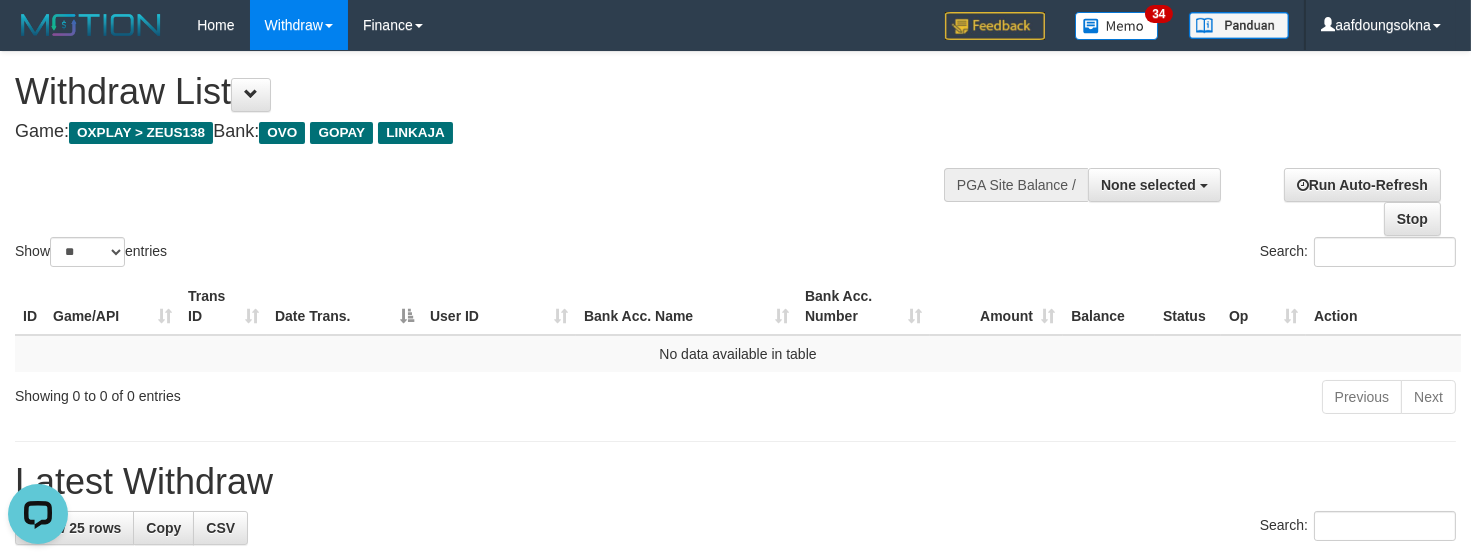 scroll, scrollTop: 0, scrollLeft: 0, axis: both 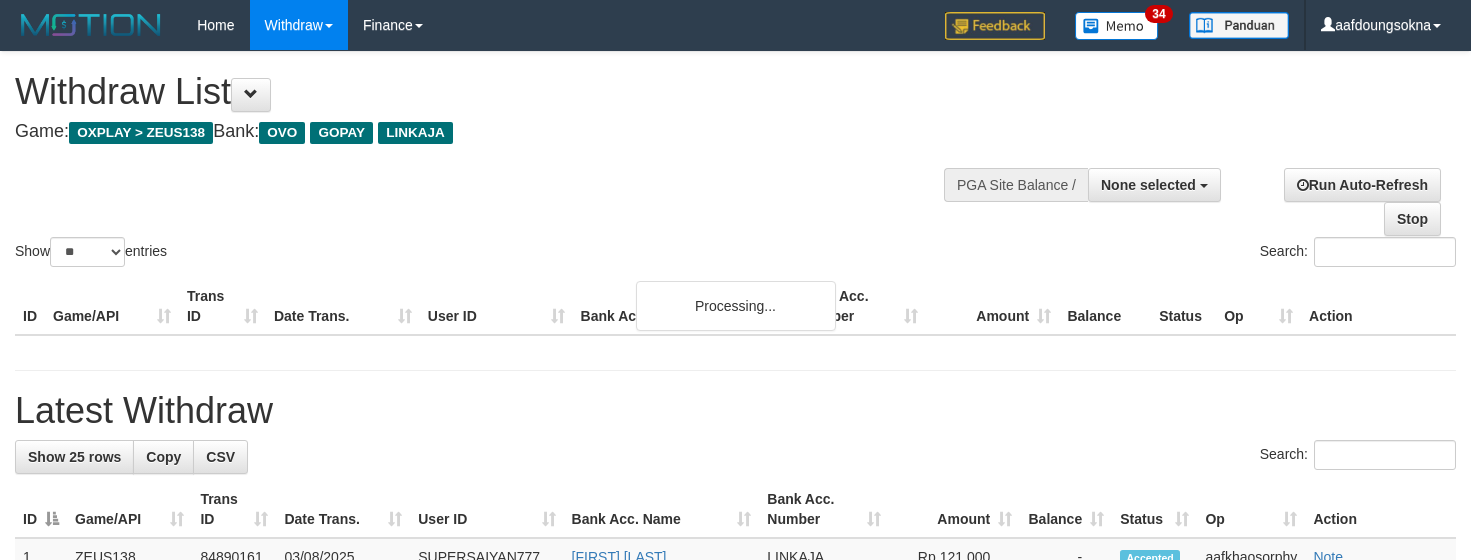 select 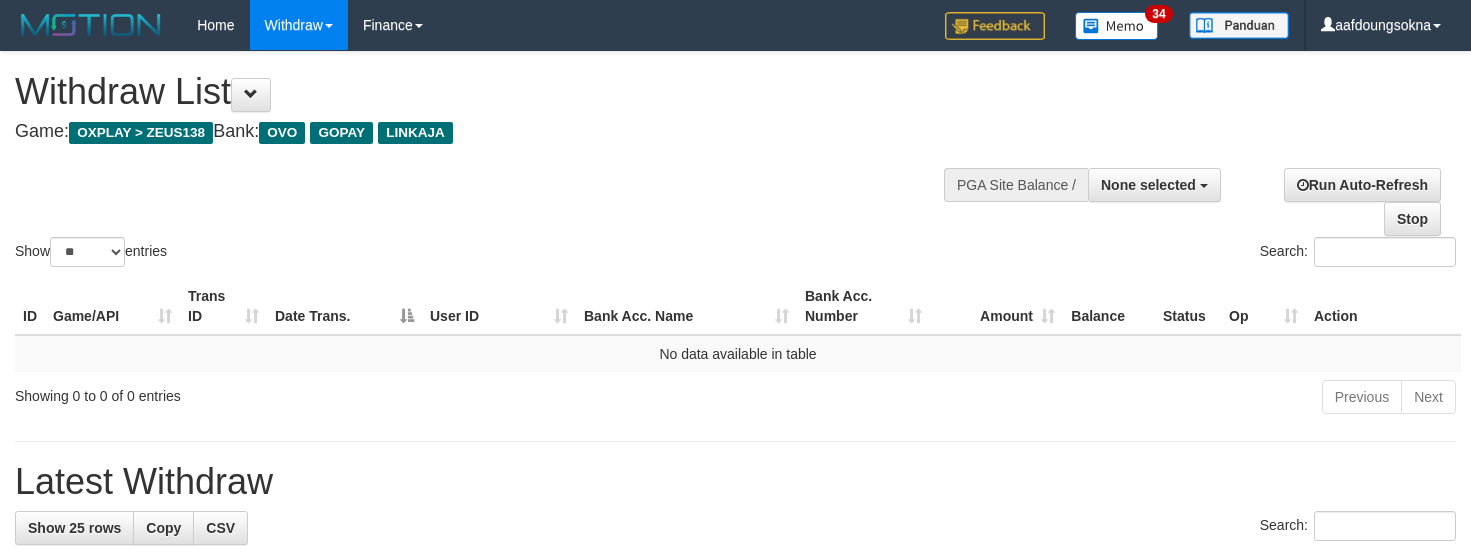 select 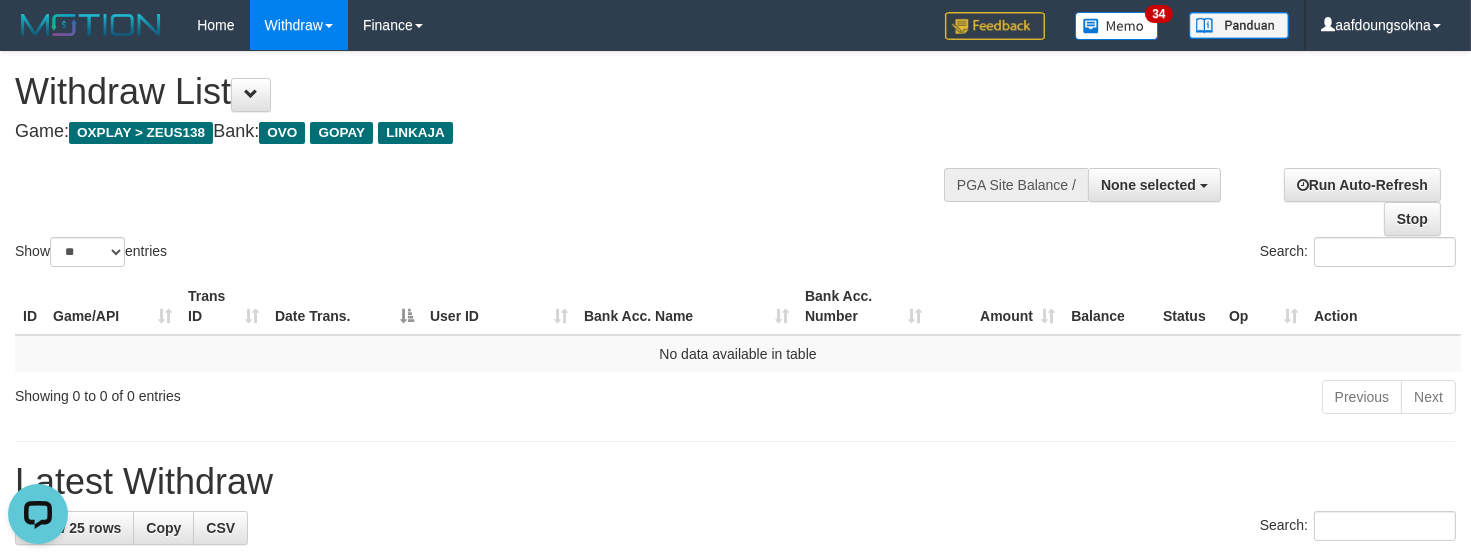 scroll, scrollTop: 0, scrollLeft: 0, axis: both 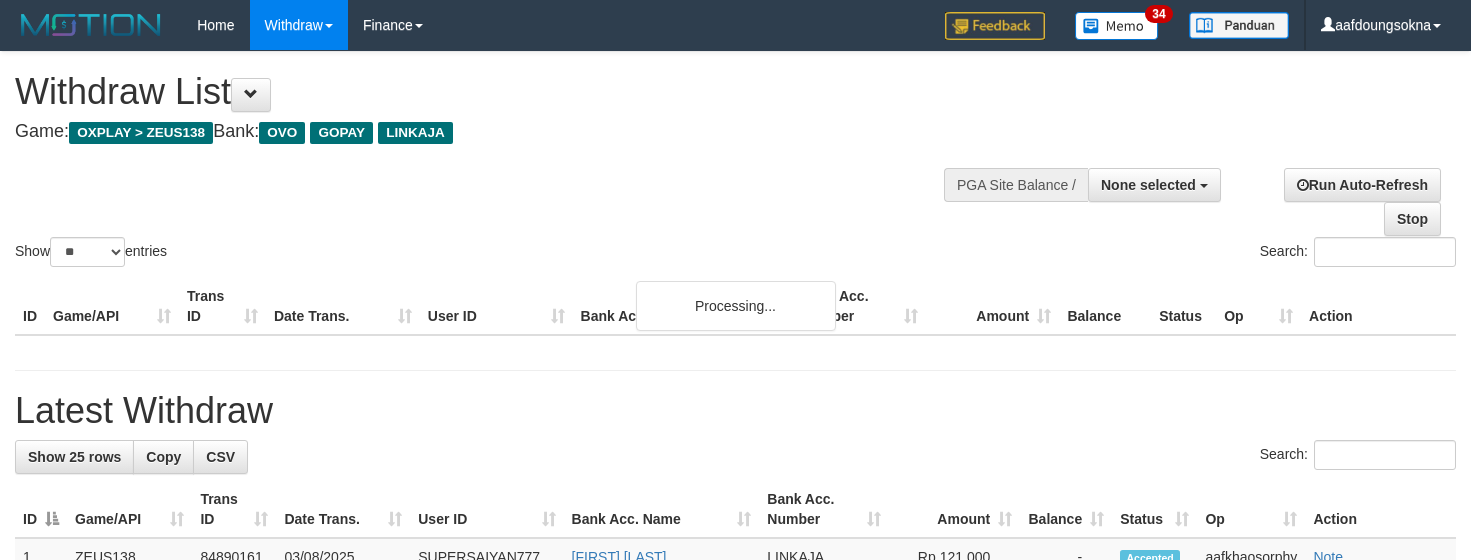 select 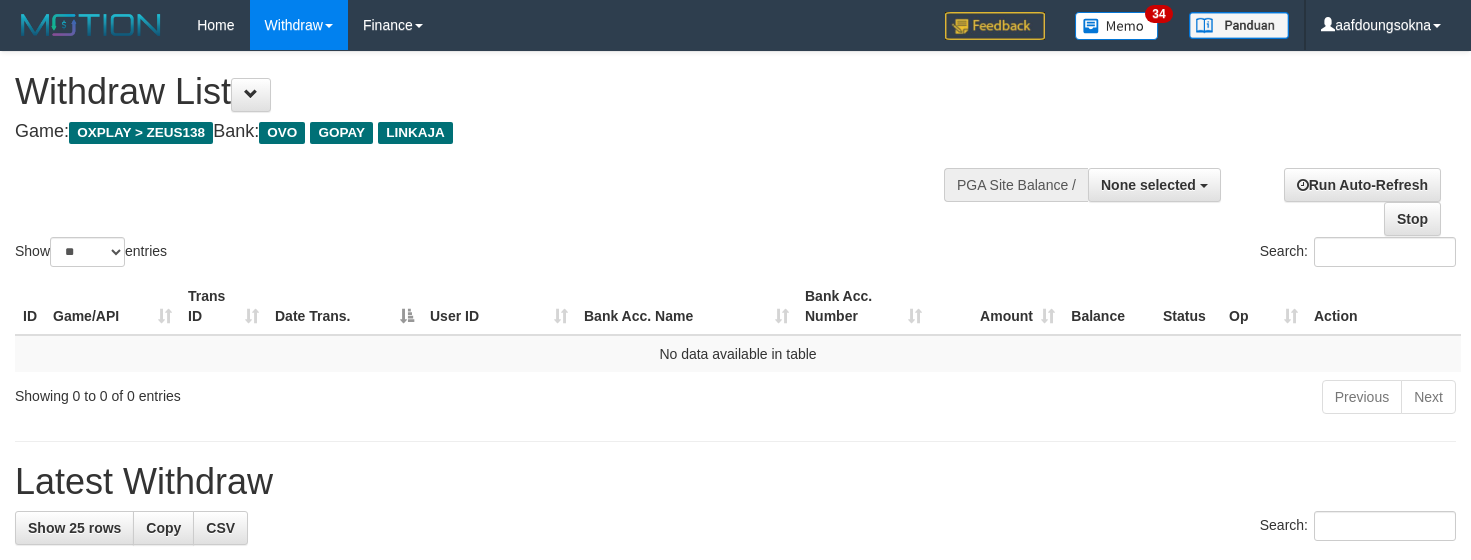 select 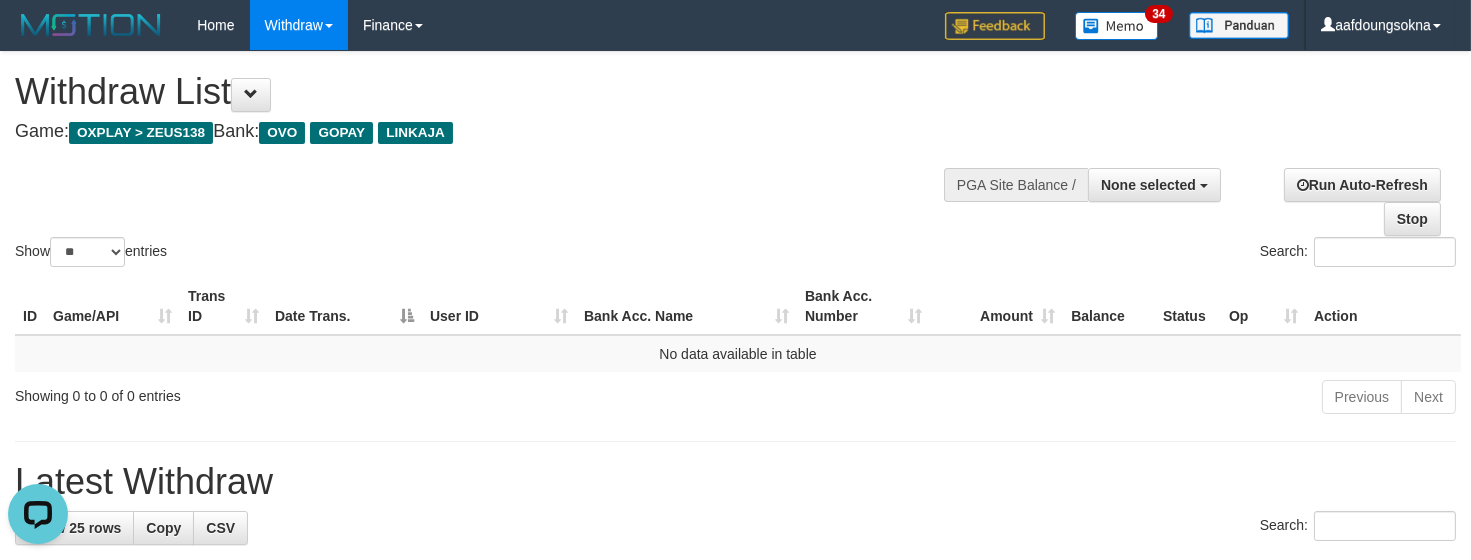 scroll, scrollTop: 0, scrollLeft: 0, axis: both 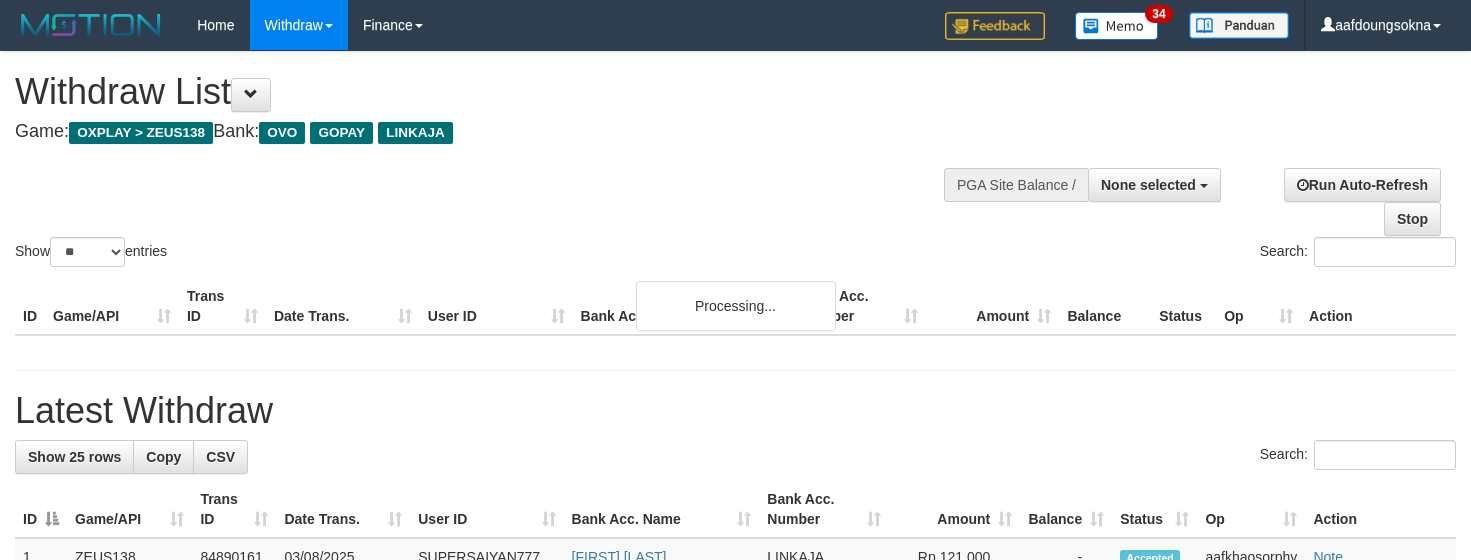 select 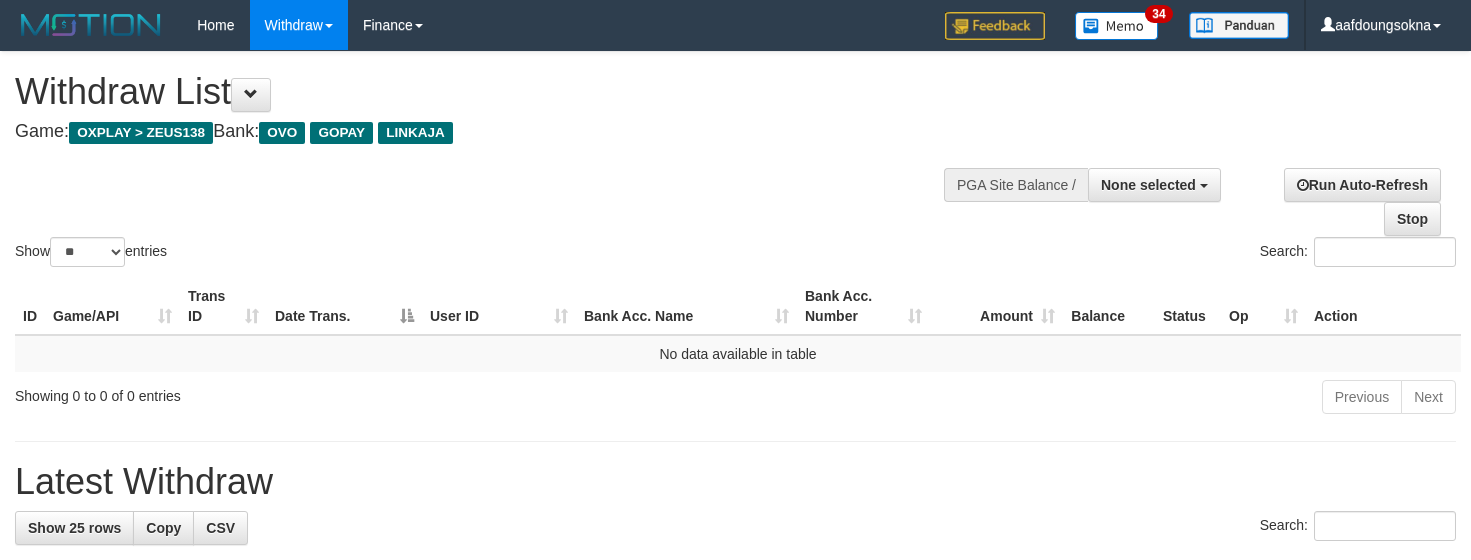 select 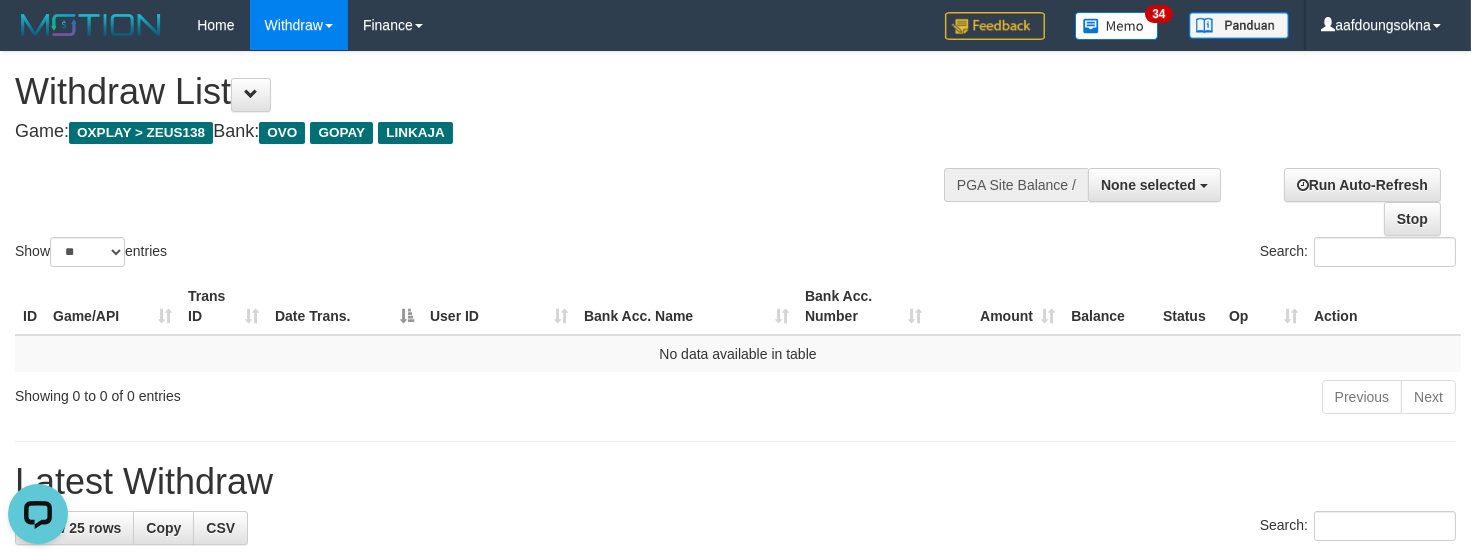 scroll, scrollTop: 0, scrollLeft: 0, axis: both 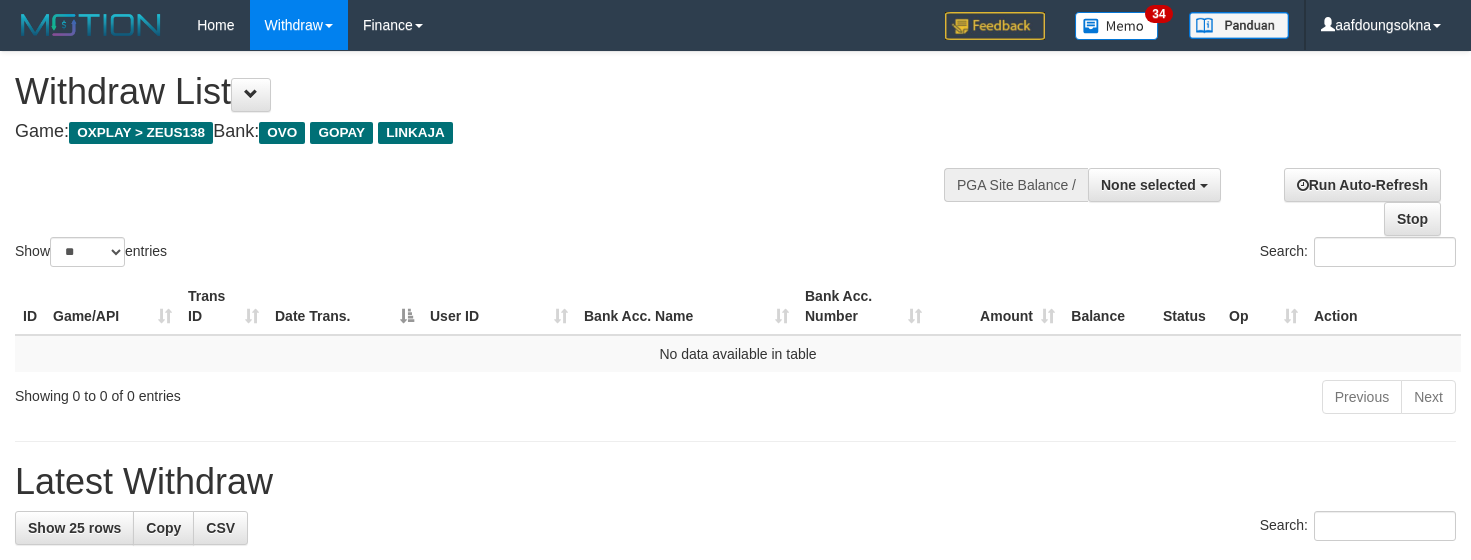 select 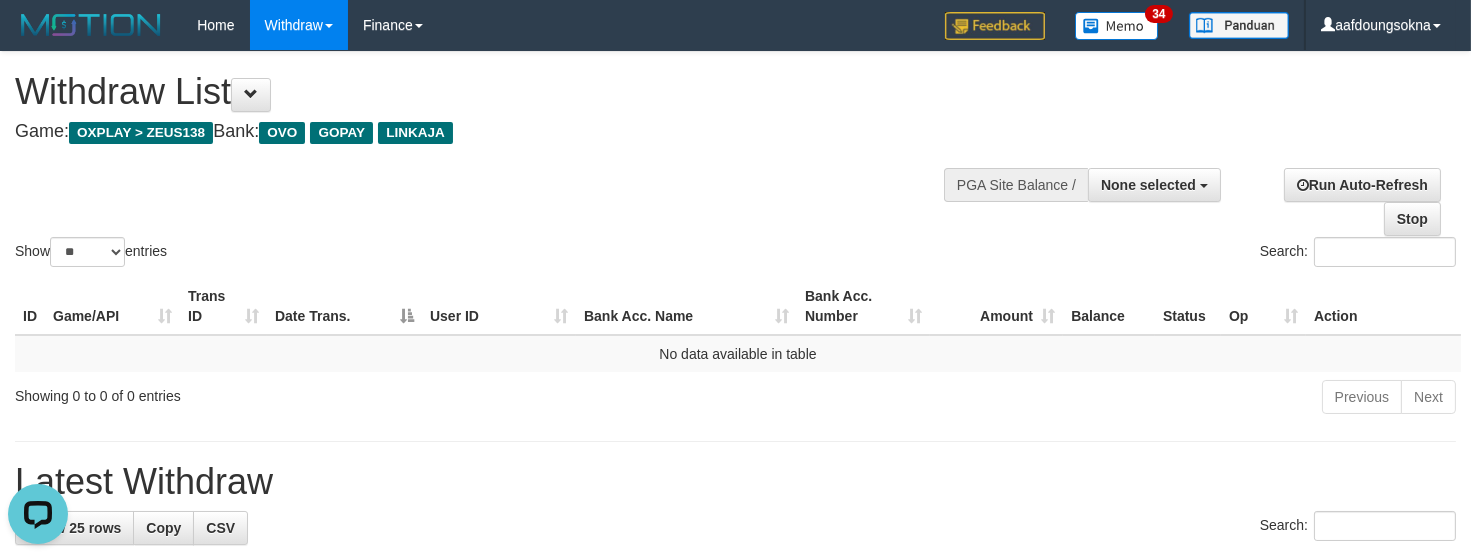 scroll, scrollTop: 0, scrollLeft: 0, axis: both 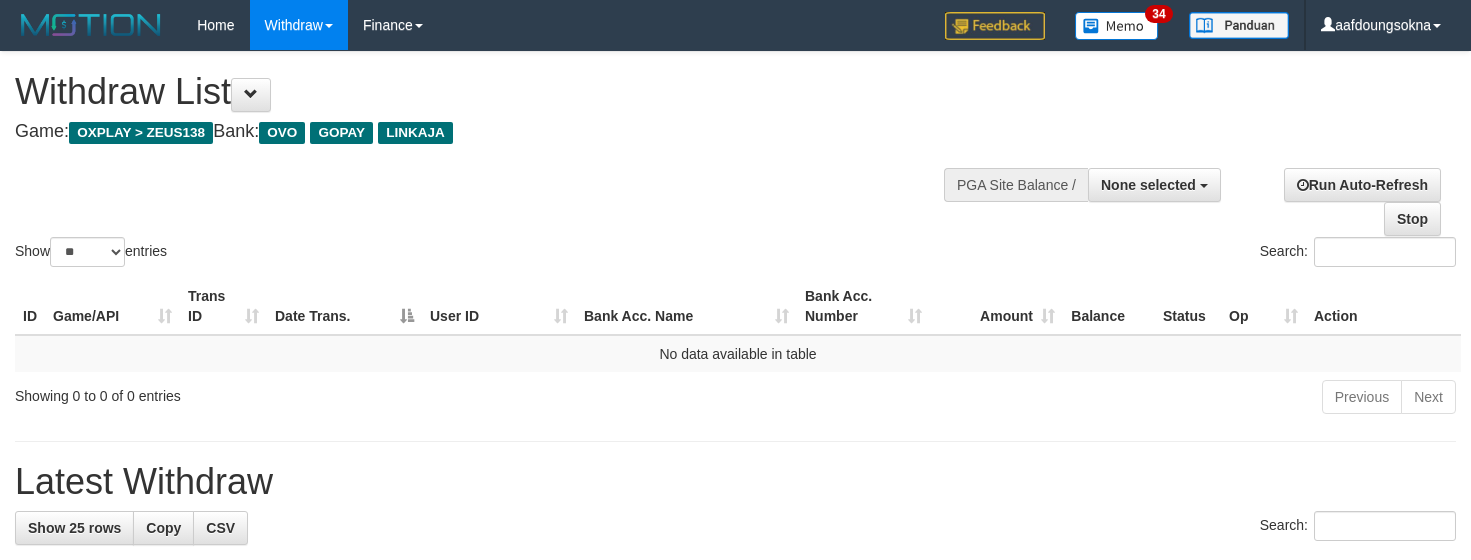 select 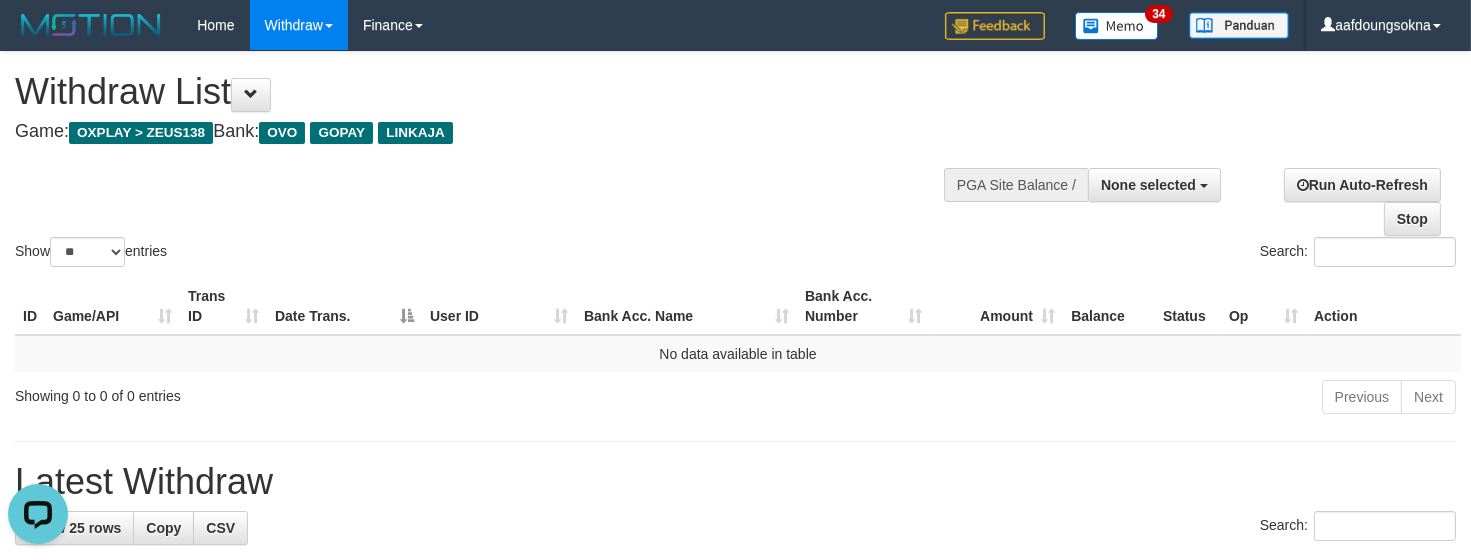 scroll, scrollTop: 0, scrollLeft: 0, axis: both 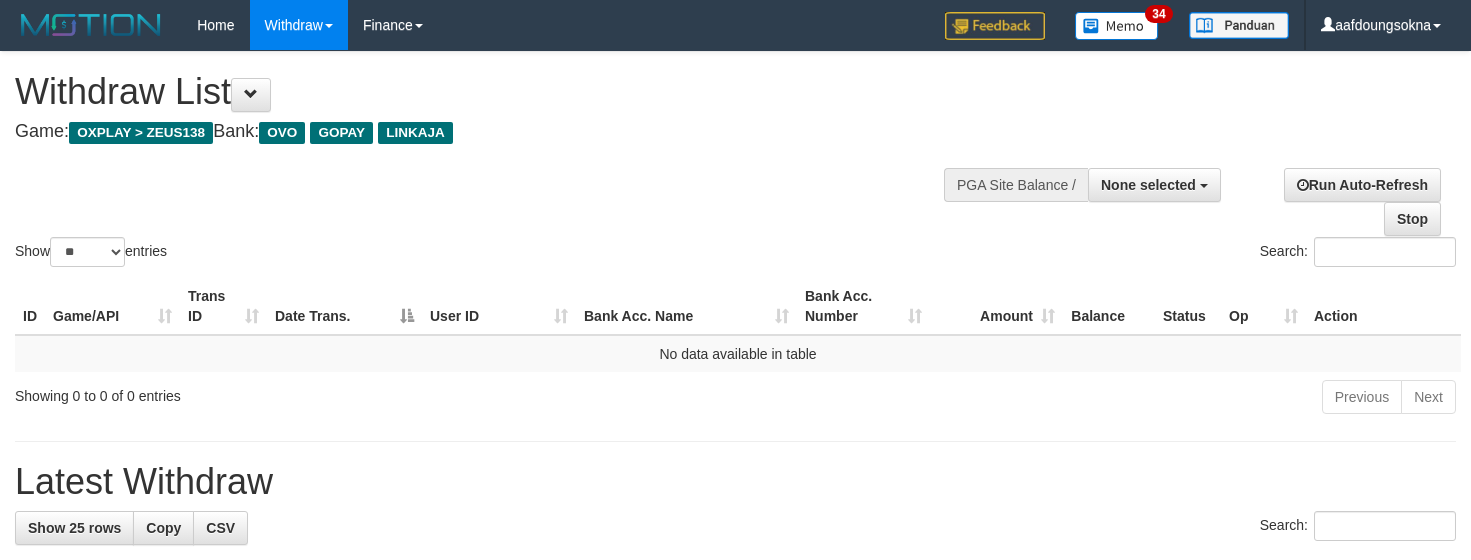 select 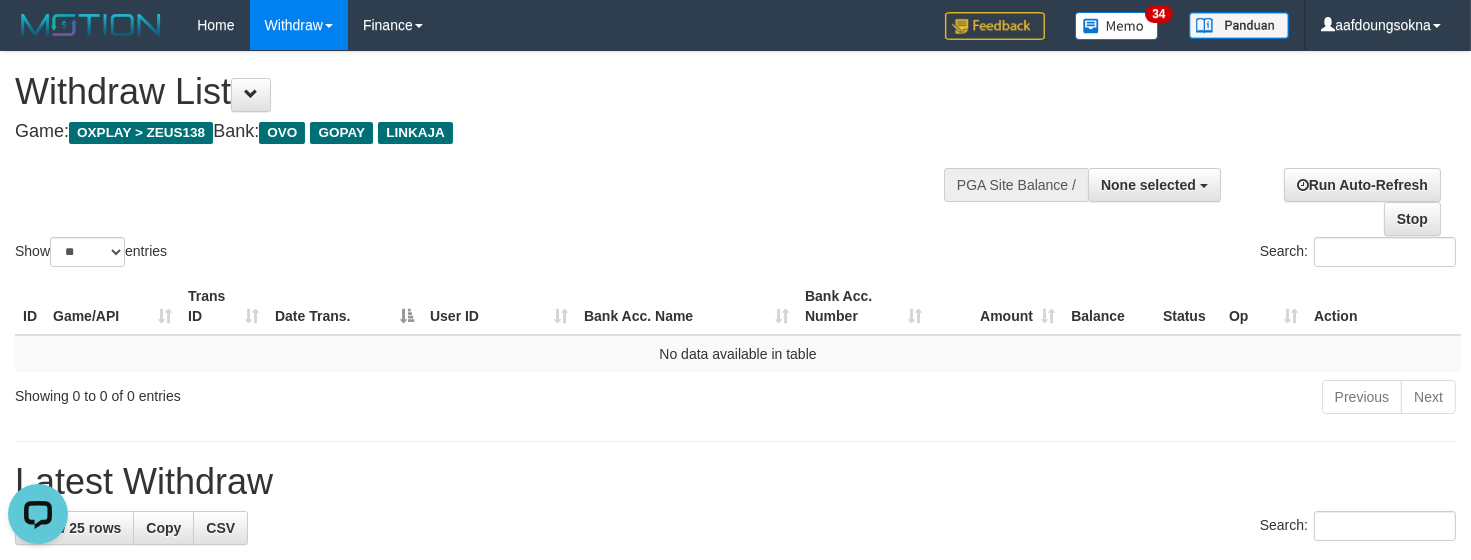 scroll, scrollTop: 0, scrollLeft: 0, axis: both 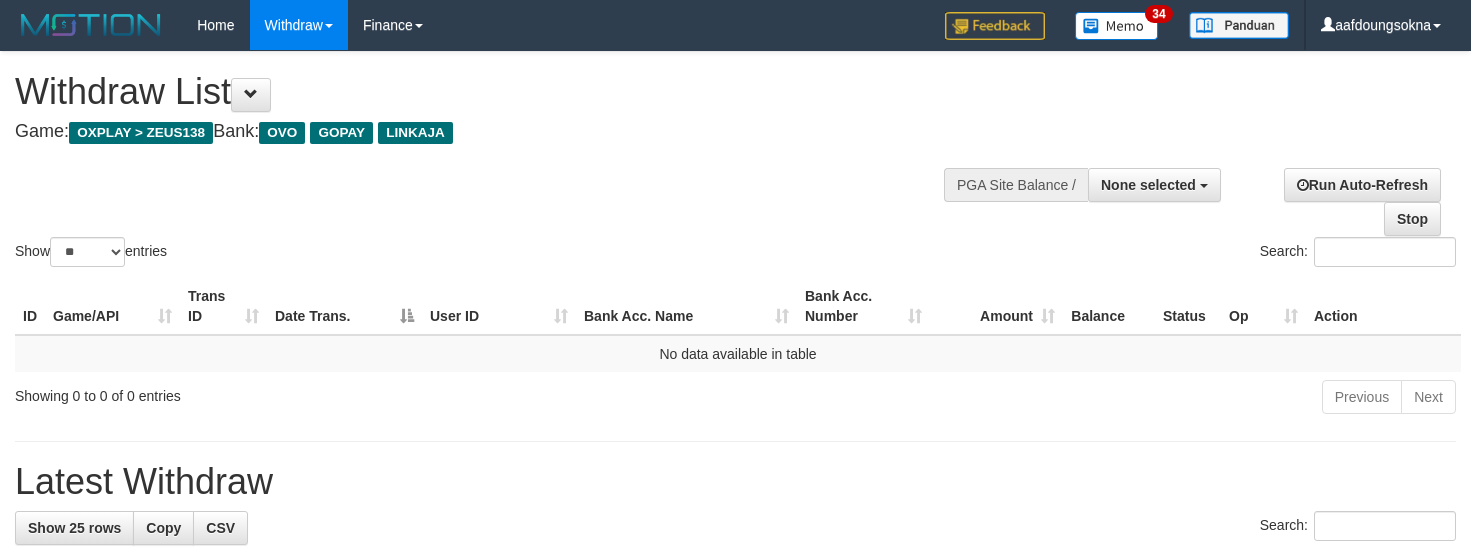 select 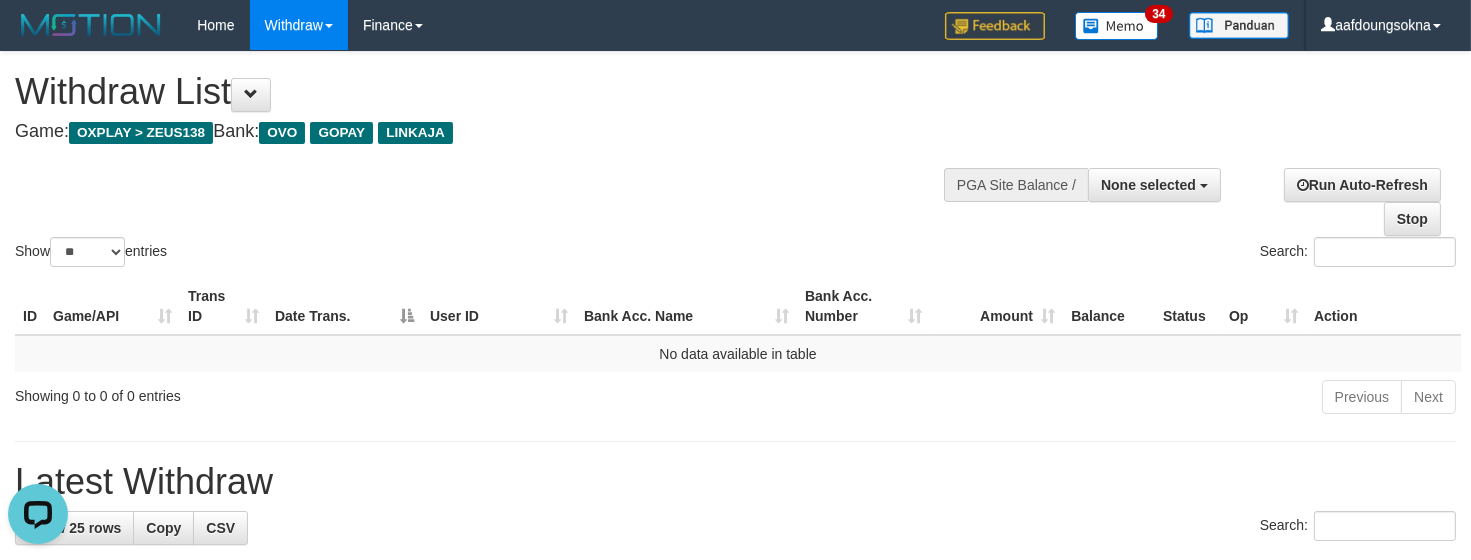 scroll, scrollTop: 0, scrollLeft: 0, axis: both 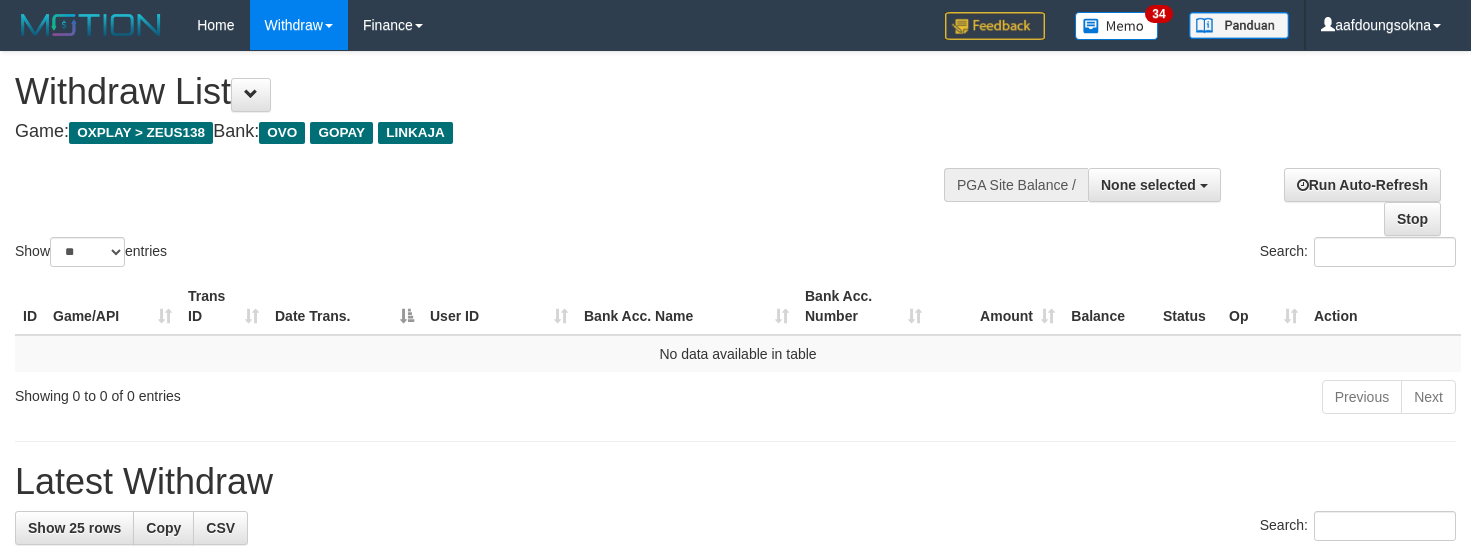 select 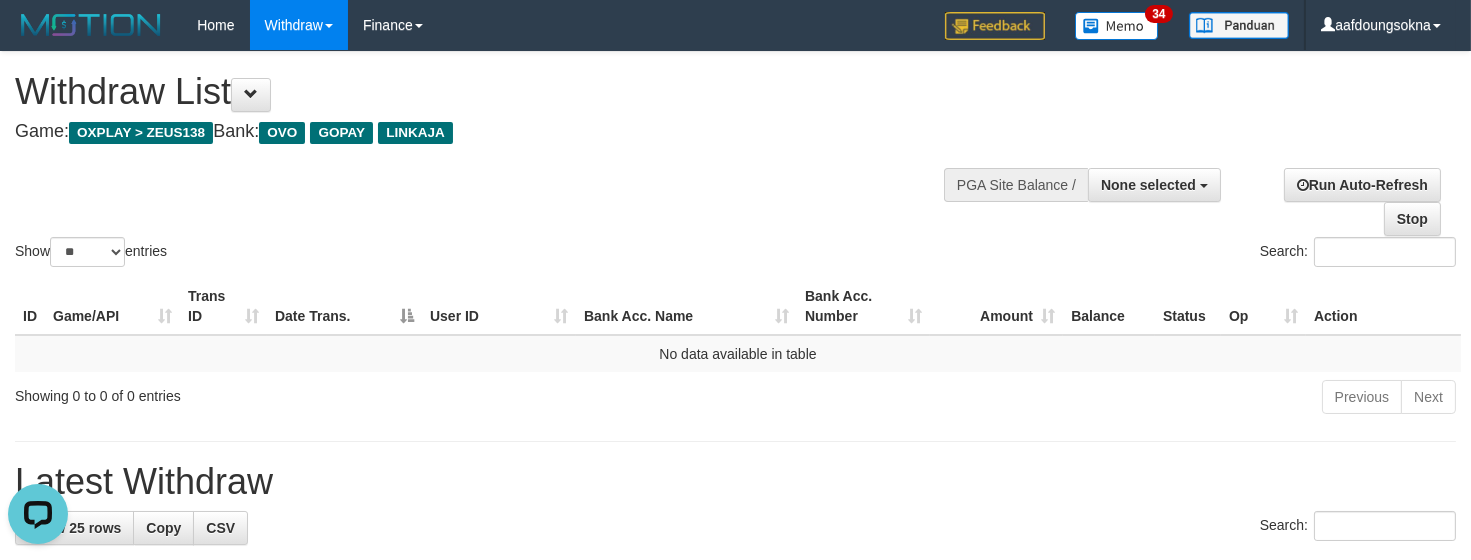 scroll, scrollTop: 0, scrollLeft: 0, axis: both 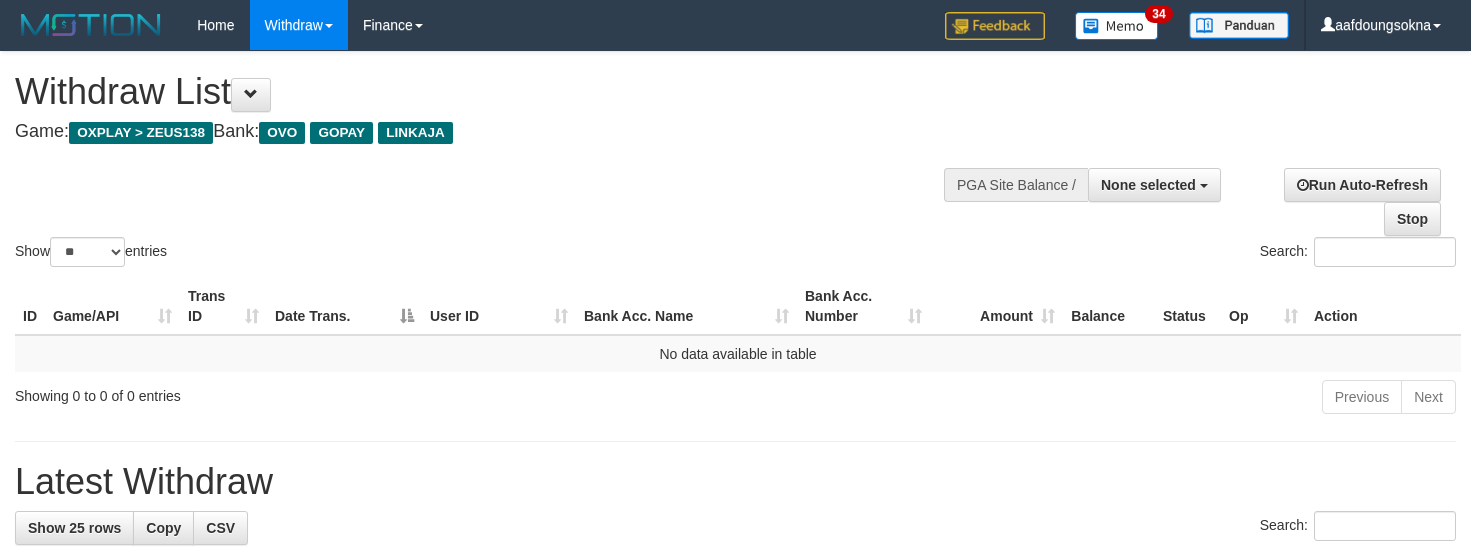 select 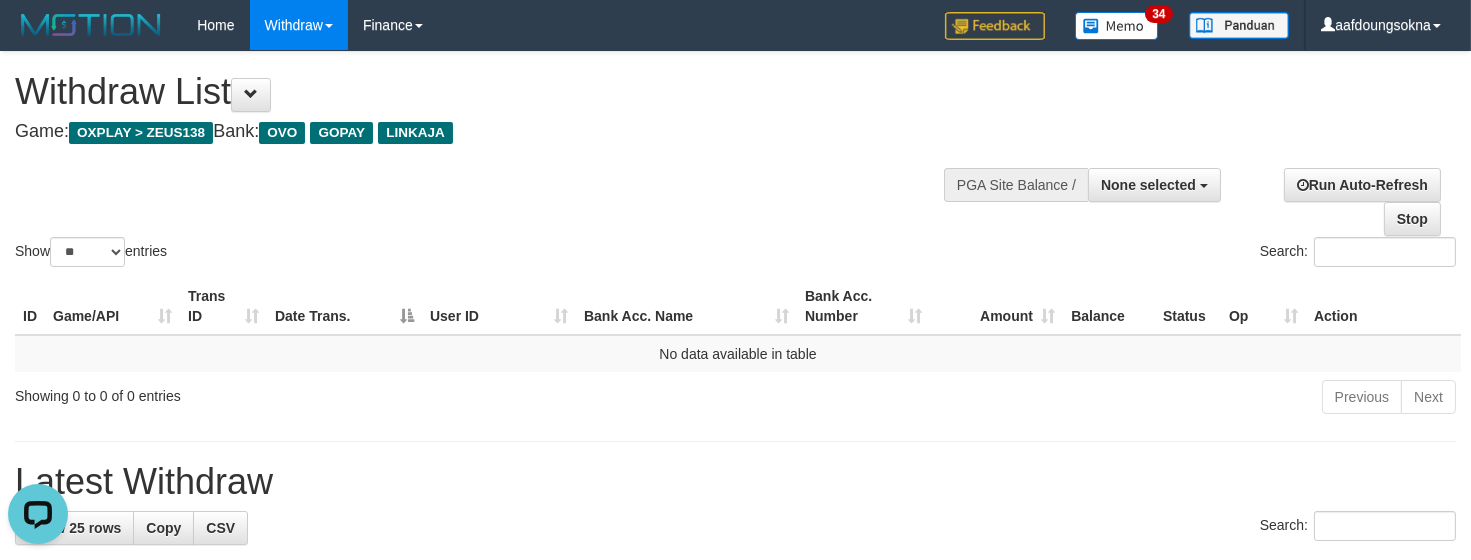 scroll, scrollTop: 0, scrollLeft: 0, axis: both 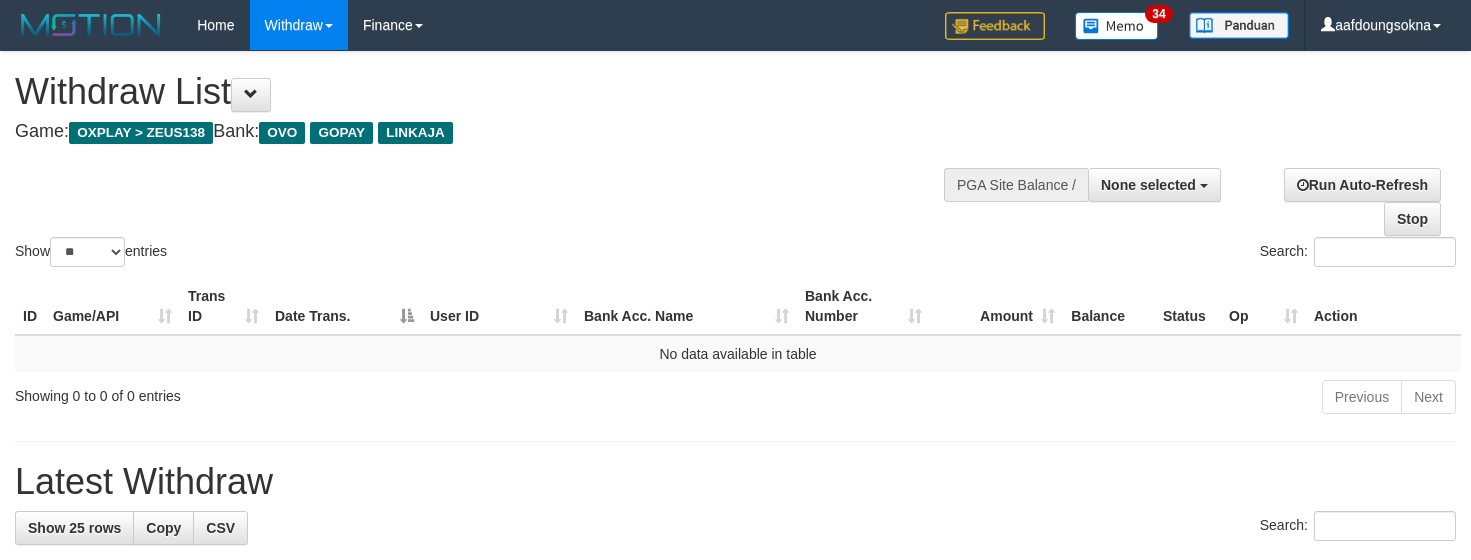 select 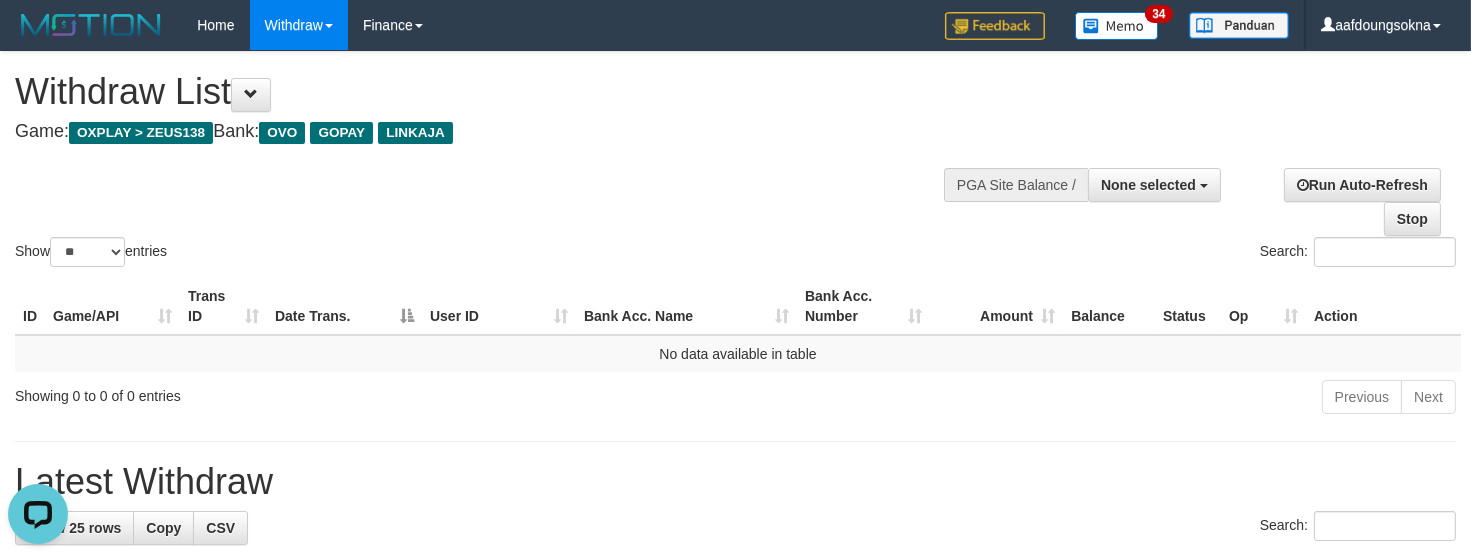 scroll, scrollTop: 0, scrollLeft: 0, axis: both 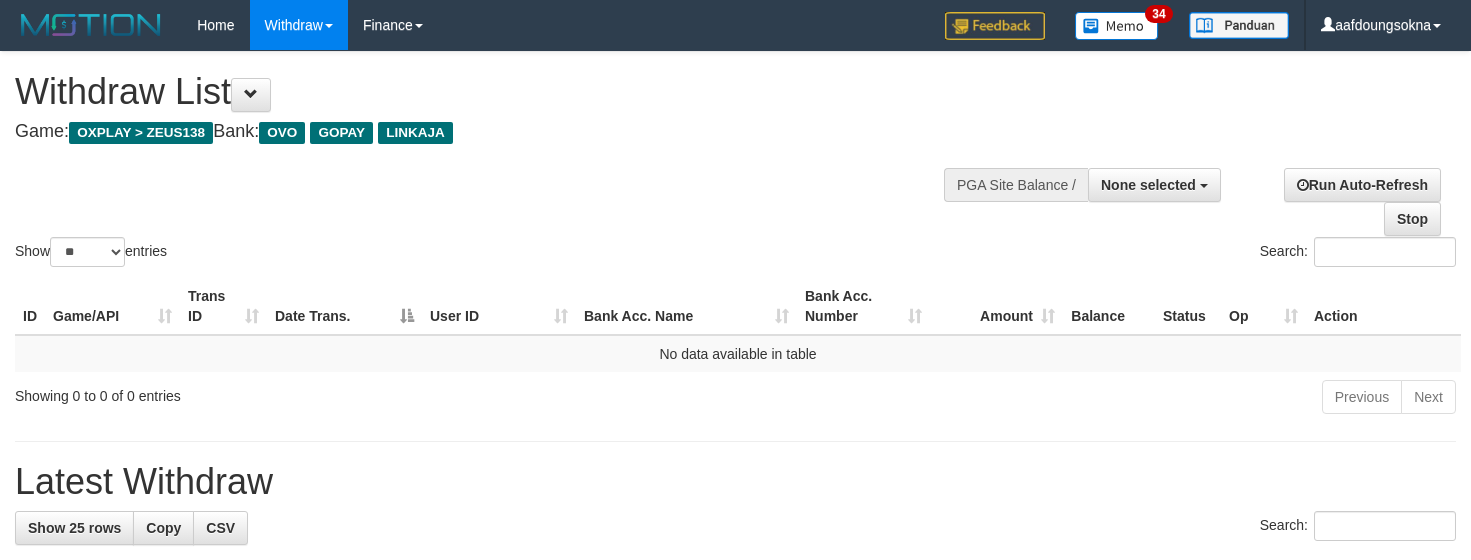 select 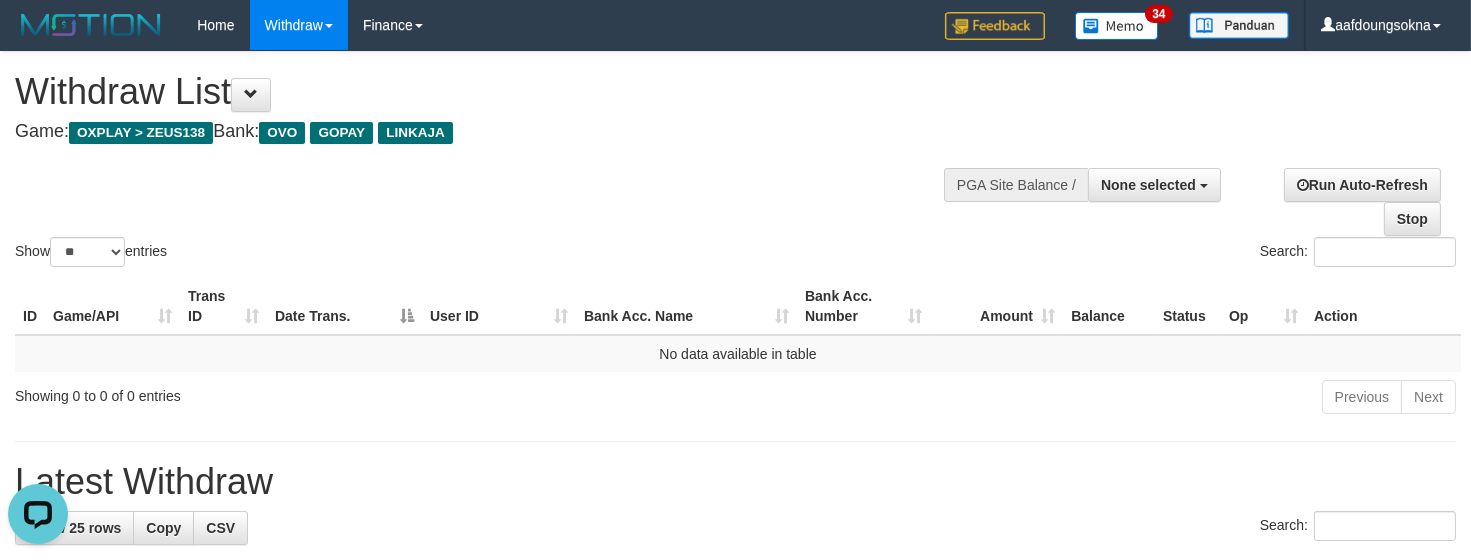 scroll, scrollTop: 0, scrollLeft: 0, axis: both 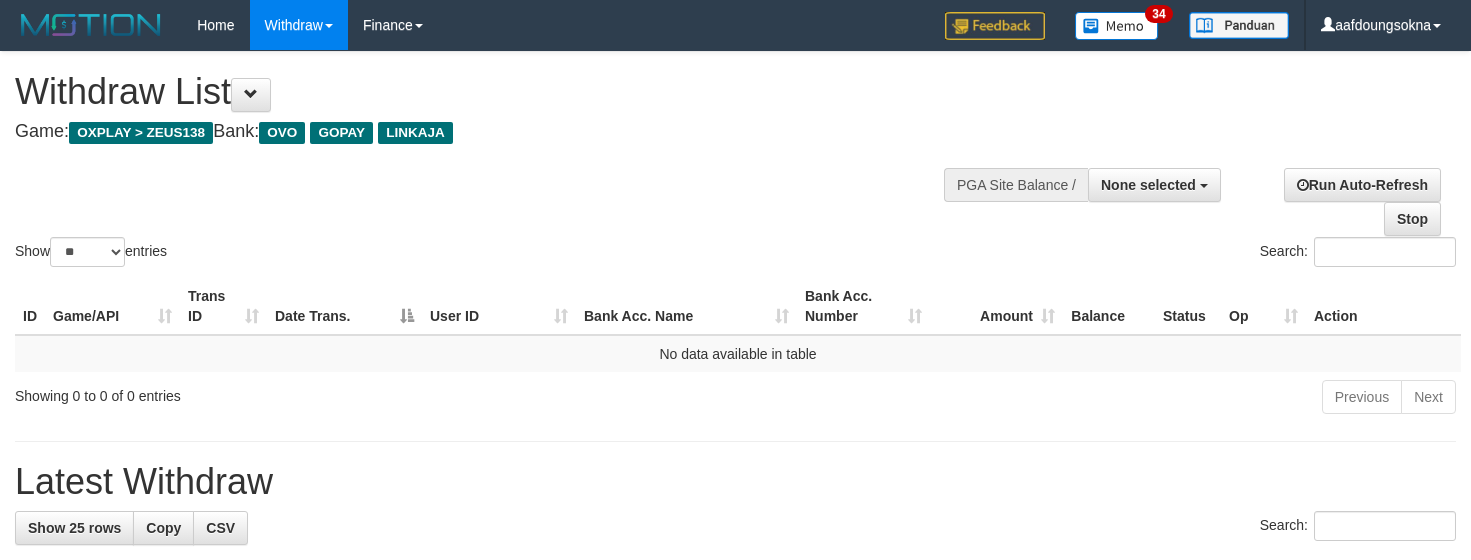 select 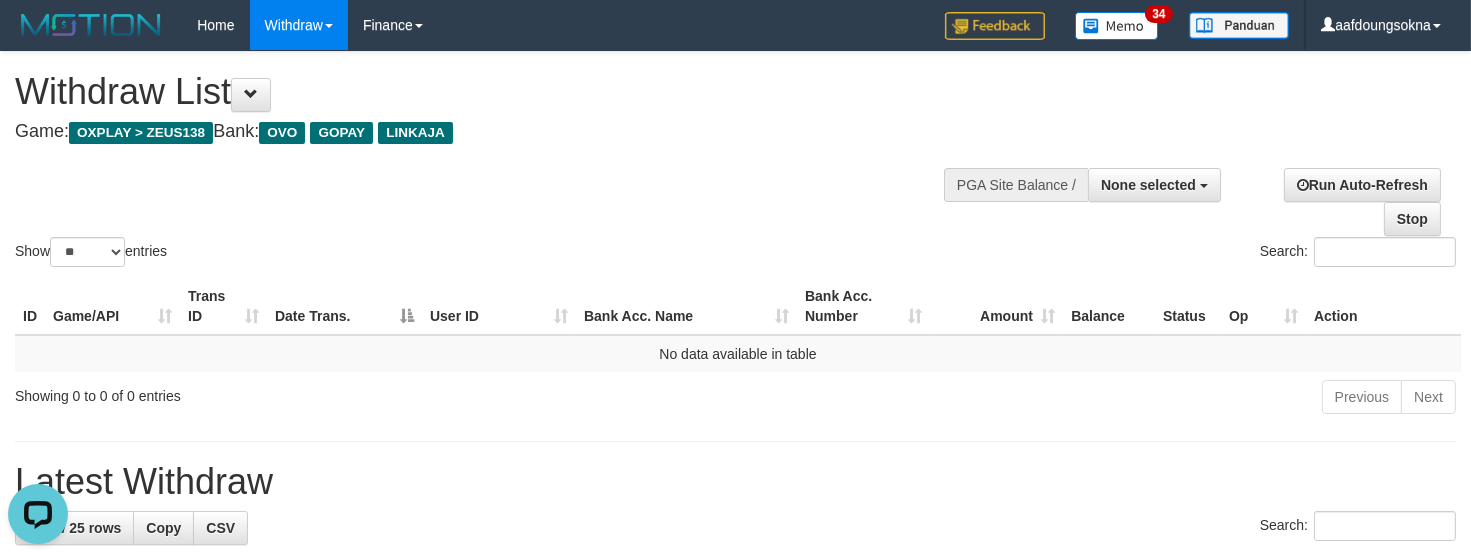 scroll, scrollTop: 0, scrollLeft: 0, axis: both 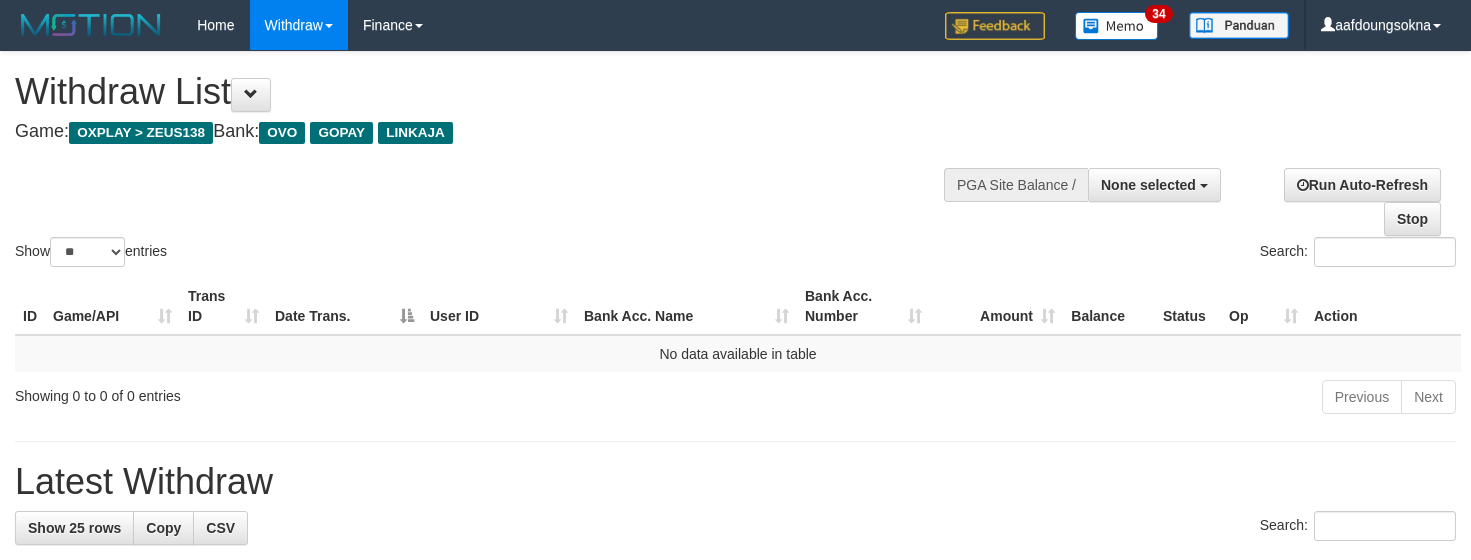 select 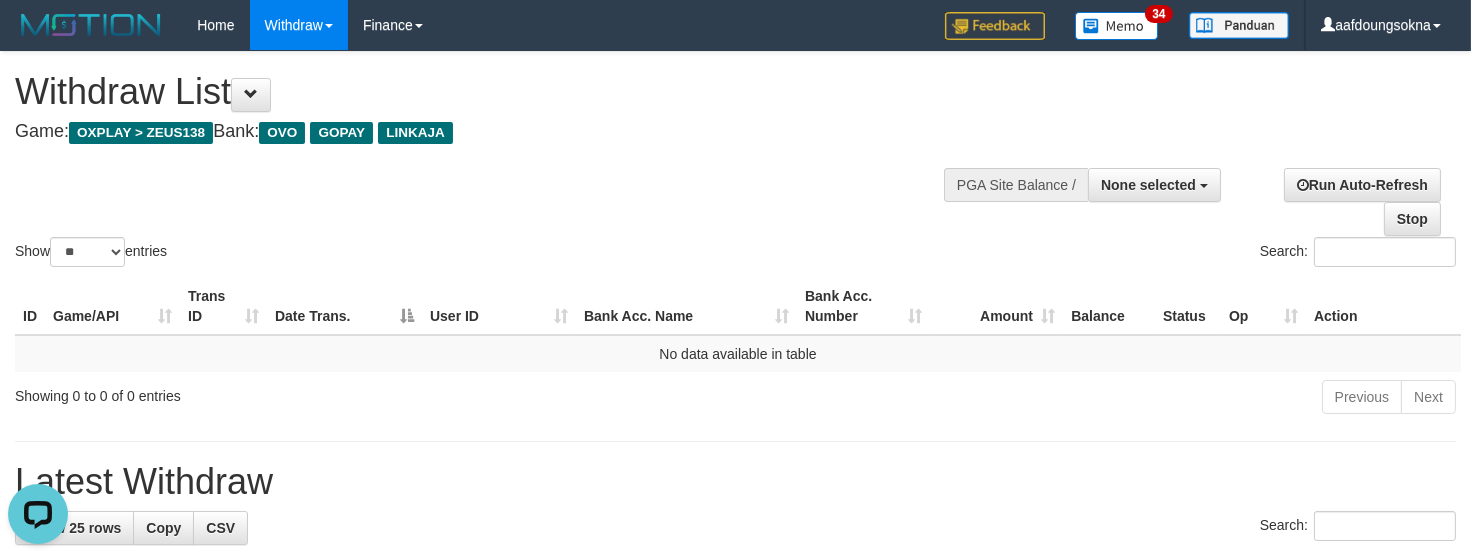 scroll, scrollTop: 0, scrollLeft: 0, axis: both 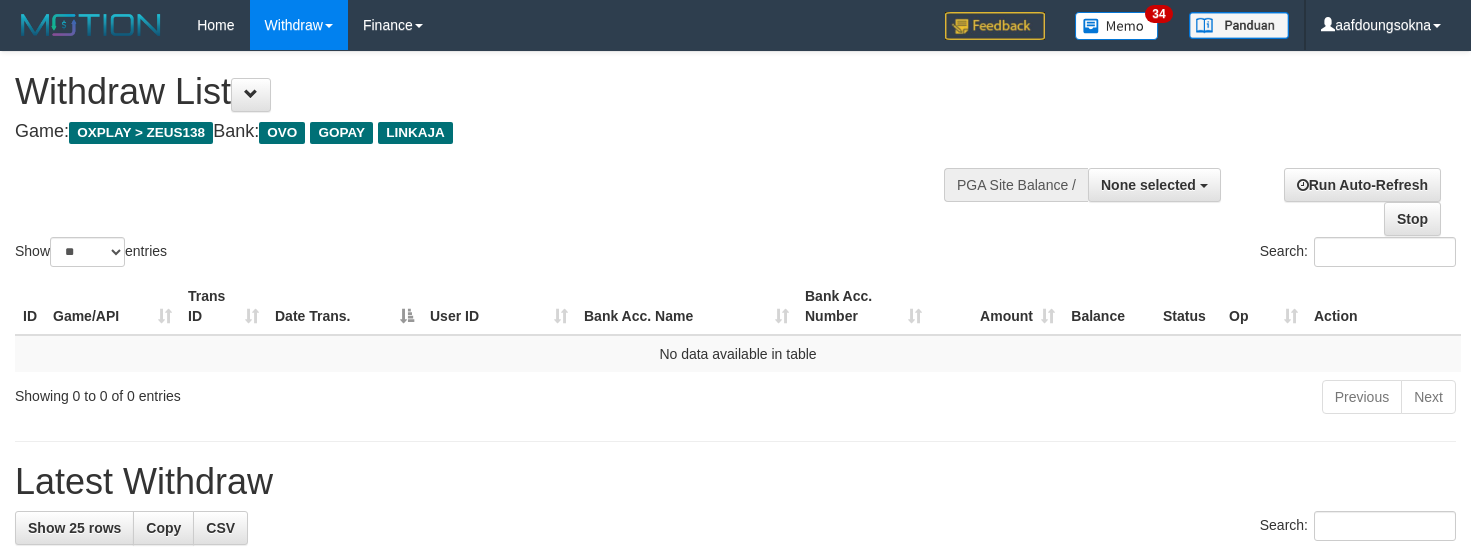 select 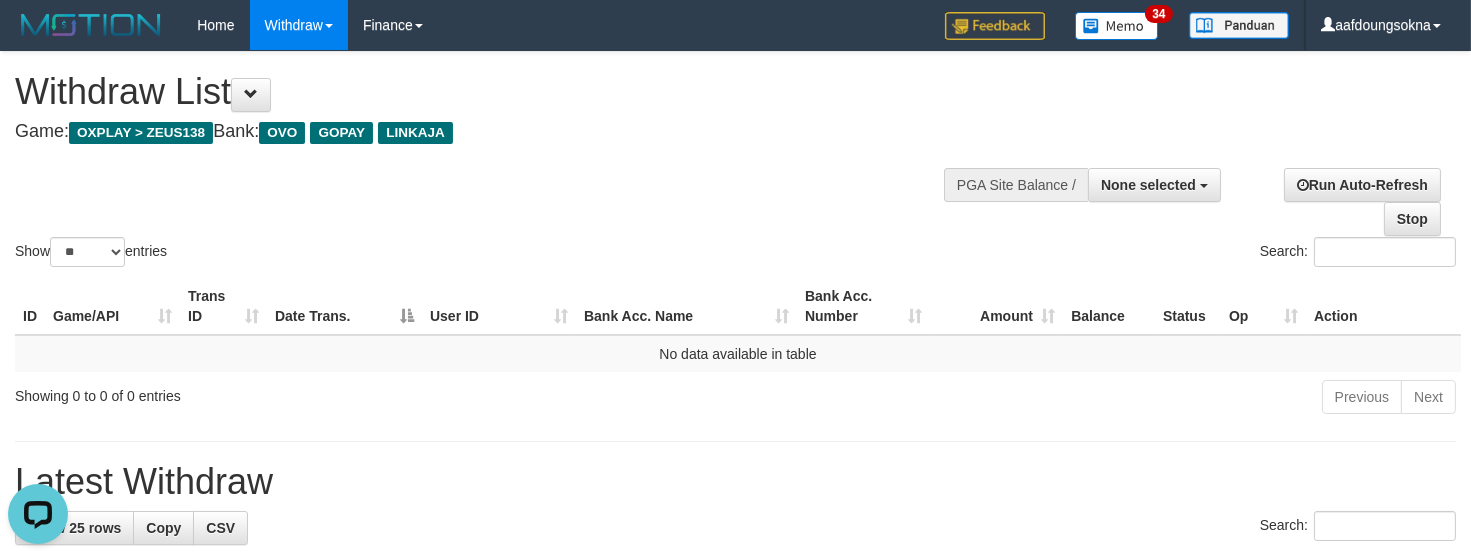 scroll, scrollTop: 0, scrollLeft: 0, axis: both 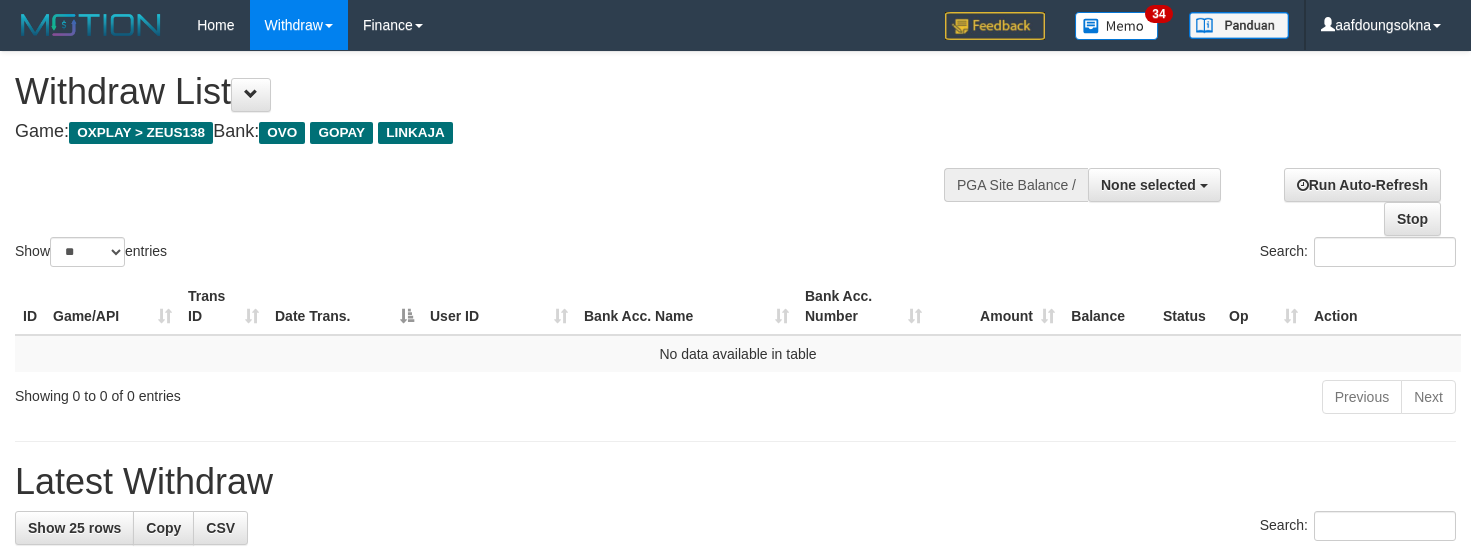 select 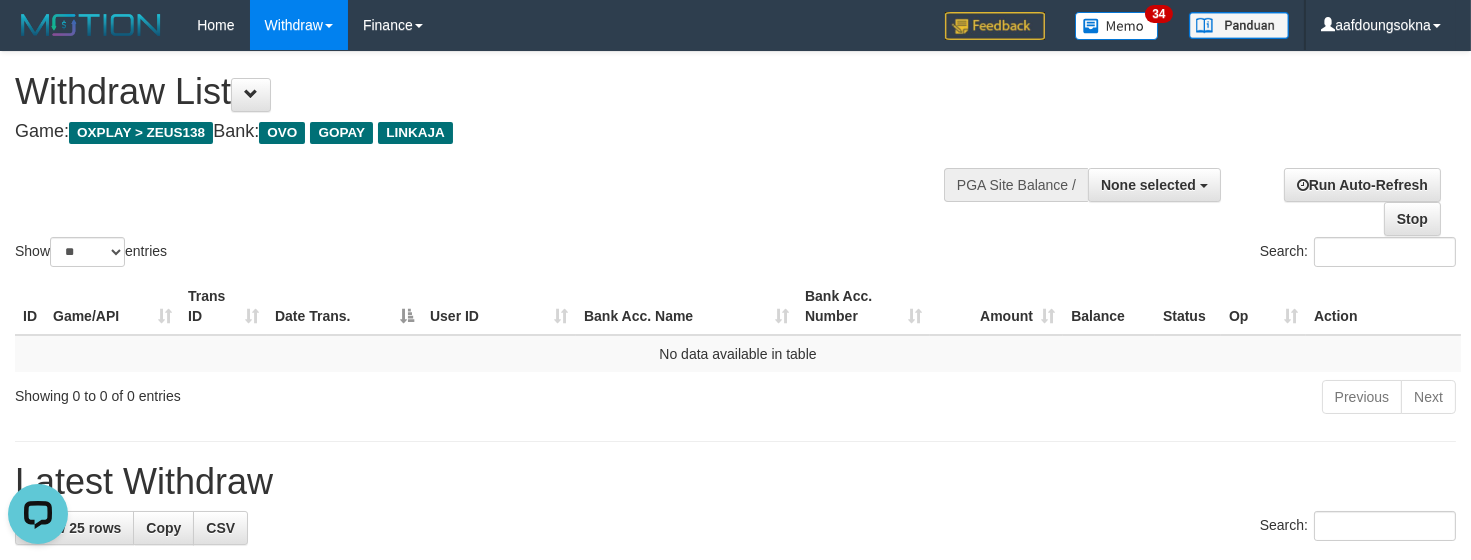 scroll, scrollTop: 0, scrollLeft: 0, axis: both 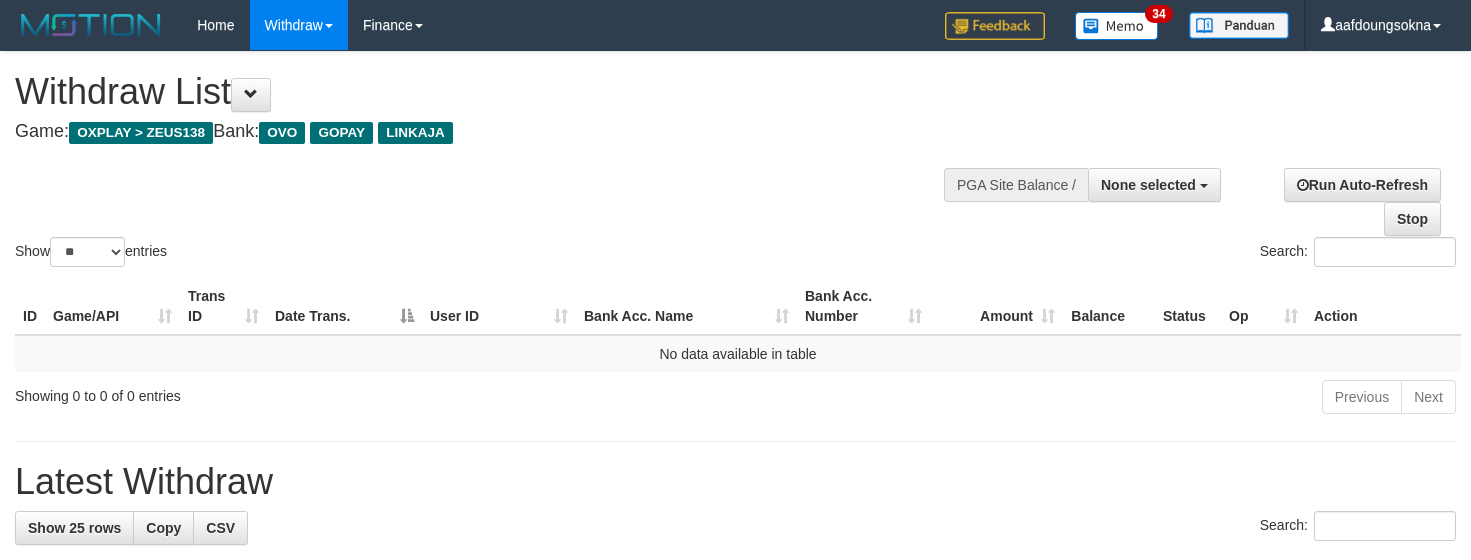 select 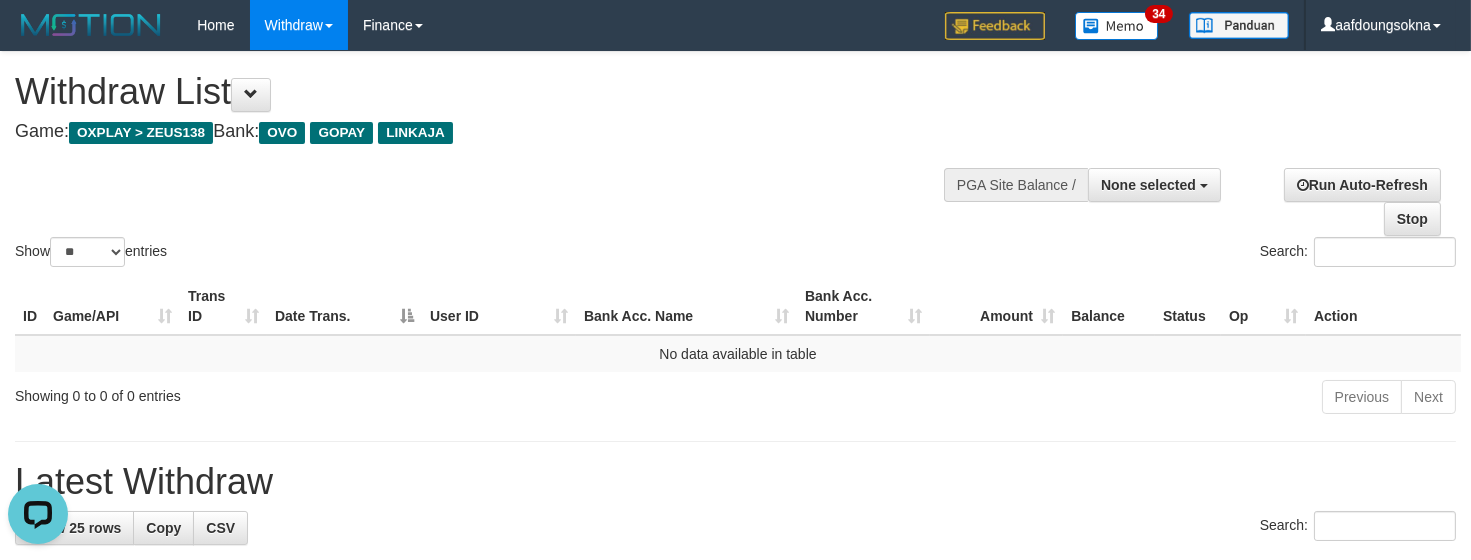 scroll, scrollTop: 0, scrollLeft: 0, axis: both 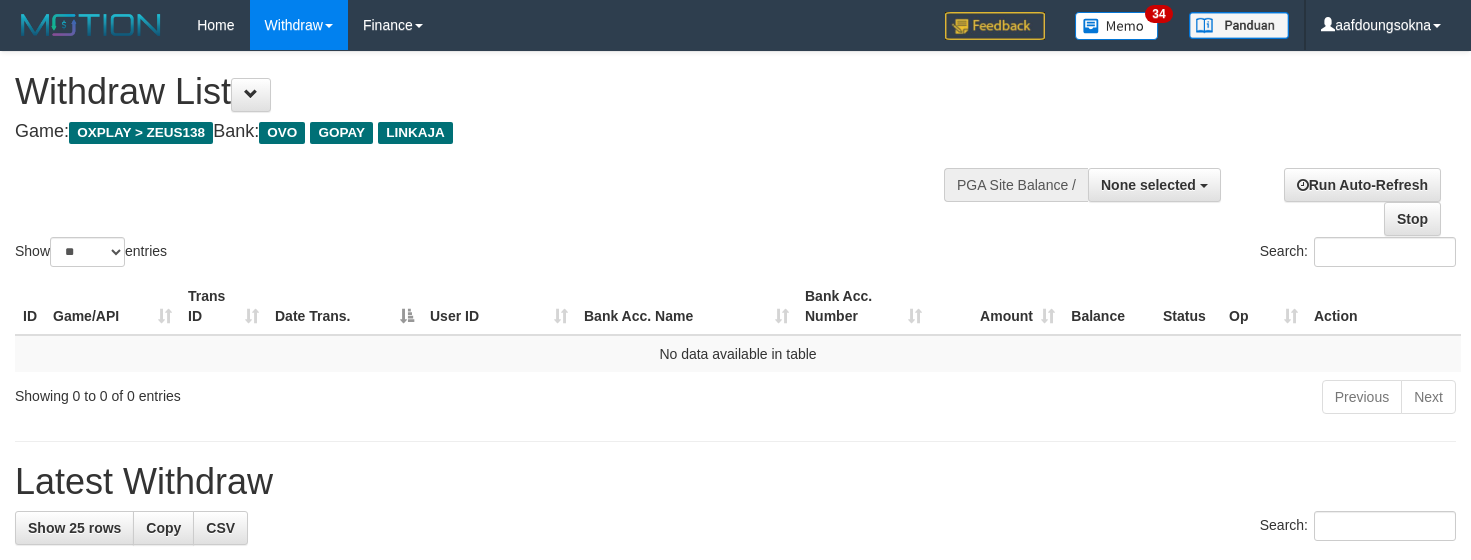 select 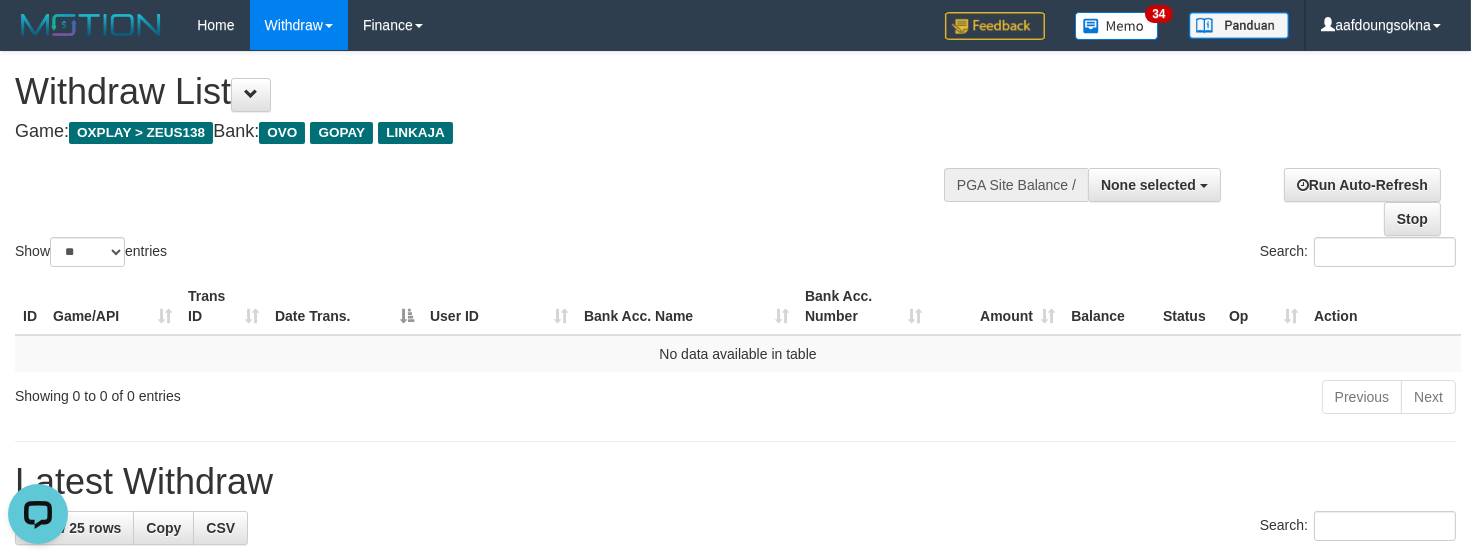 scroll, scrollTop: 0, scrollLeft: 0, axis: both 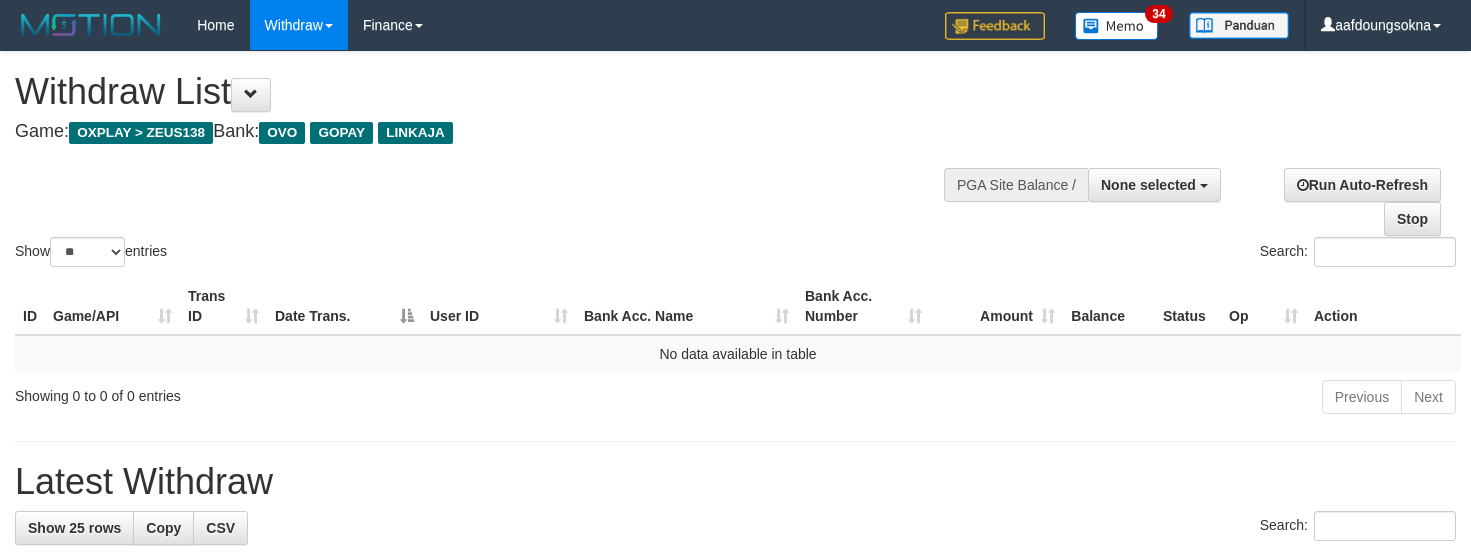 select 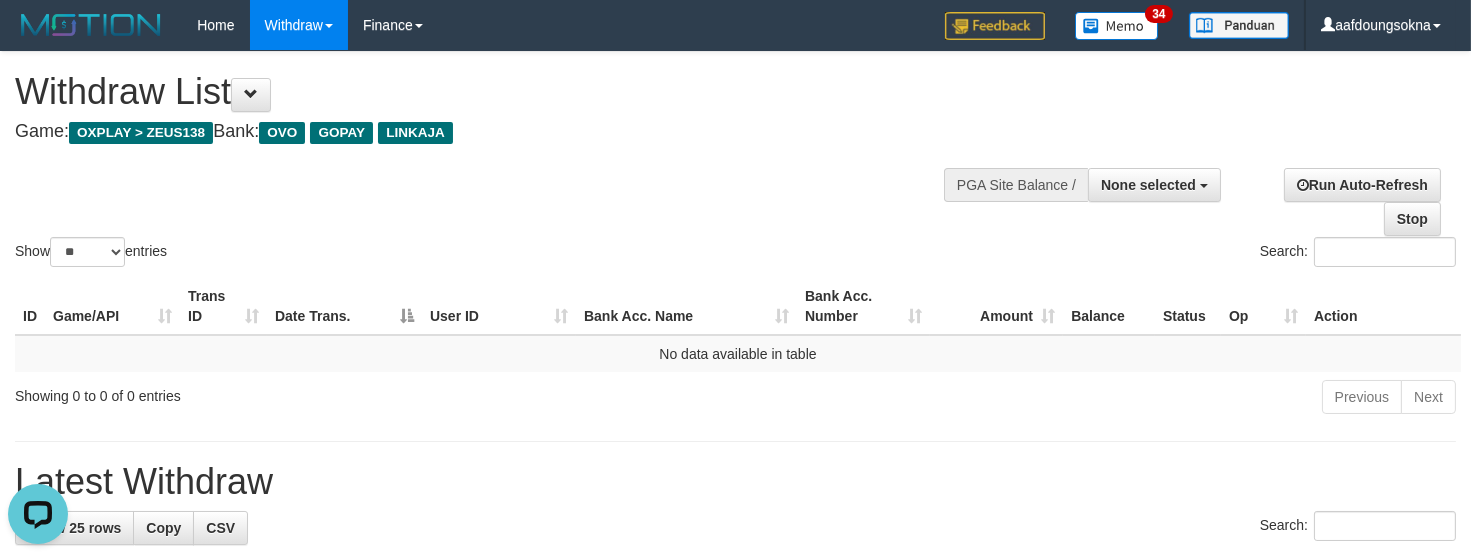 scroll, scrollTop: 0, scrollLeft: 0, axis: both 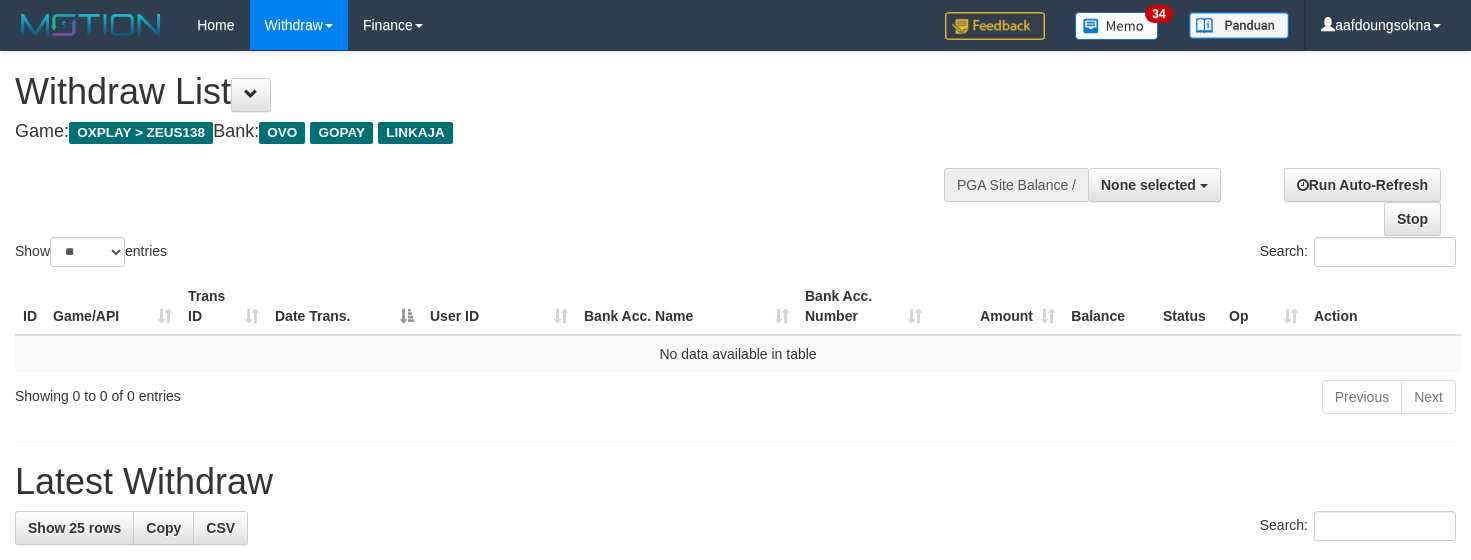 select 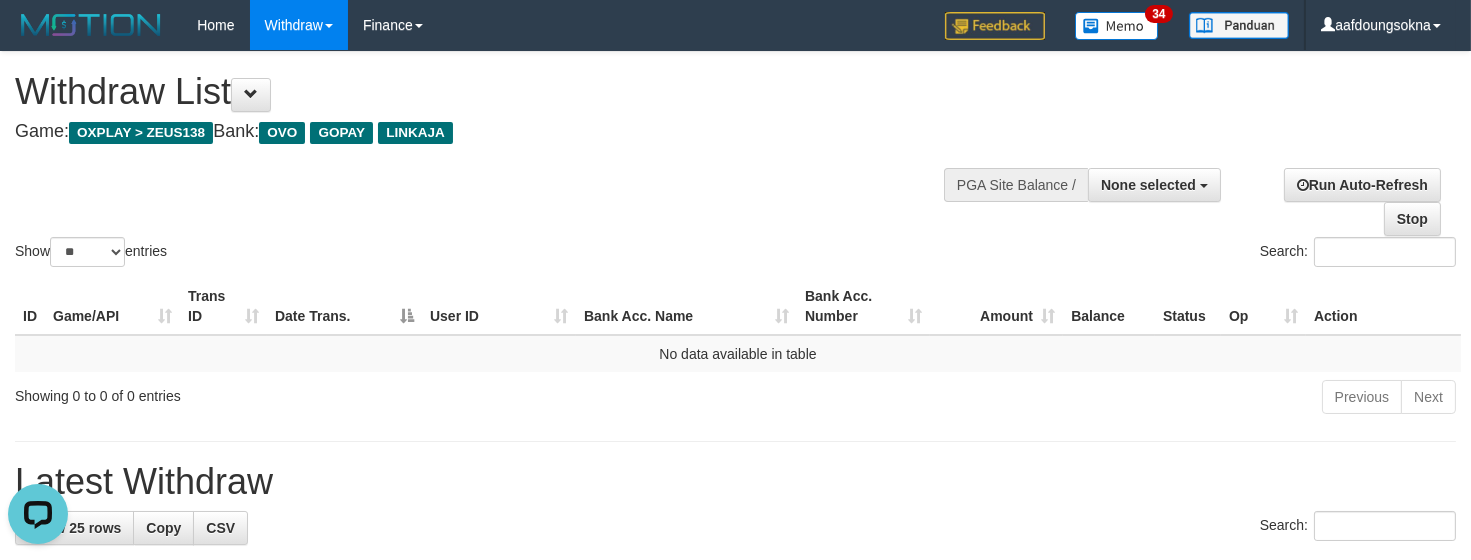 scroll, scrollTop: 0, scrollLeft: 0, axis: both 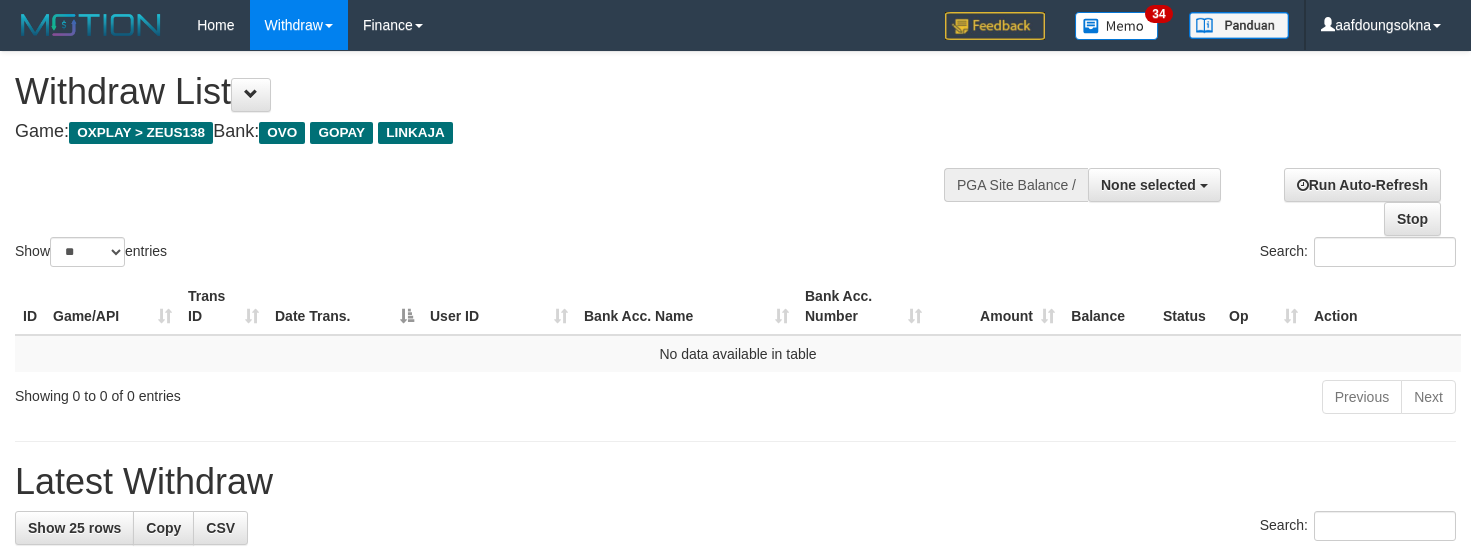 select 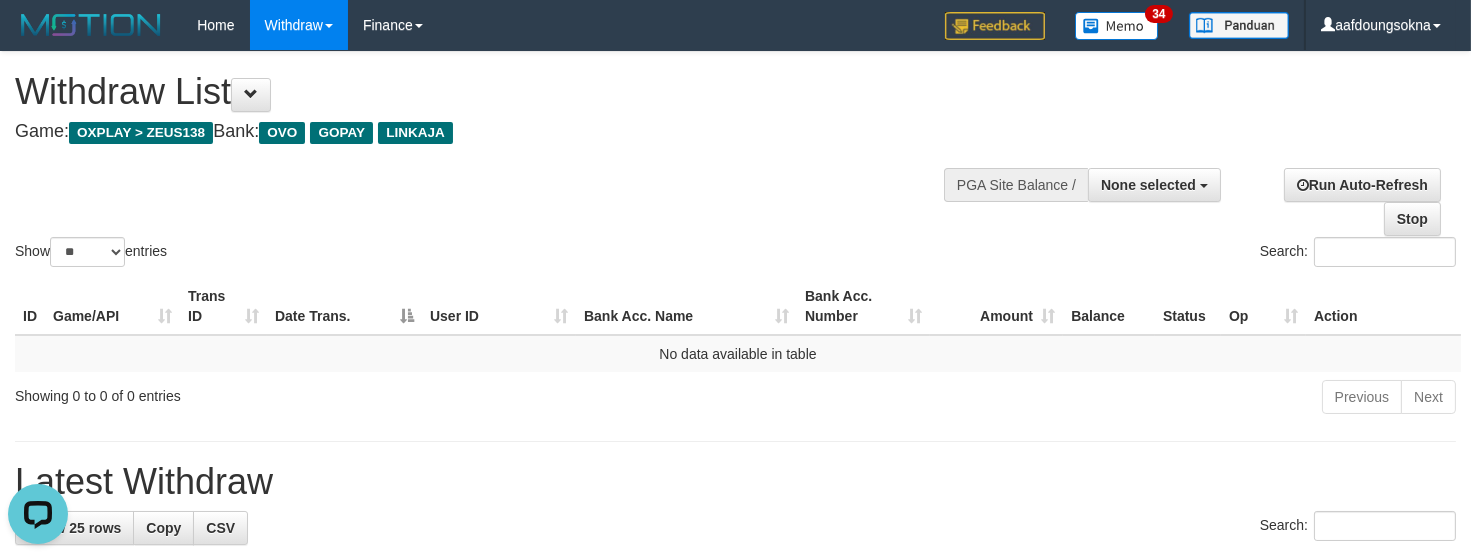 scroll, scrollTop: 0, scrollLeft: 0, axis: both 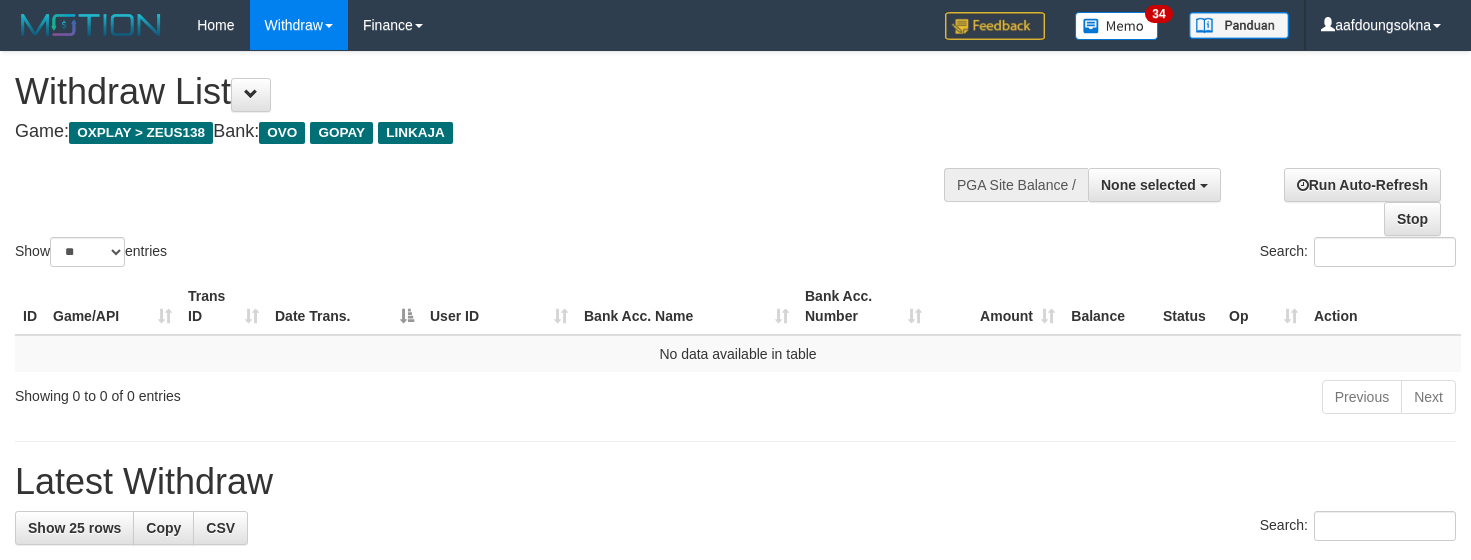 select 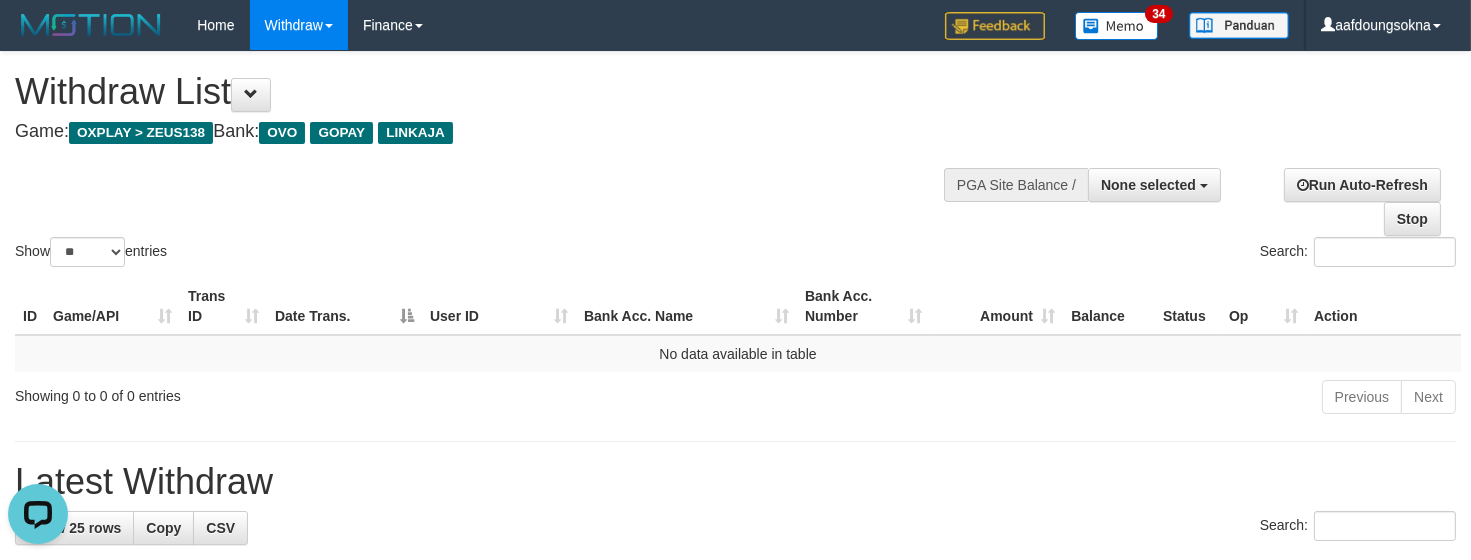 scroll, scrollTop: 0, scrollLeft: 0, axis: both 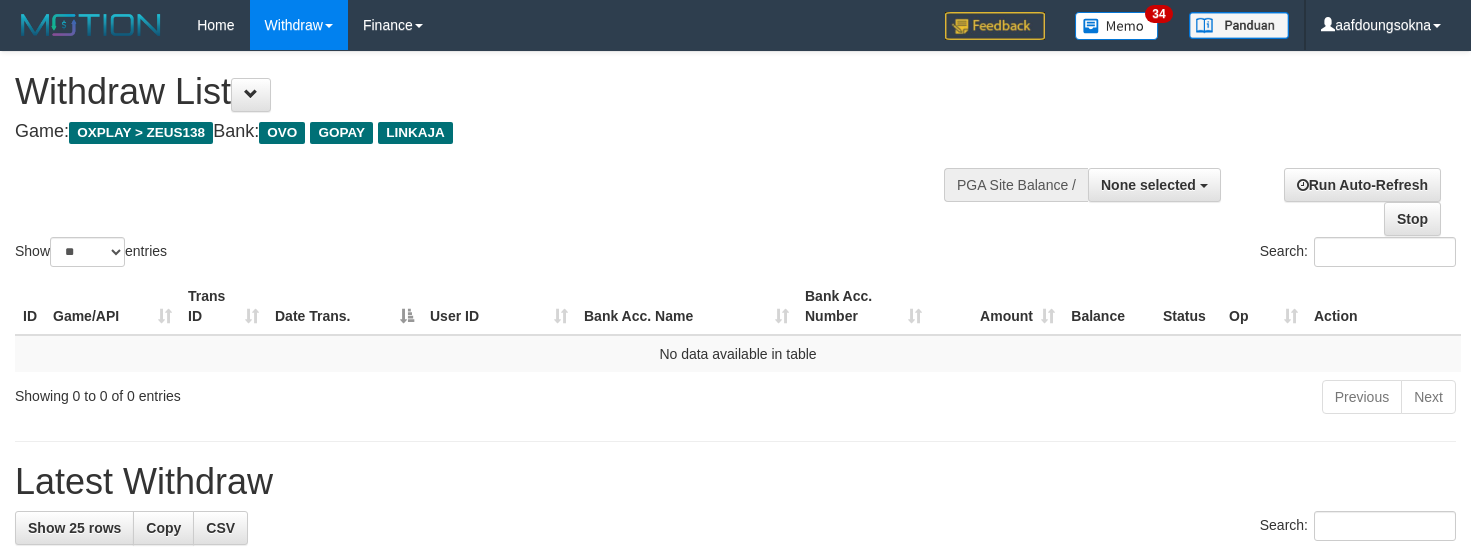 select 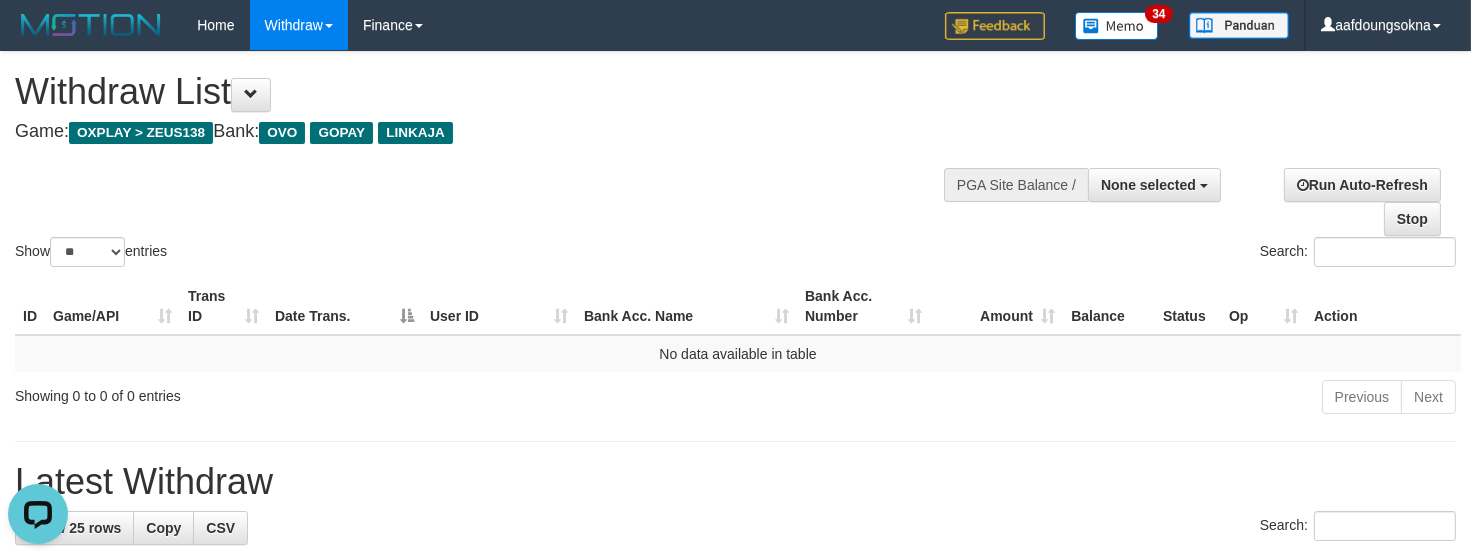 scroll, scrollTop: 0, scrollLeft: 0, axis: both 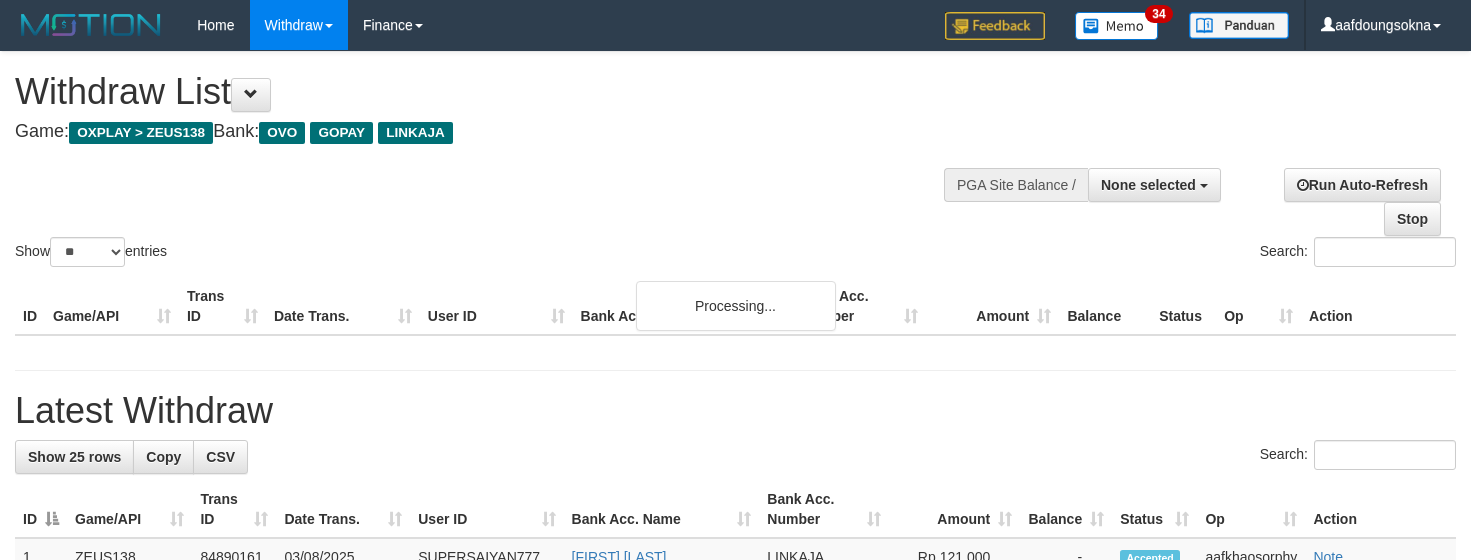 select 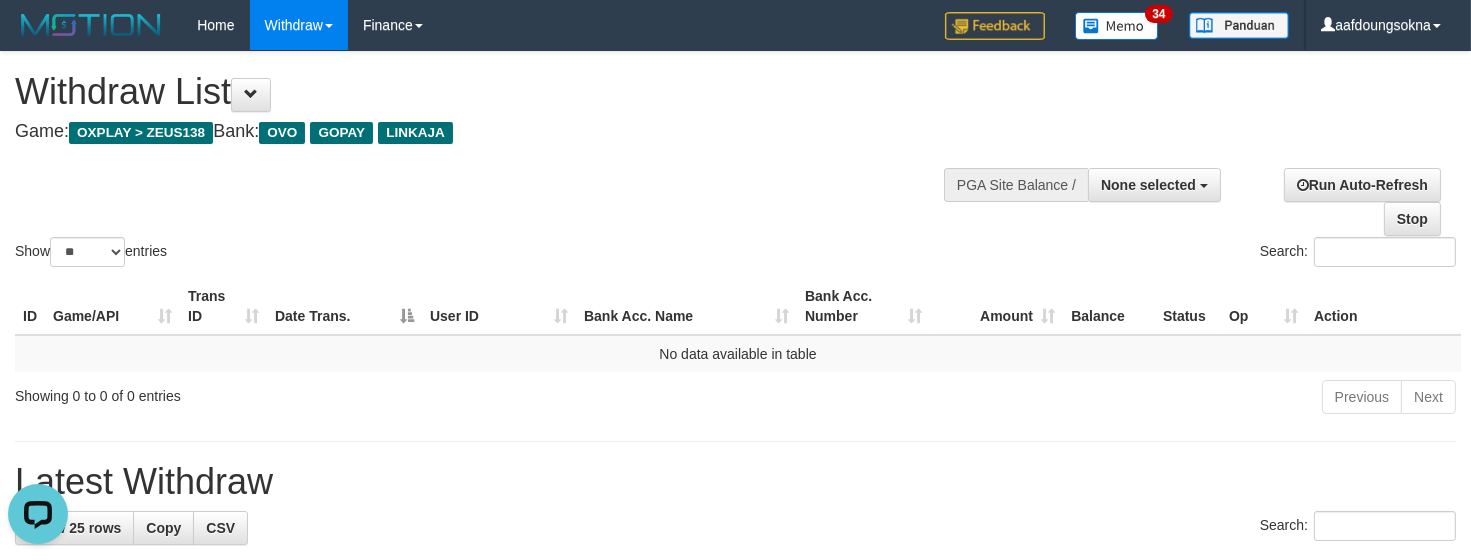 scroll, scrollTop: 0, scrollLeft: 0, axis: both 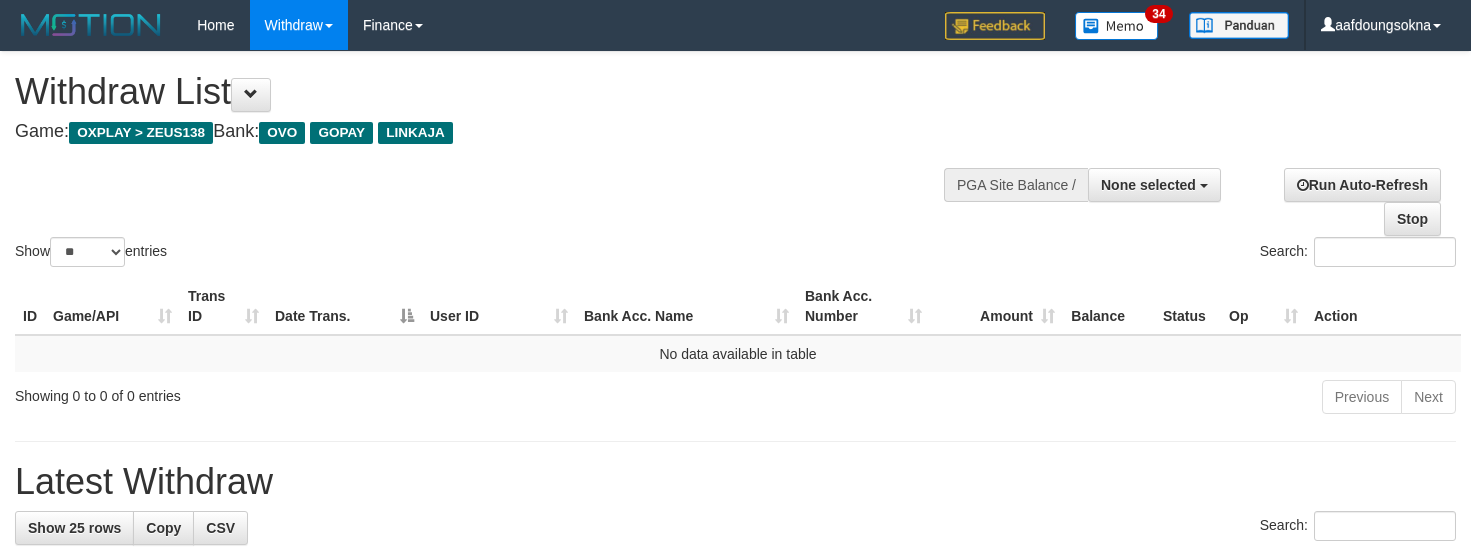 select 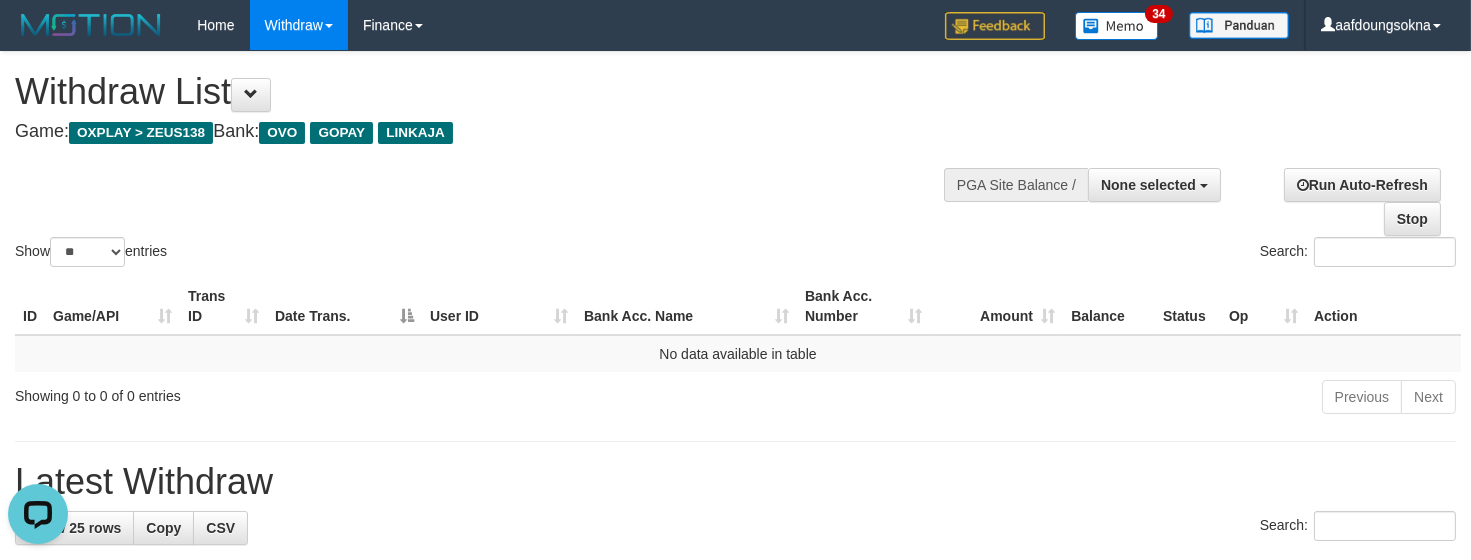 scroll, scrollTop: 0, scrollLeft: 0, axis: both 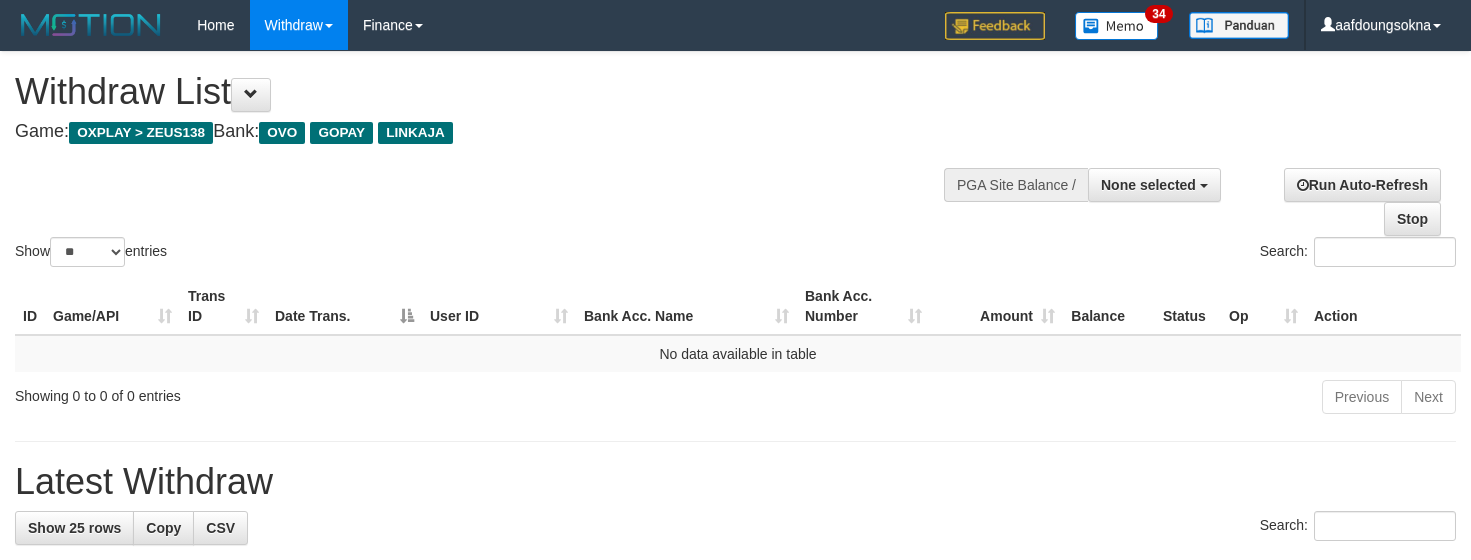 select 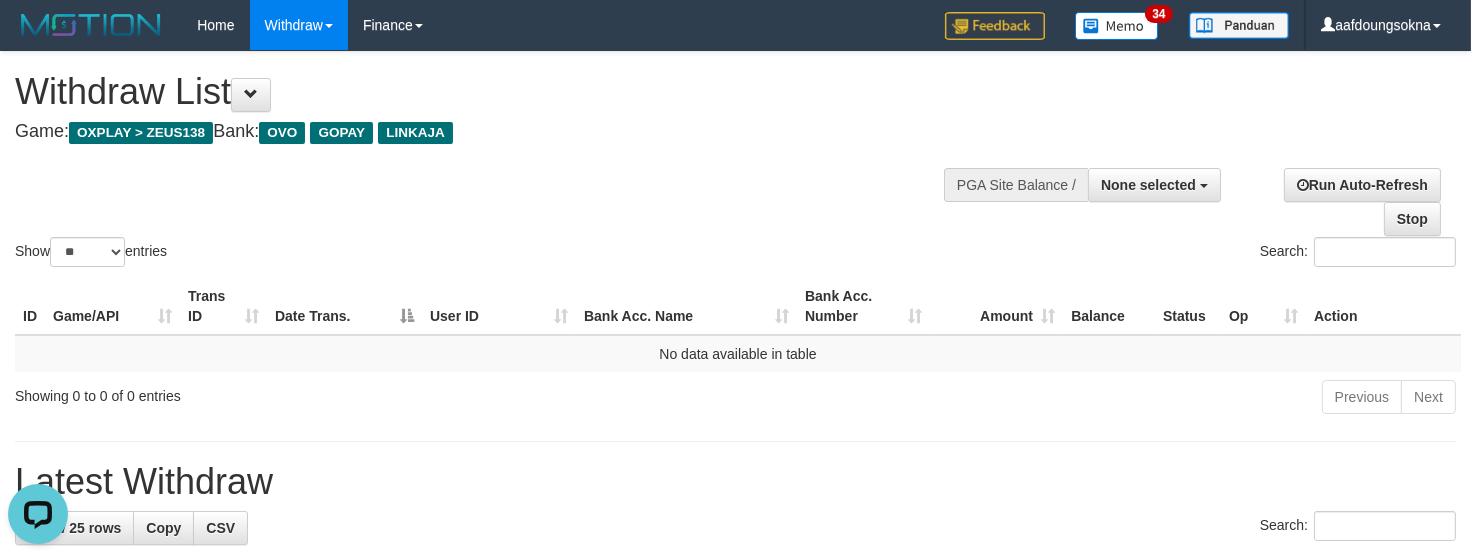 scroll, scrollTop: 0, scrollLeft: 0, axis: both 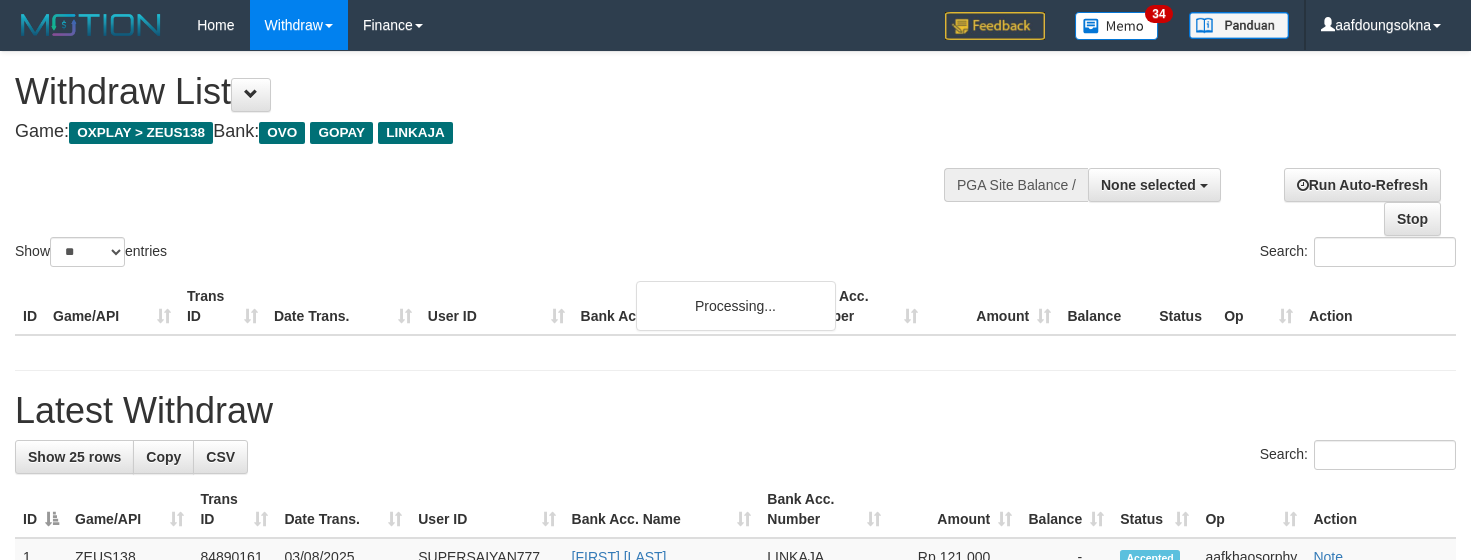select 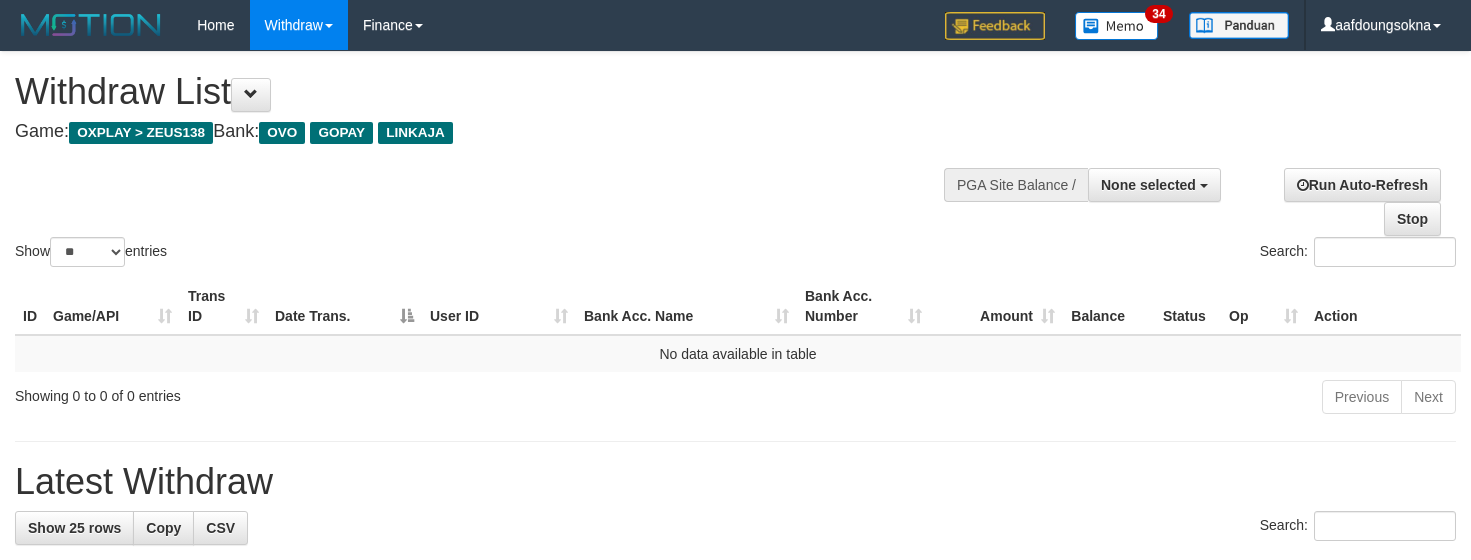select 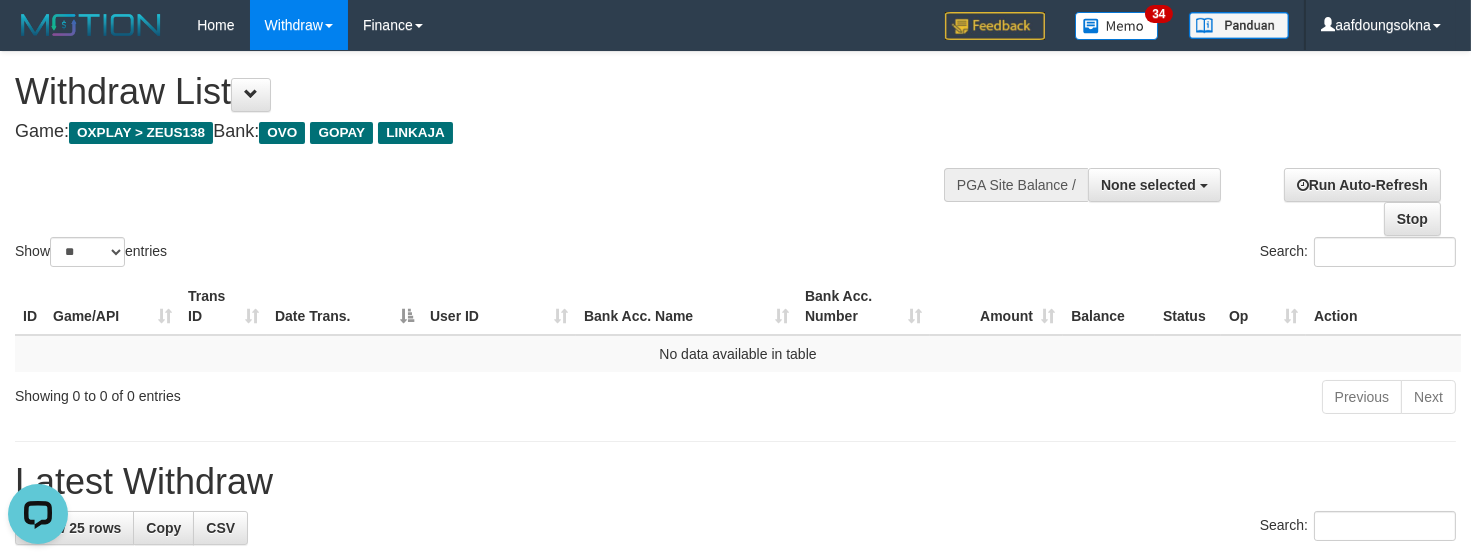 scroll, scrollTop: 0, scrollLeft: 0, axis: both 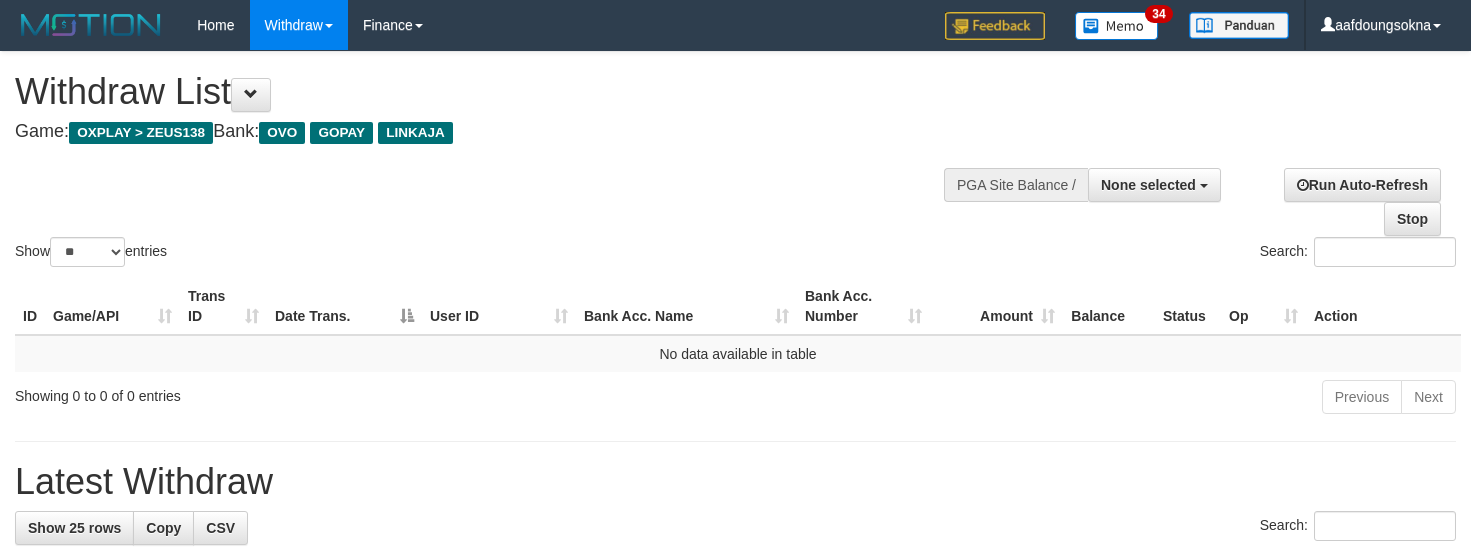 select 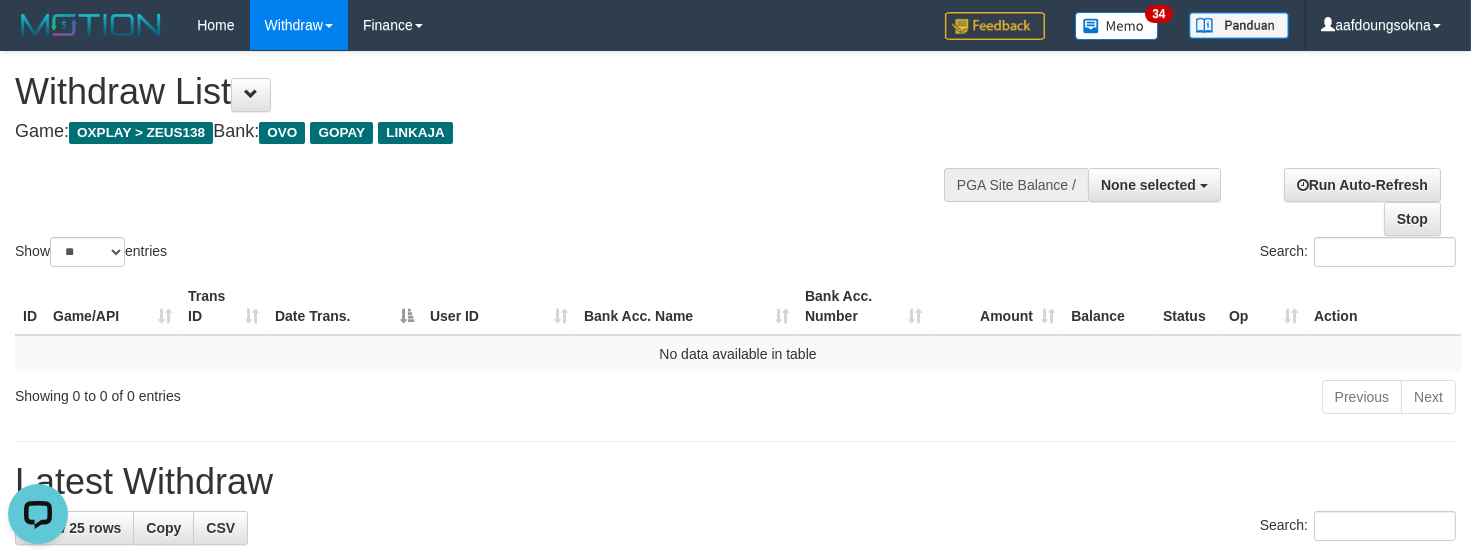 scroll, scrollTop: 0, scrollLeft: 0, axis: both 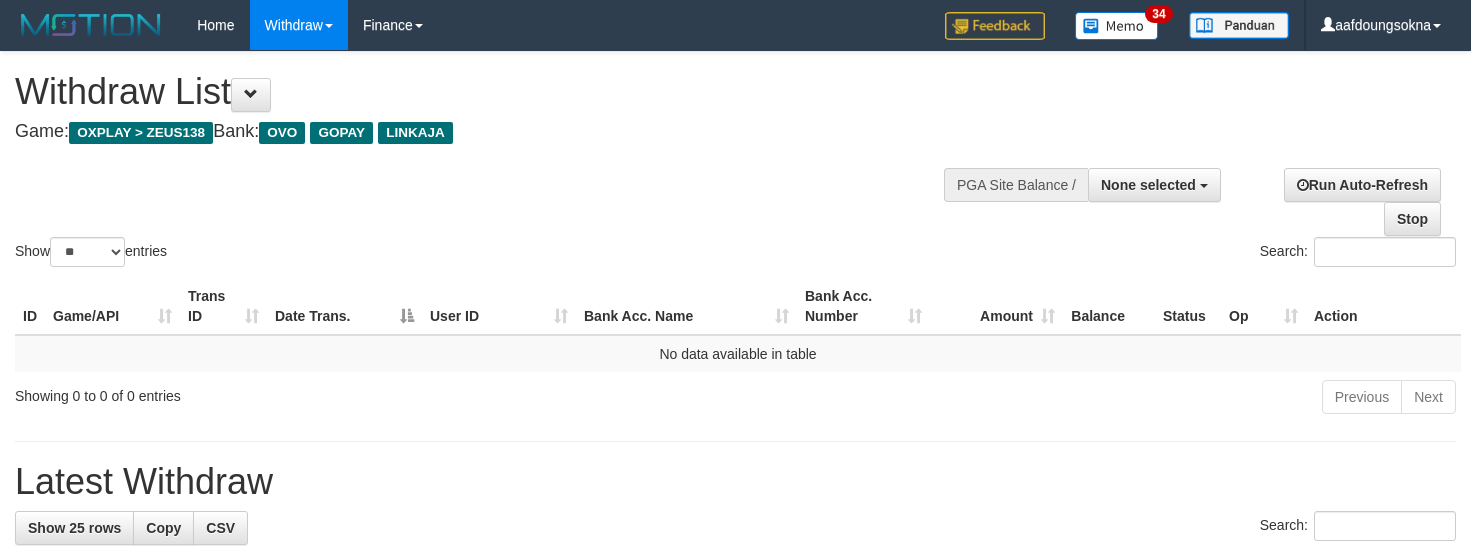 select 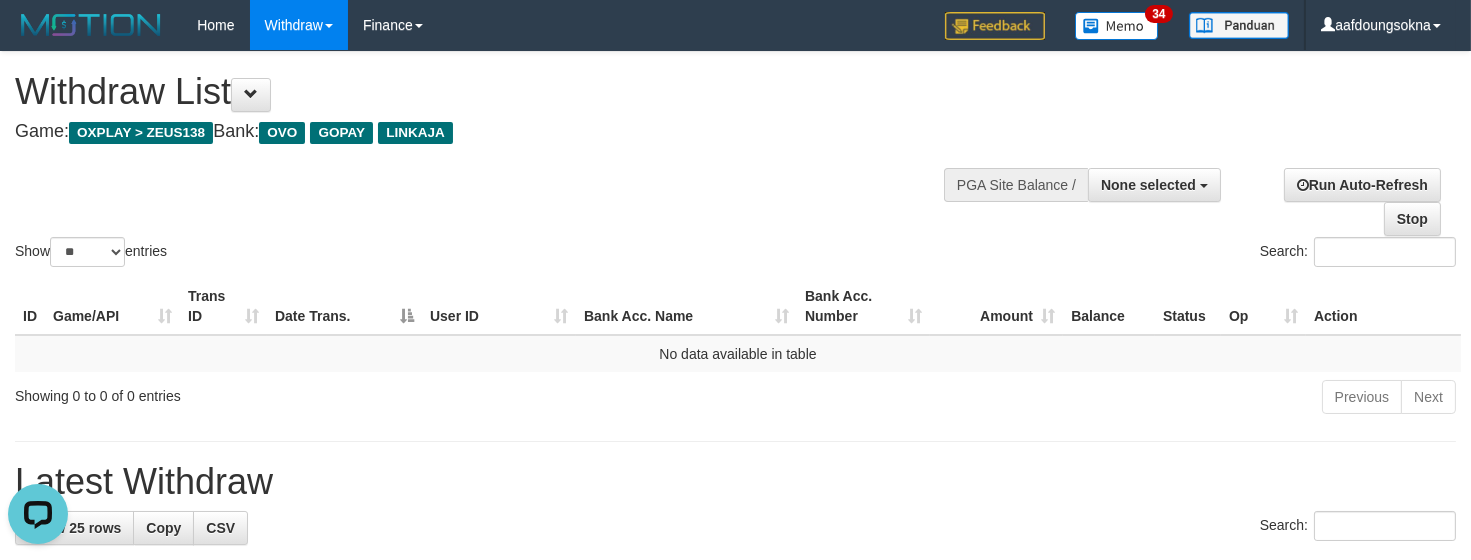 scroll, scrollTop: 0, scrollLeft: 0, axis: both 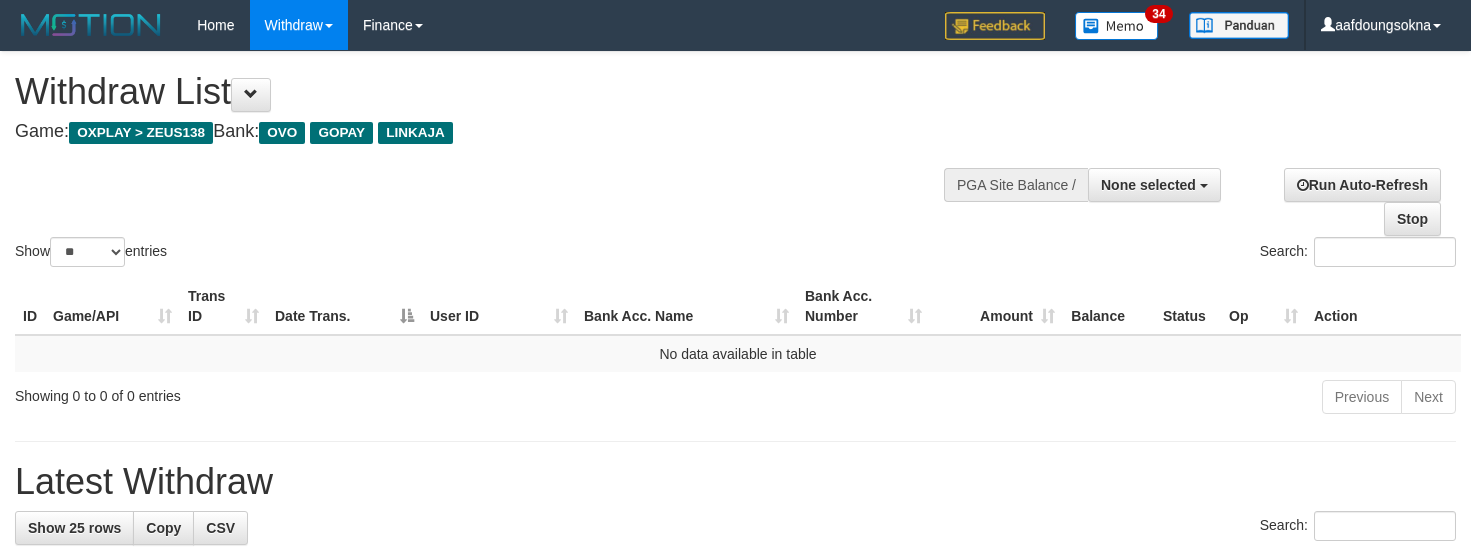select 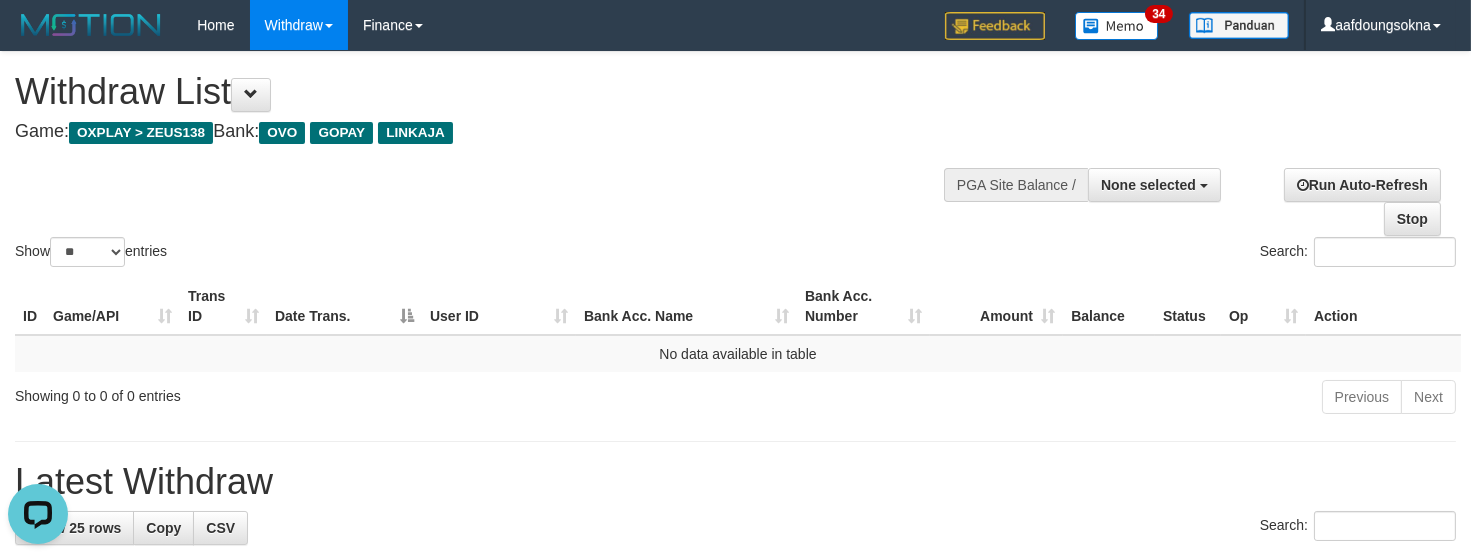 scroll, scrollTop: 0, scrollLeft: 0, axis: both 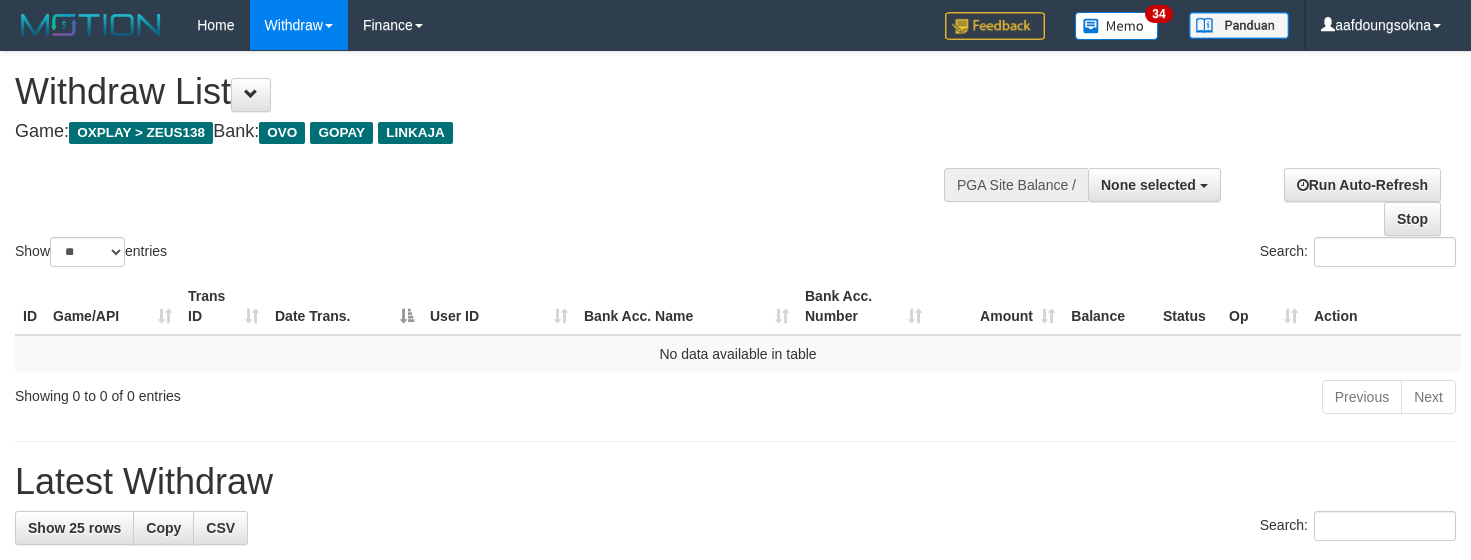 select 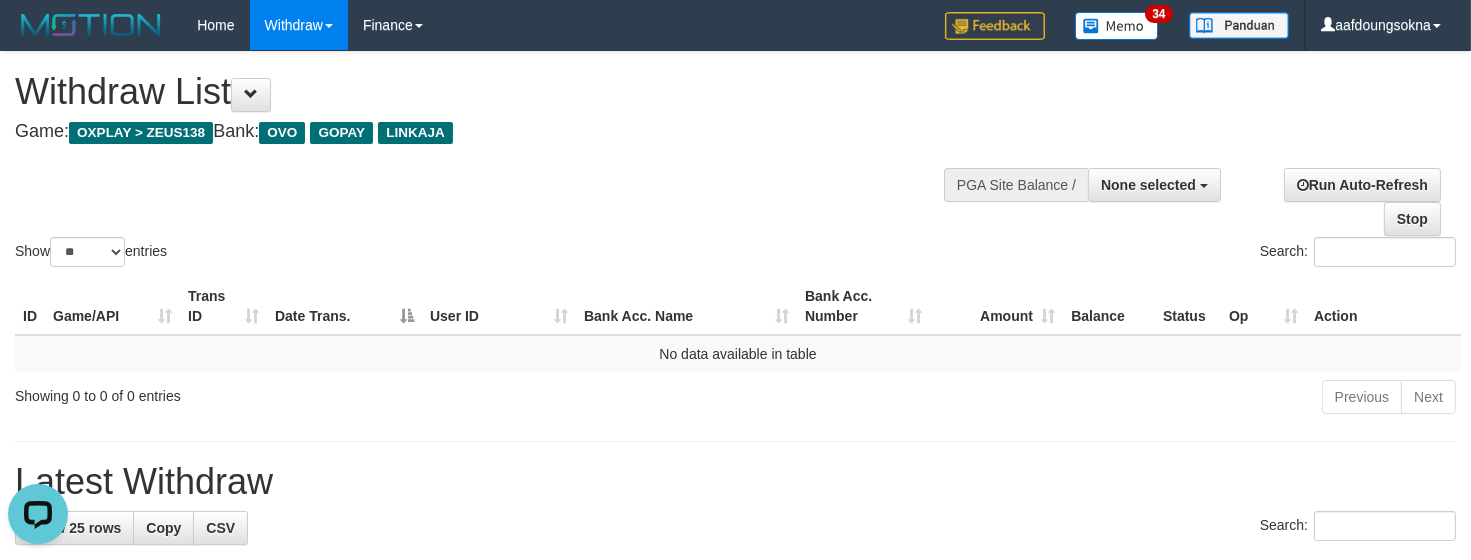 scroll, scrollTop: 0, scrollLeft: 0, axis: both 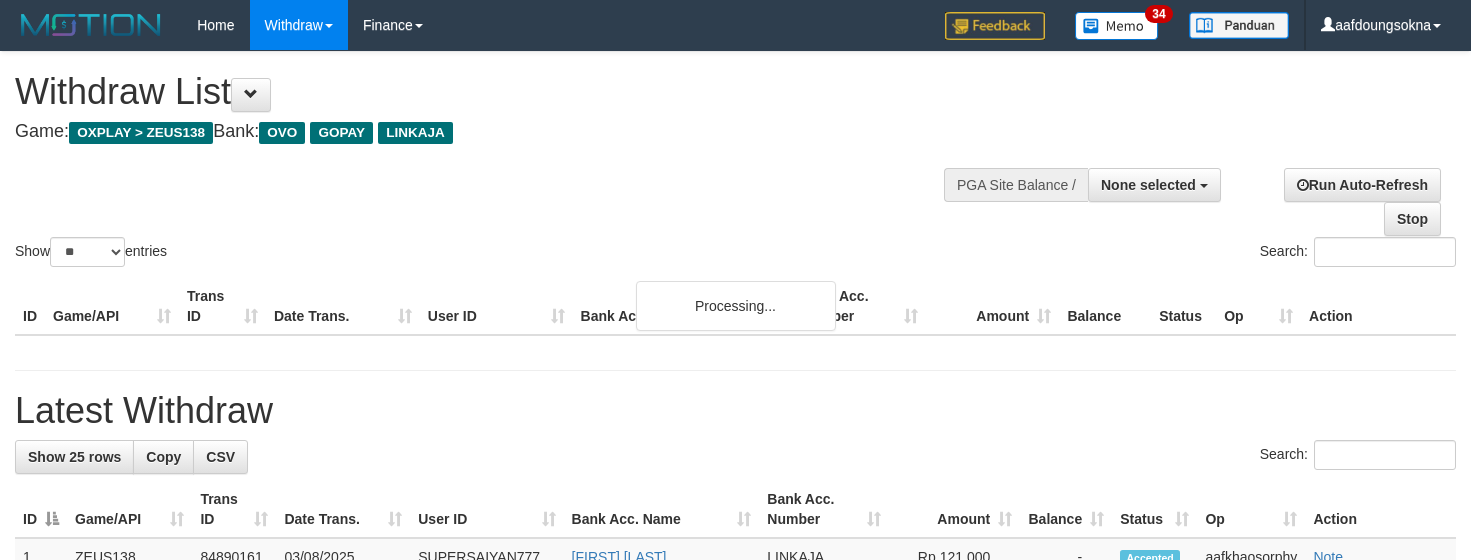 select 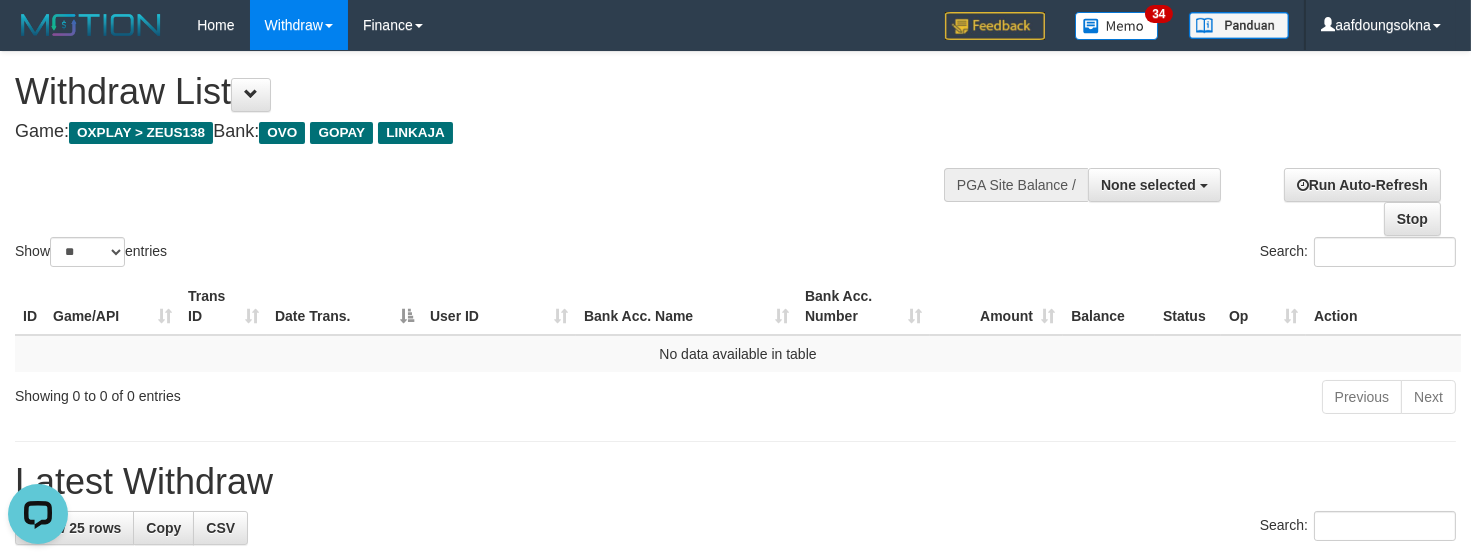 scroll, scrollTop: 0, scrollLeft: 0, axis: both 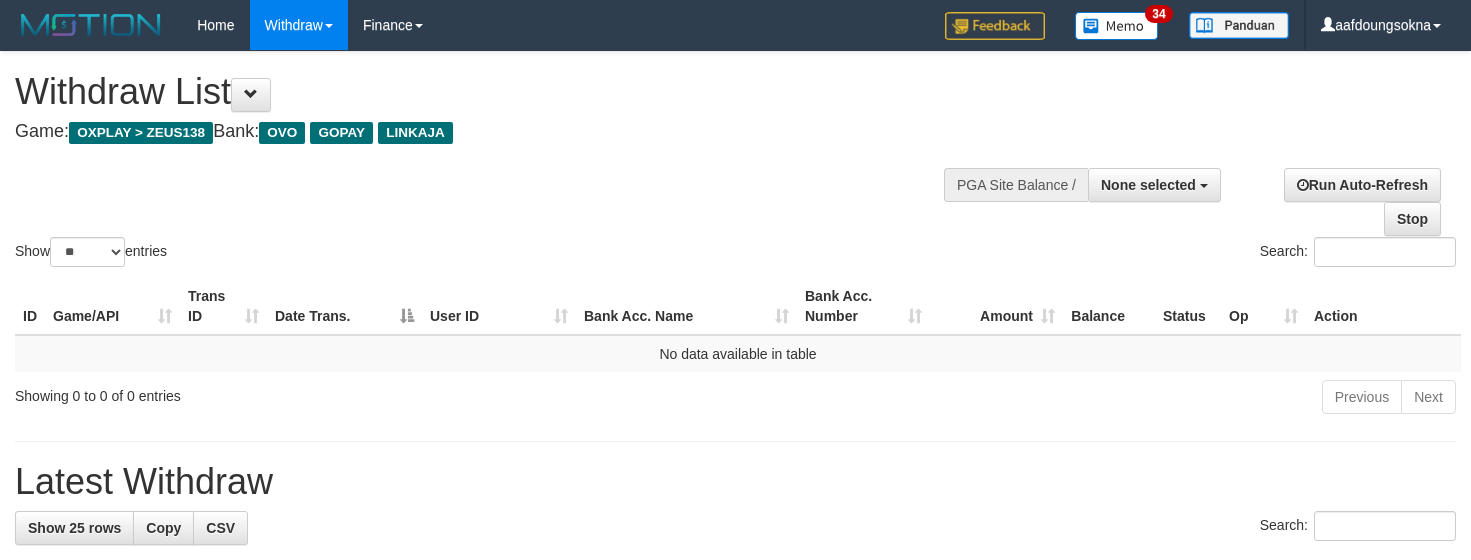select 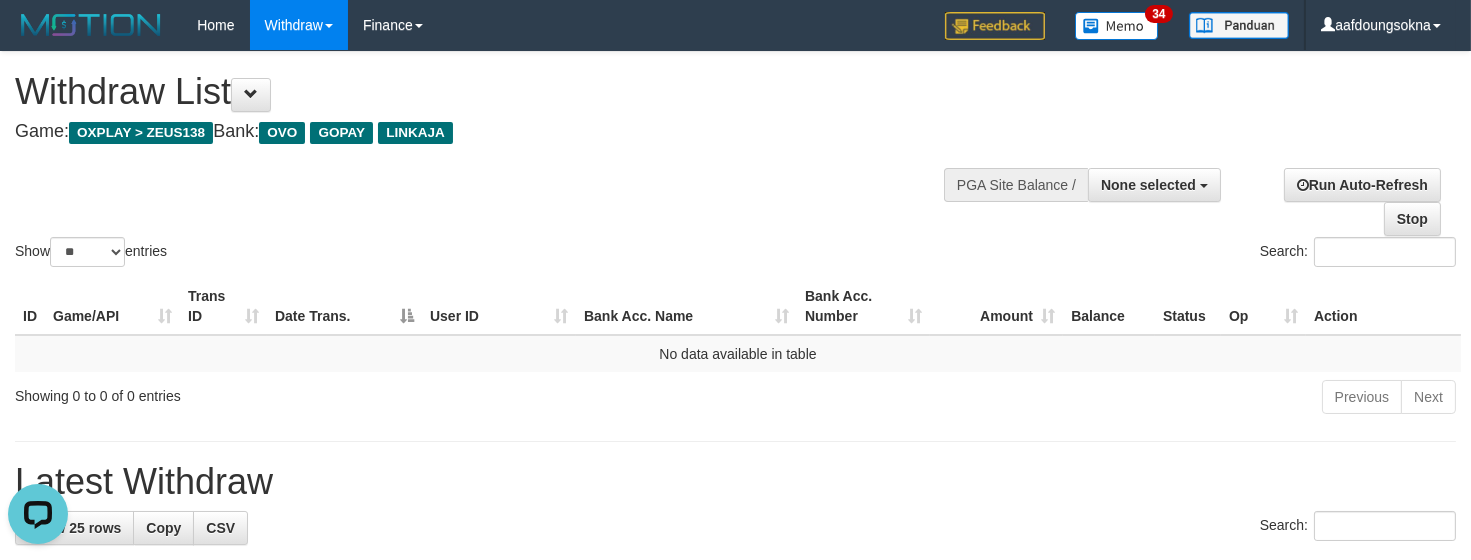 scroll, scrollTop: 0, scrollLeft: 0, axis: both 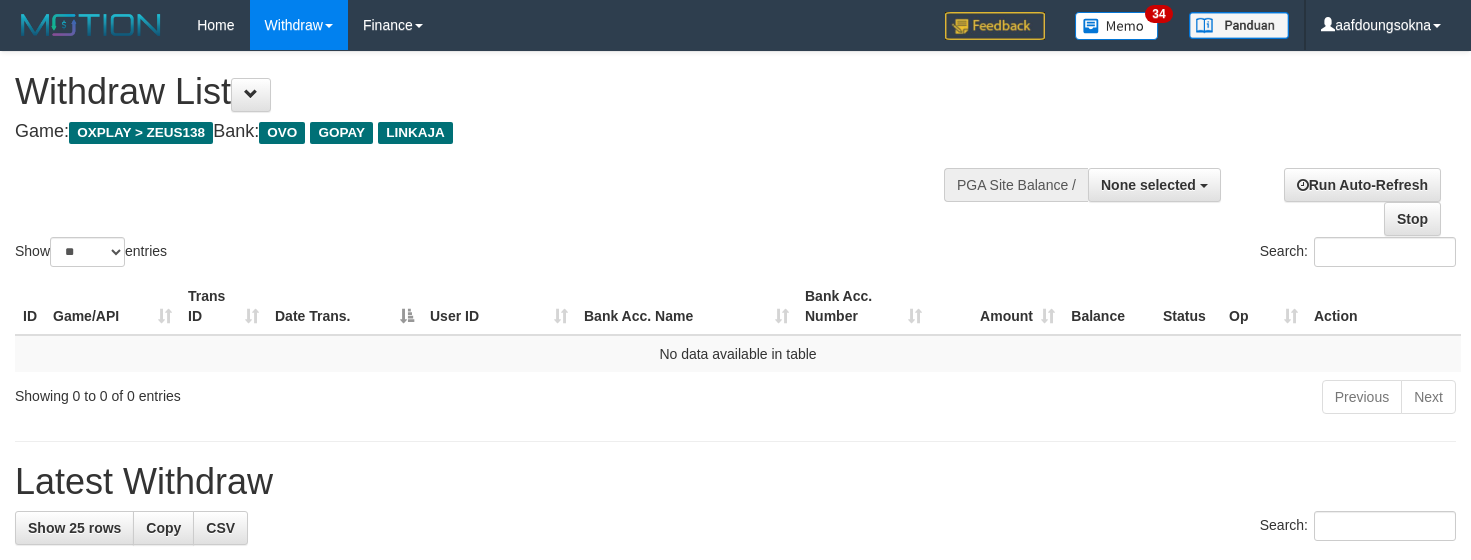 select 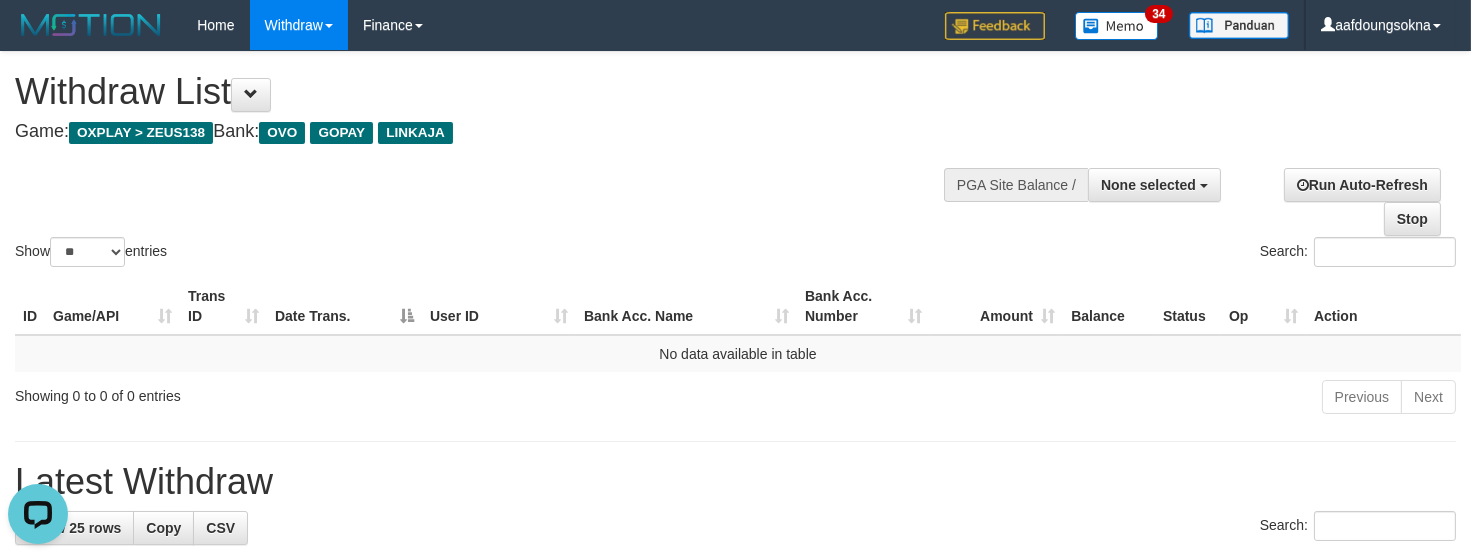 scroll, scrollTop: 0, scrollLeft: 0, axis: both 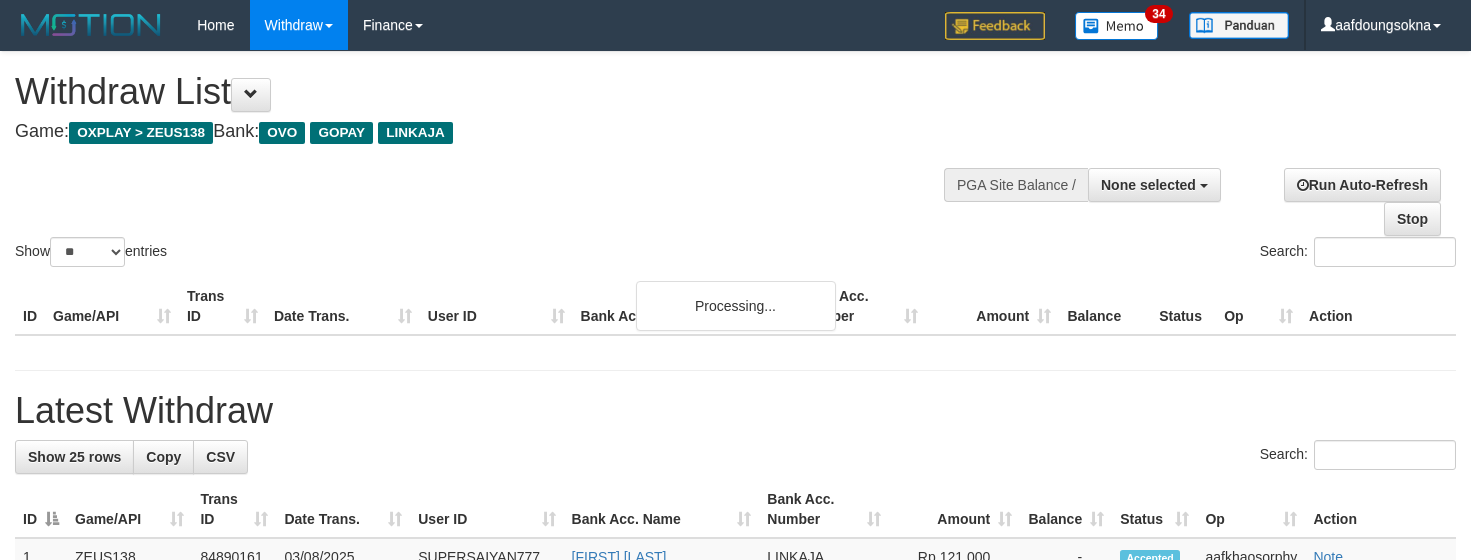 select 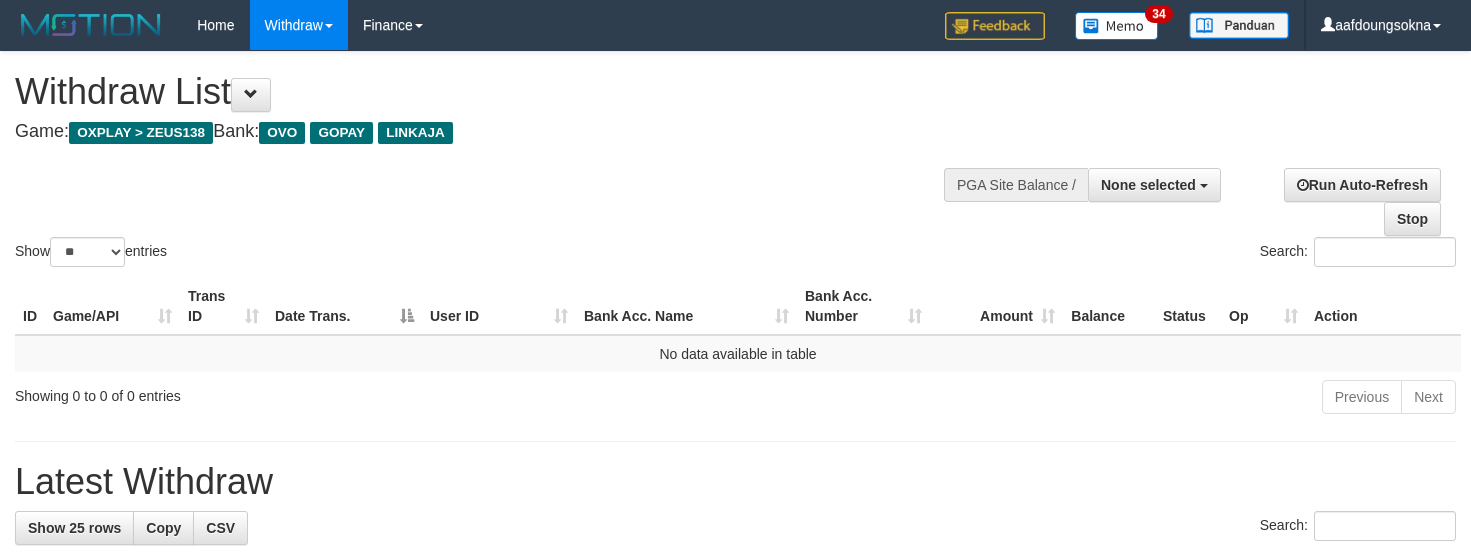 select 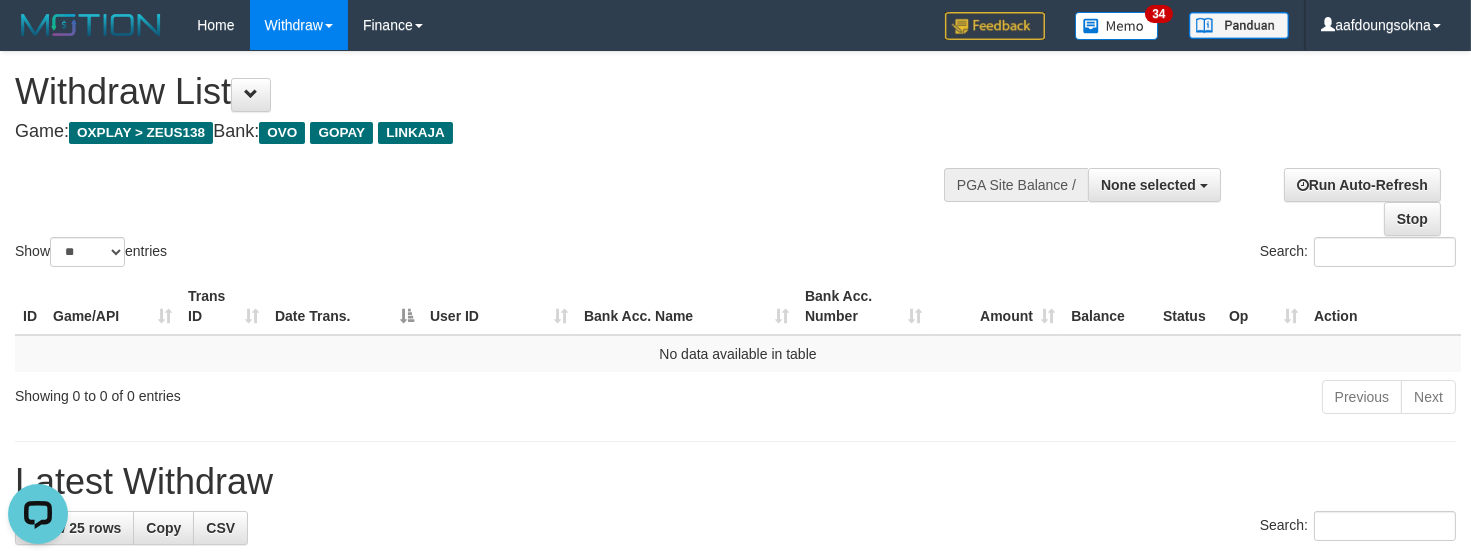 scroll, scrollTop: 0, scrollLeft: 0, axis: both 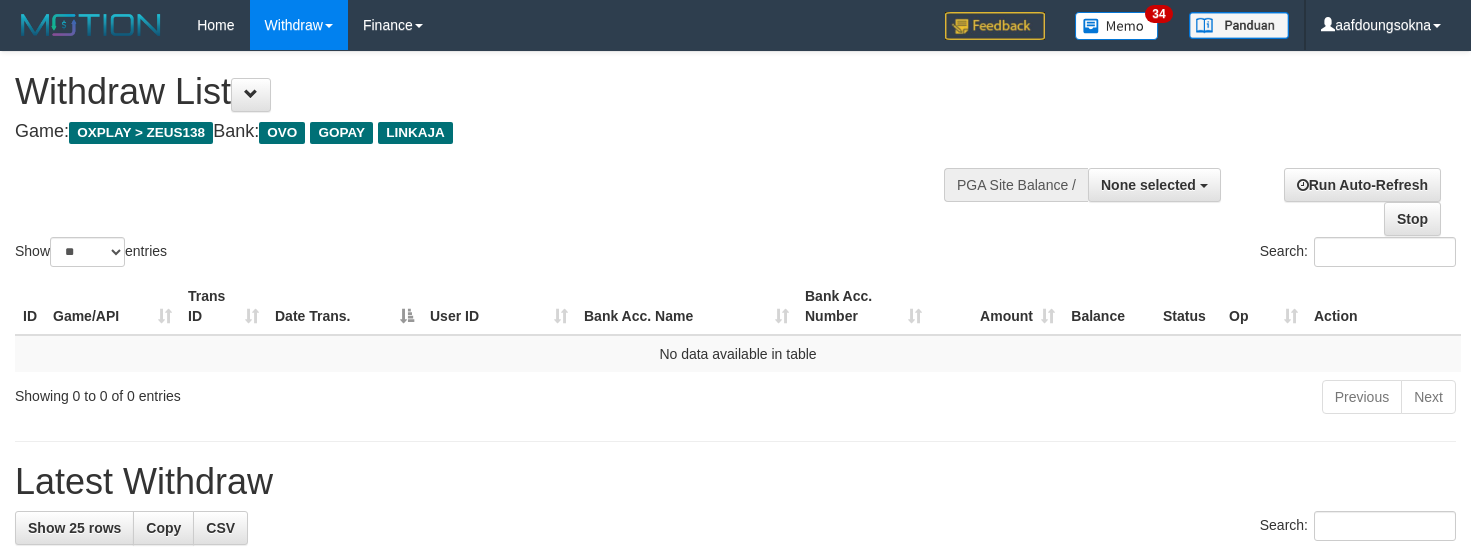 select 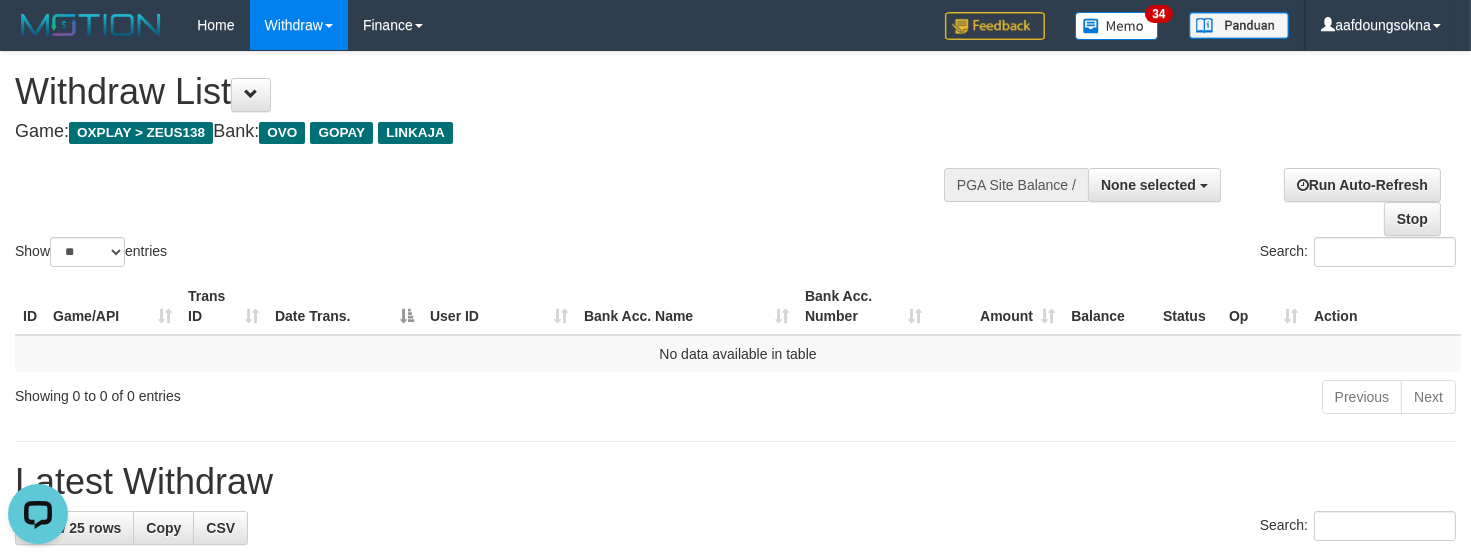 scroll, scrollTop: 0, scrollLeft: 0, axis: both 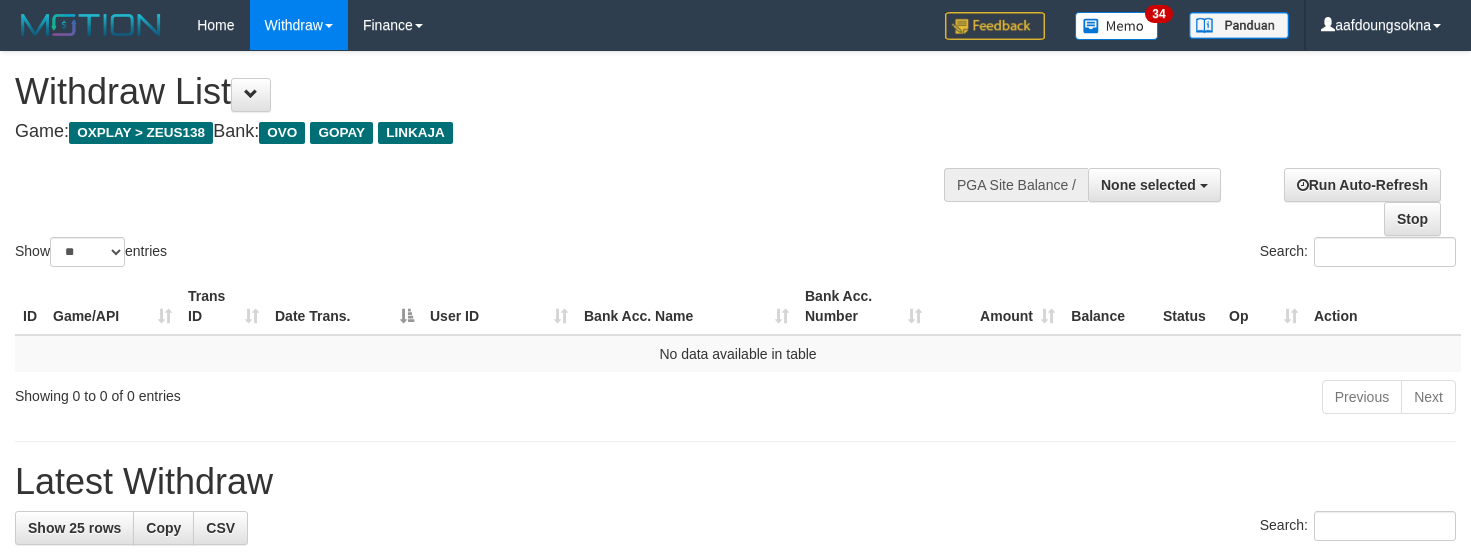 select 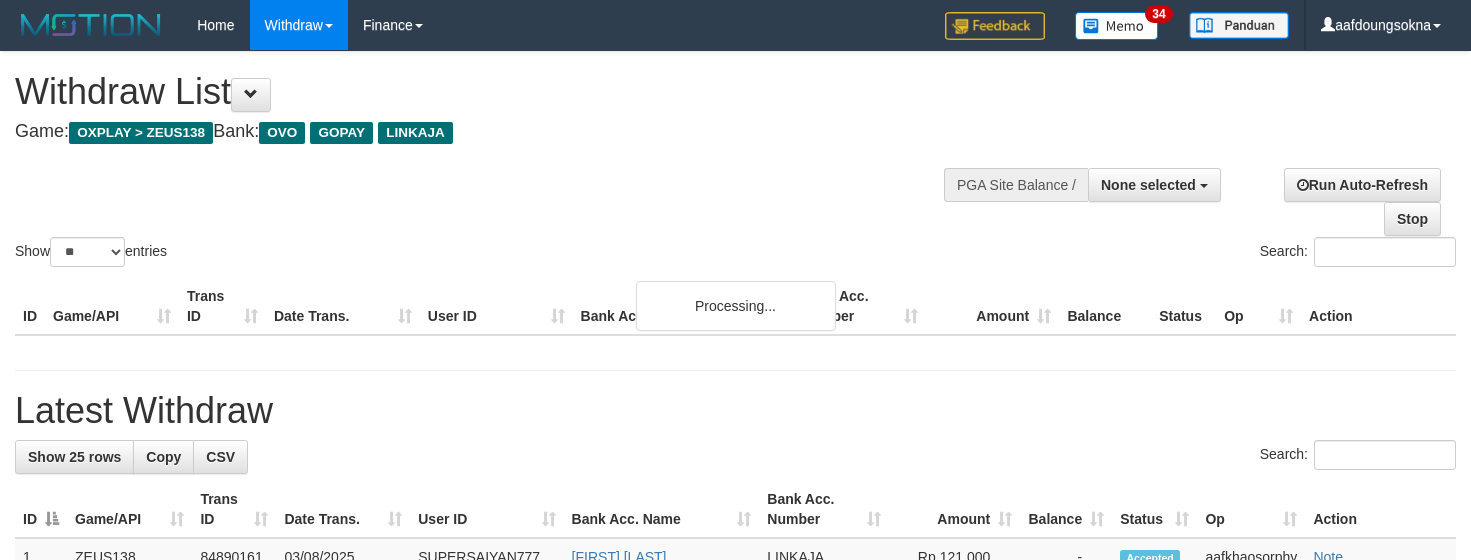 select 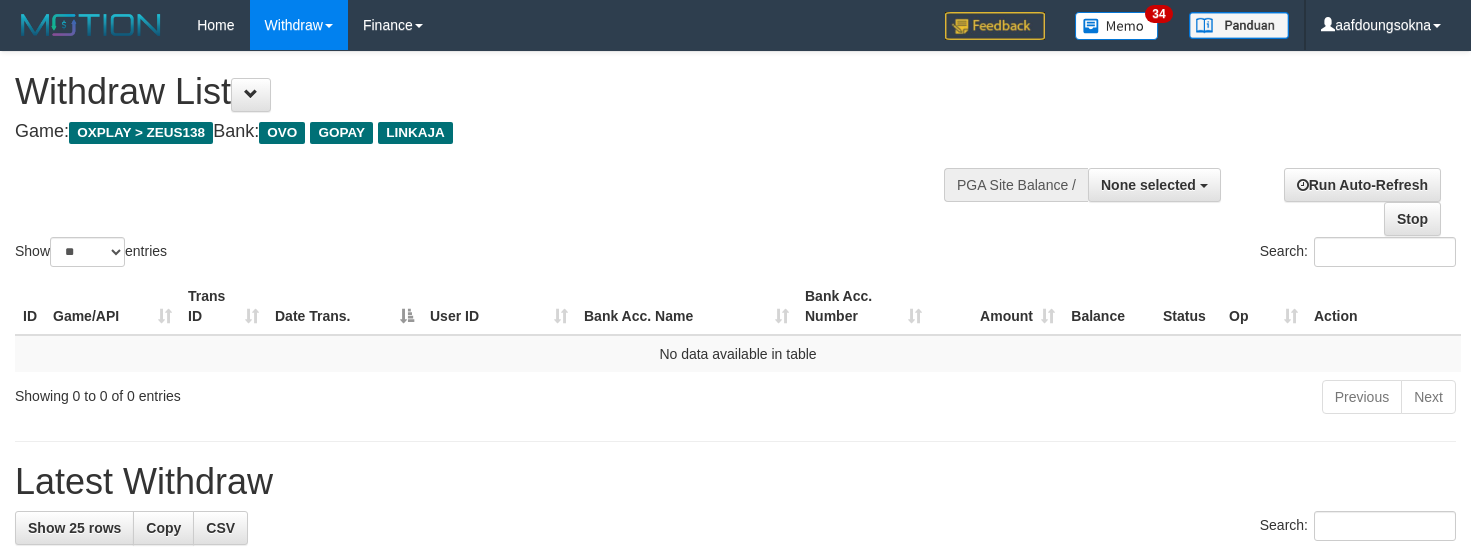 select 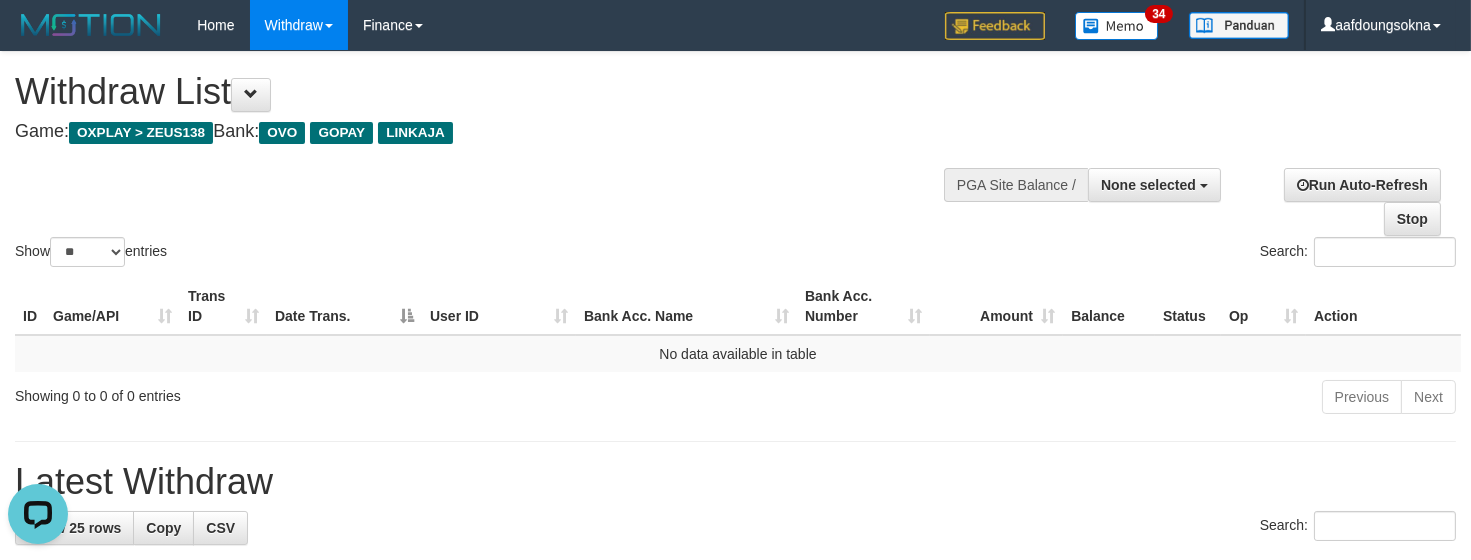 scroll, scrollTop: 0, scrollLeft: 0, axis: both 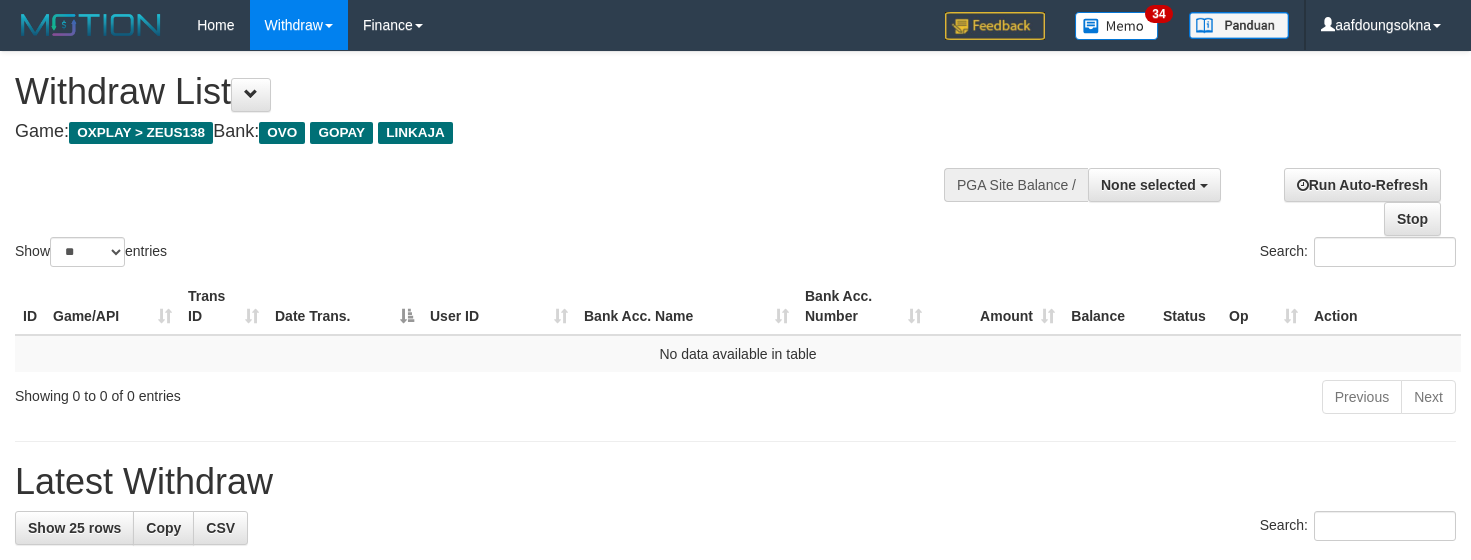 select 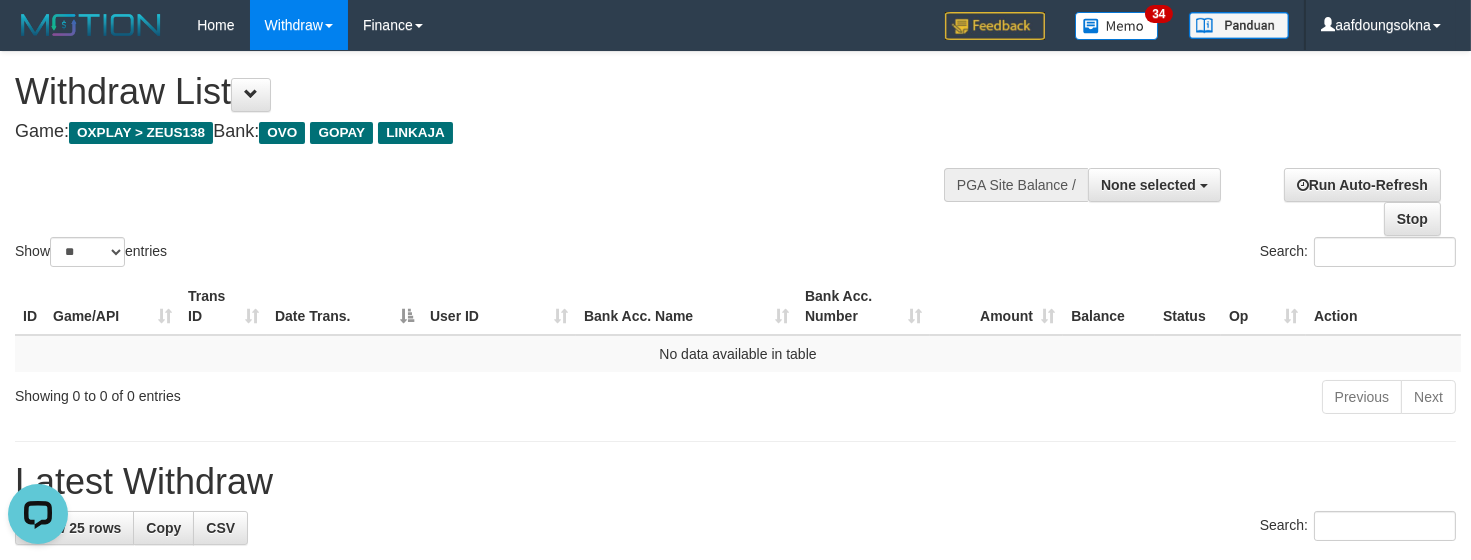 scroll, scrollTop: 0, scrollLeft: 0, axis: both 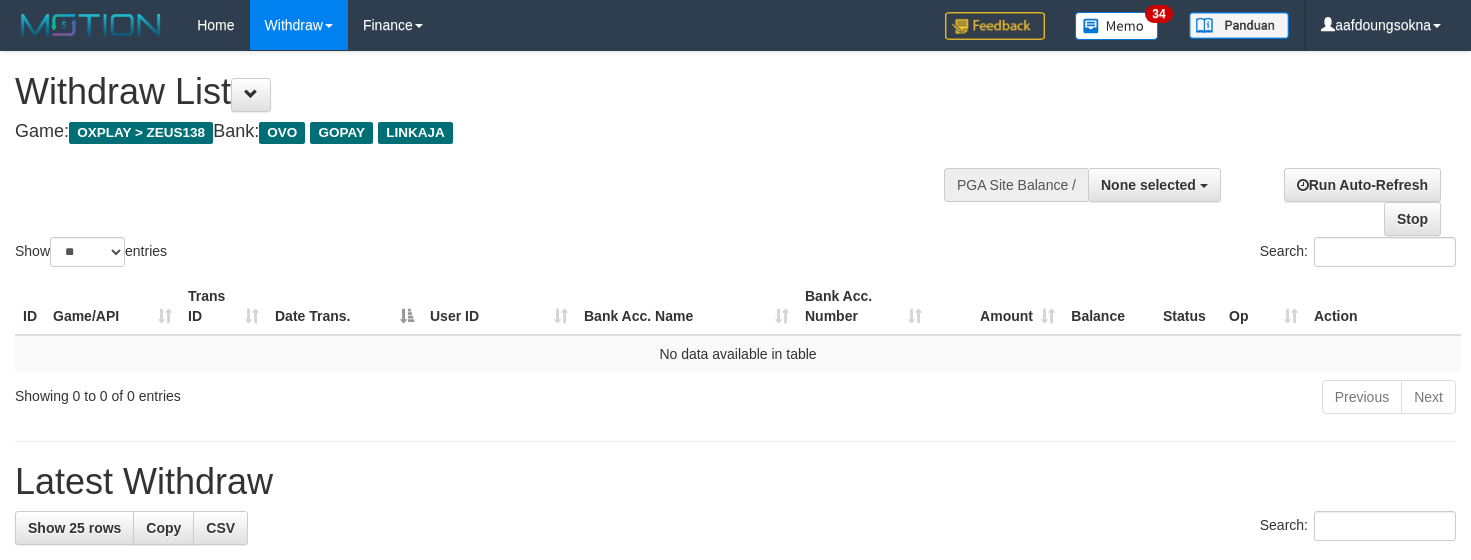 select 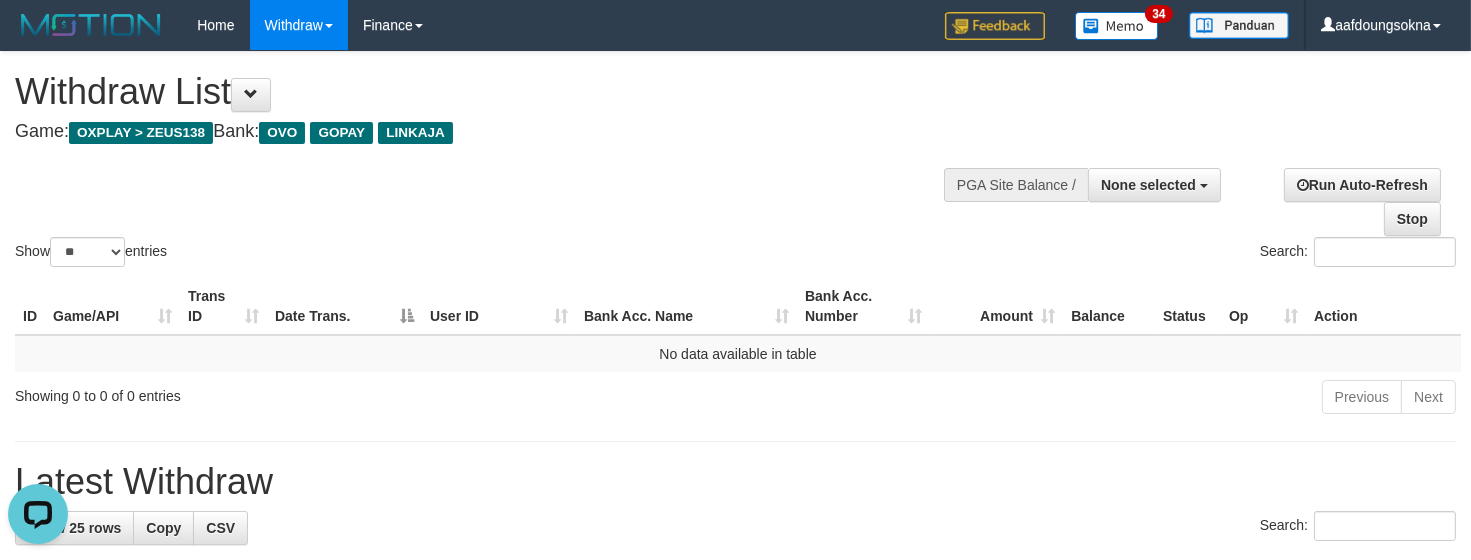scroll, scrollTop: 0, scrollLeft: 0, axis: both 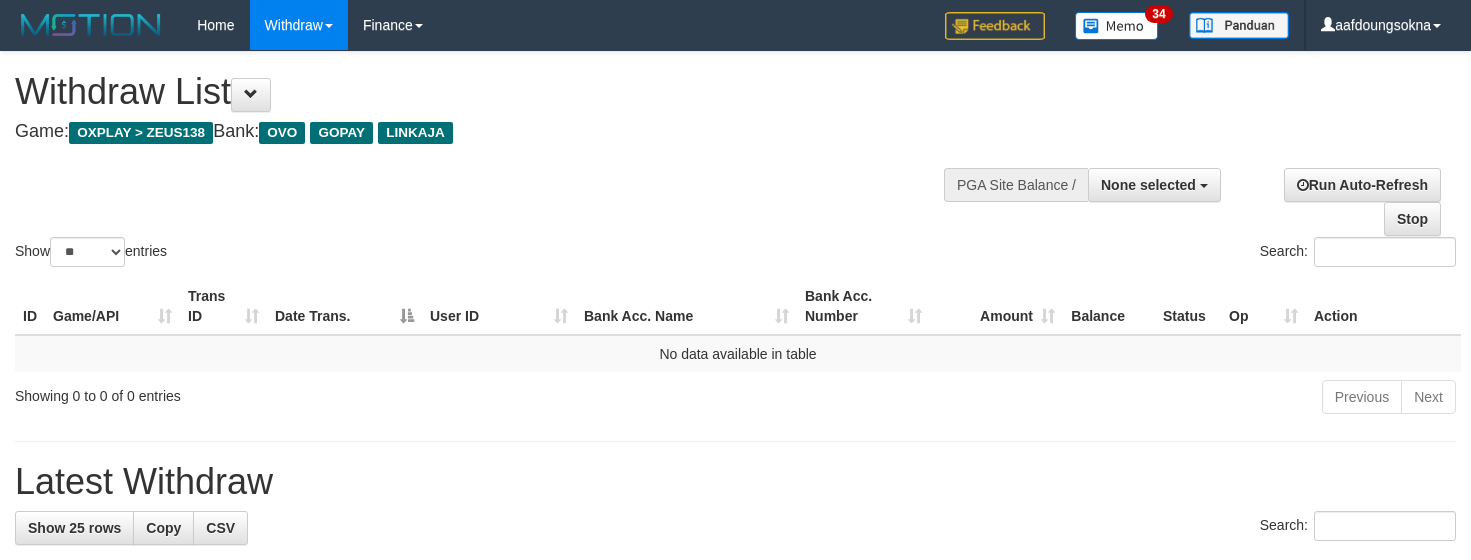 select 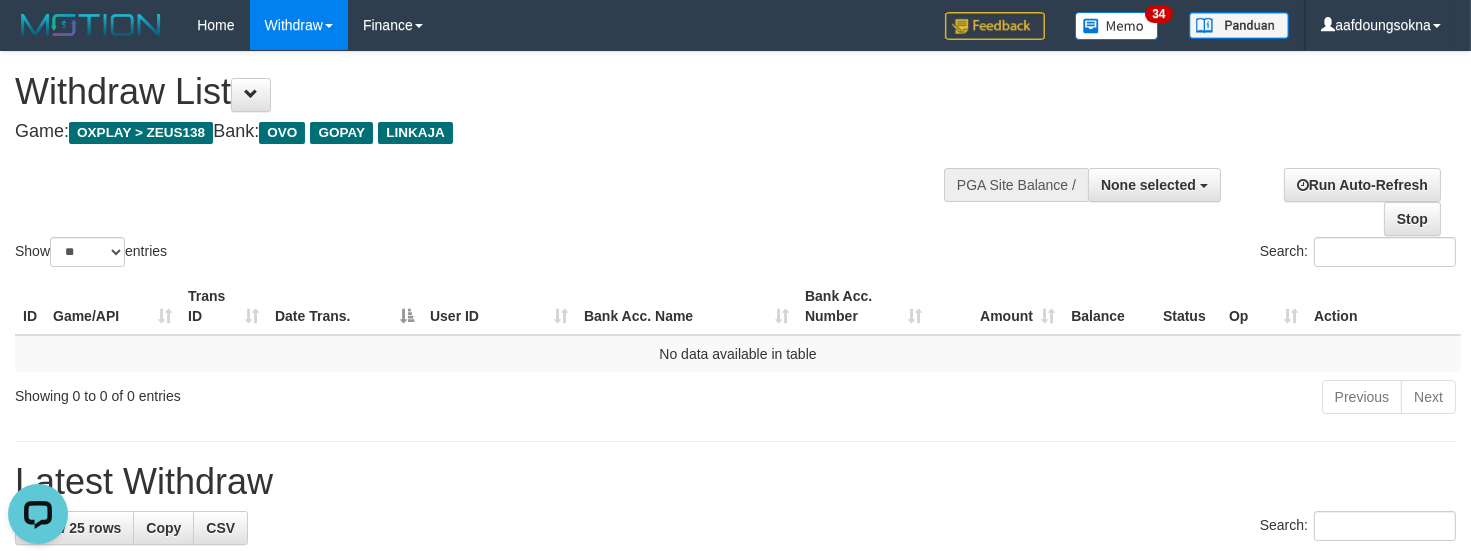 scroll, scrollTop: 0, scrollLeft: 0, axis: both 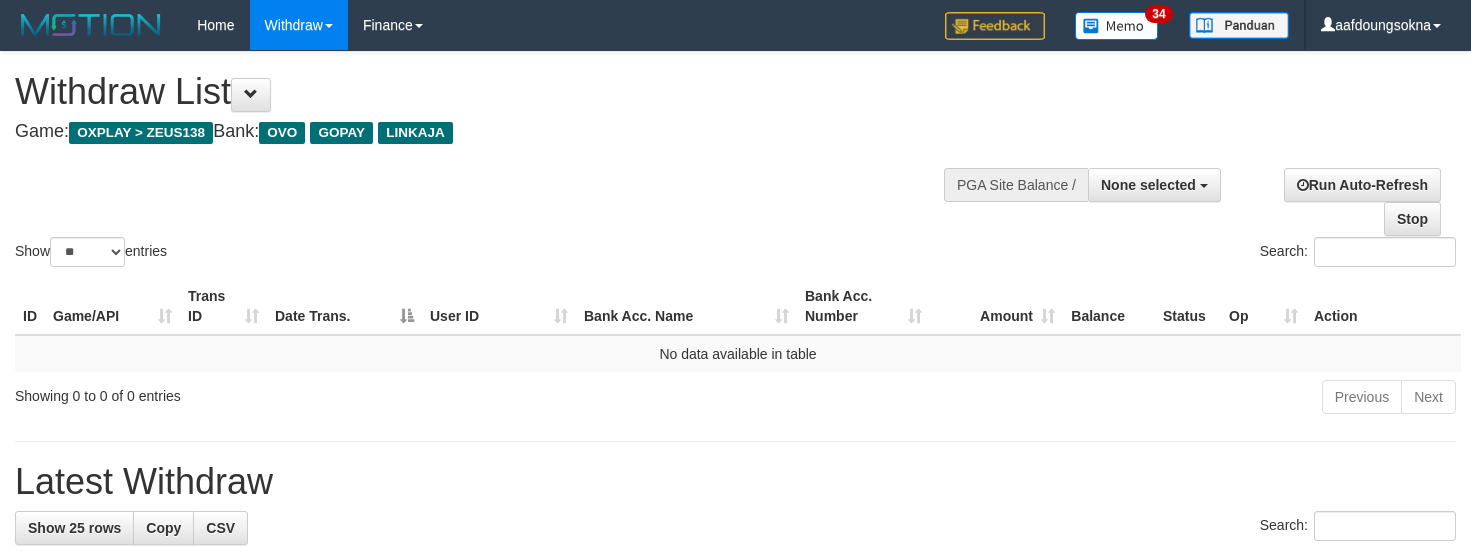 select 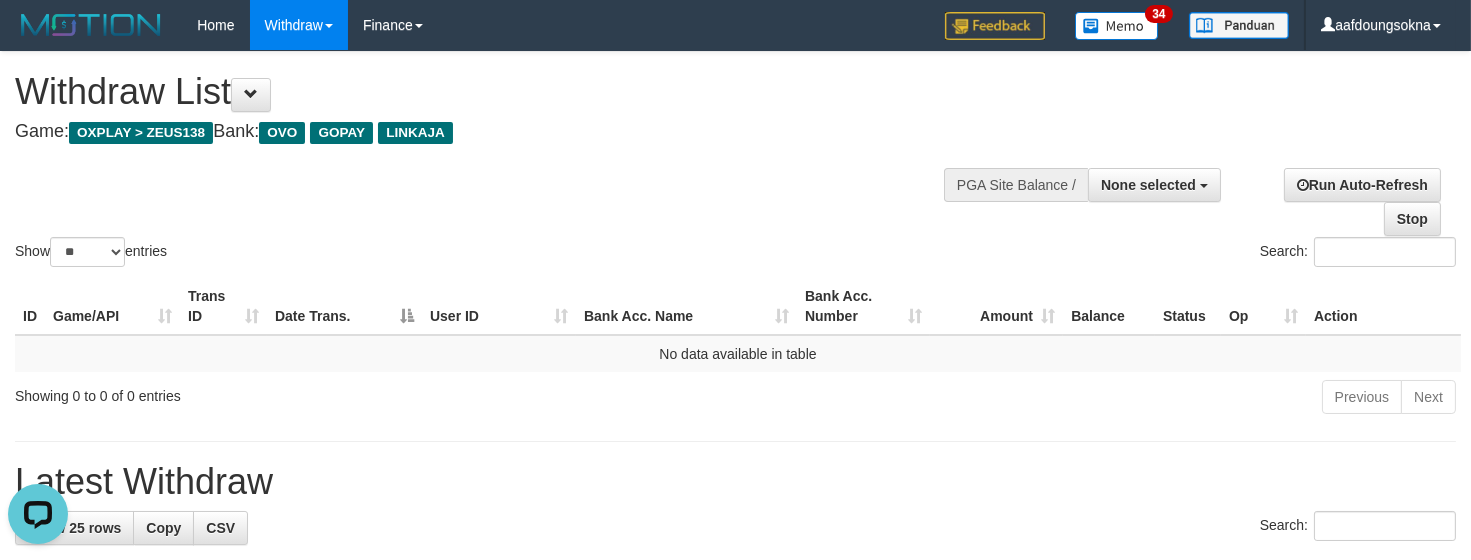 scroll, scrollTop: 0, scrollLeft: 0, axis: both 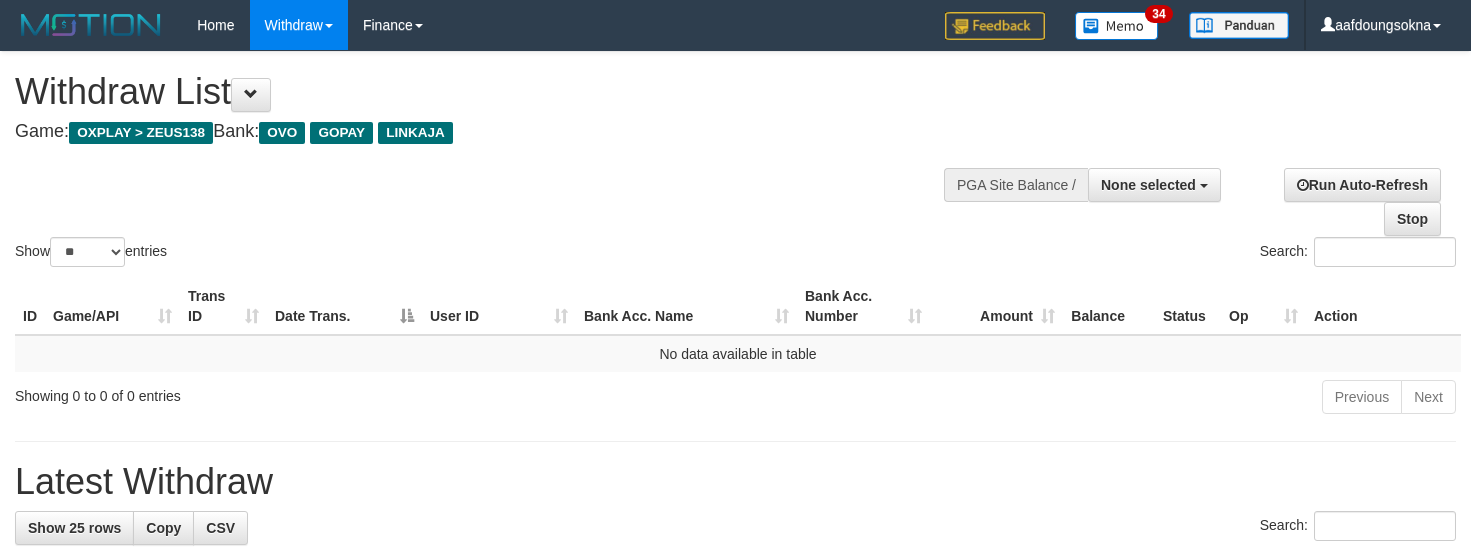 select 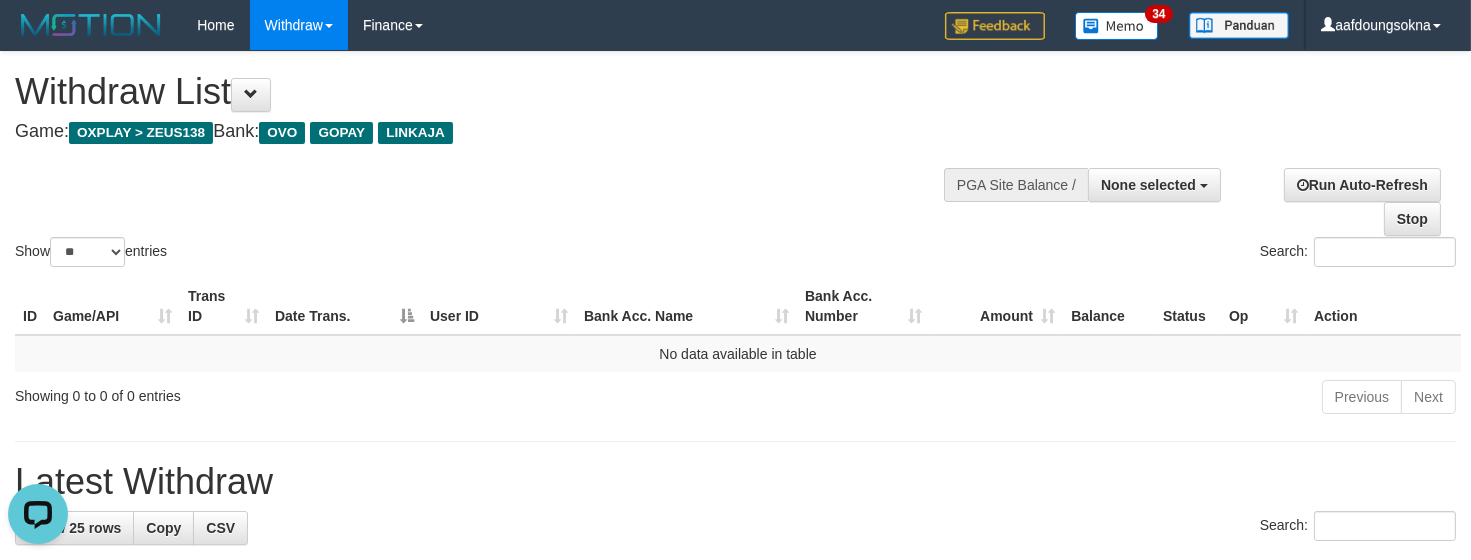 scroll, scrollTop: 0, scrollLeft: 0, axis: both 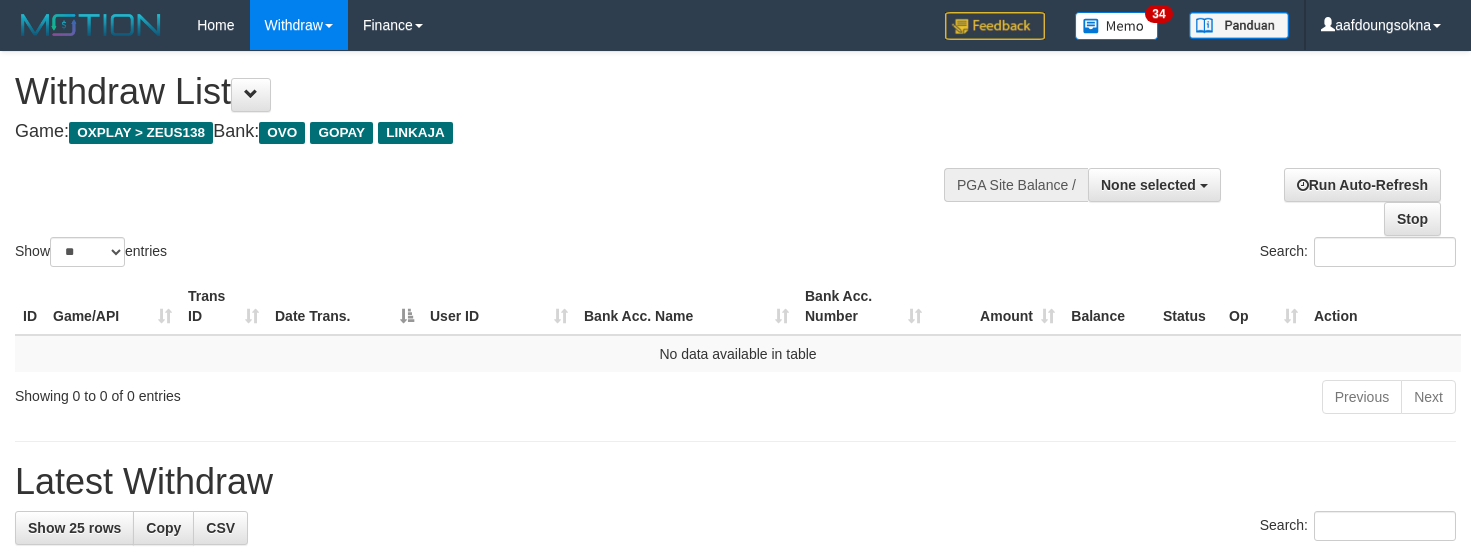 select 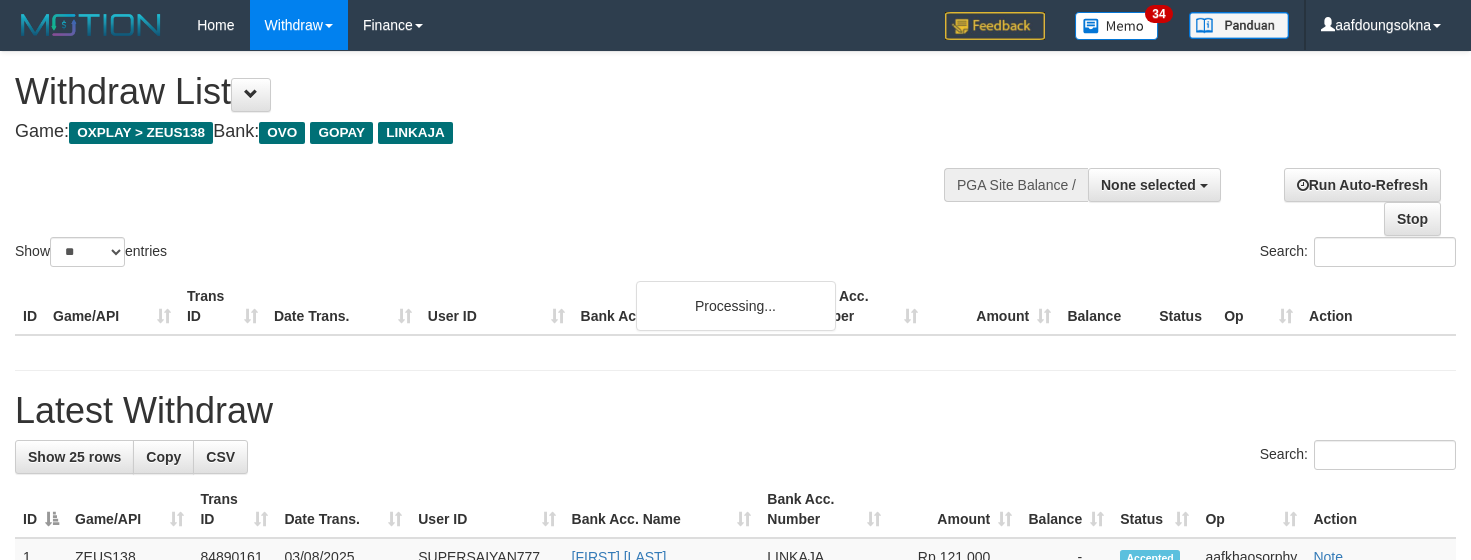 select 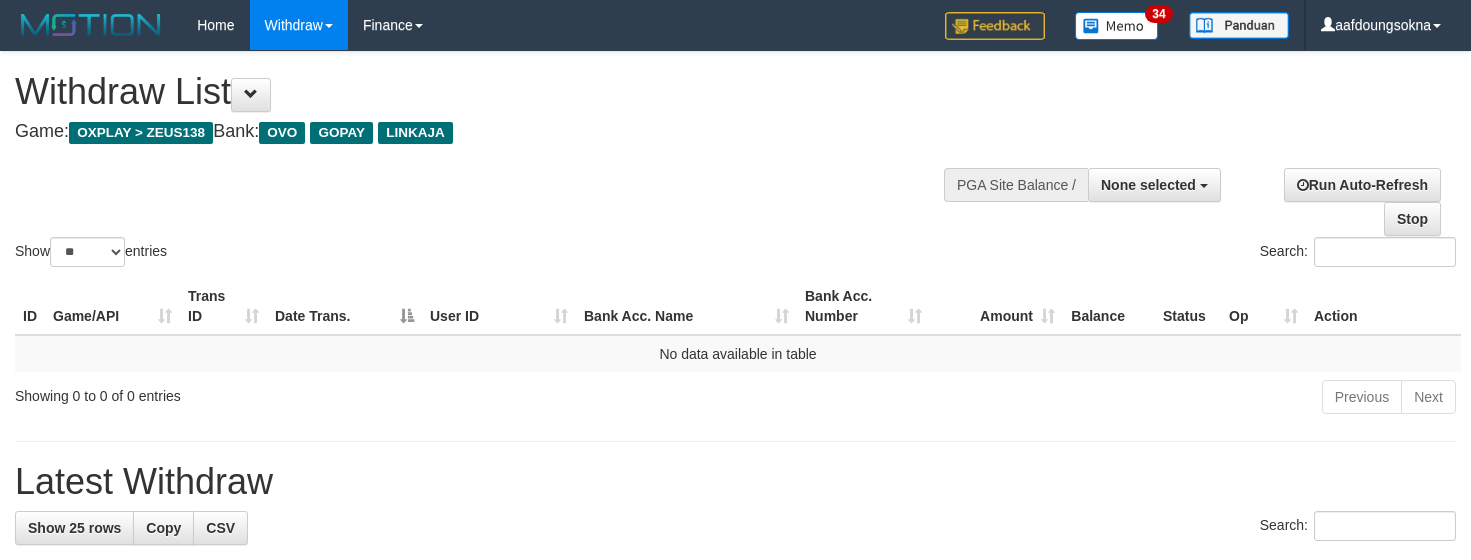 select 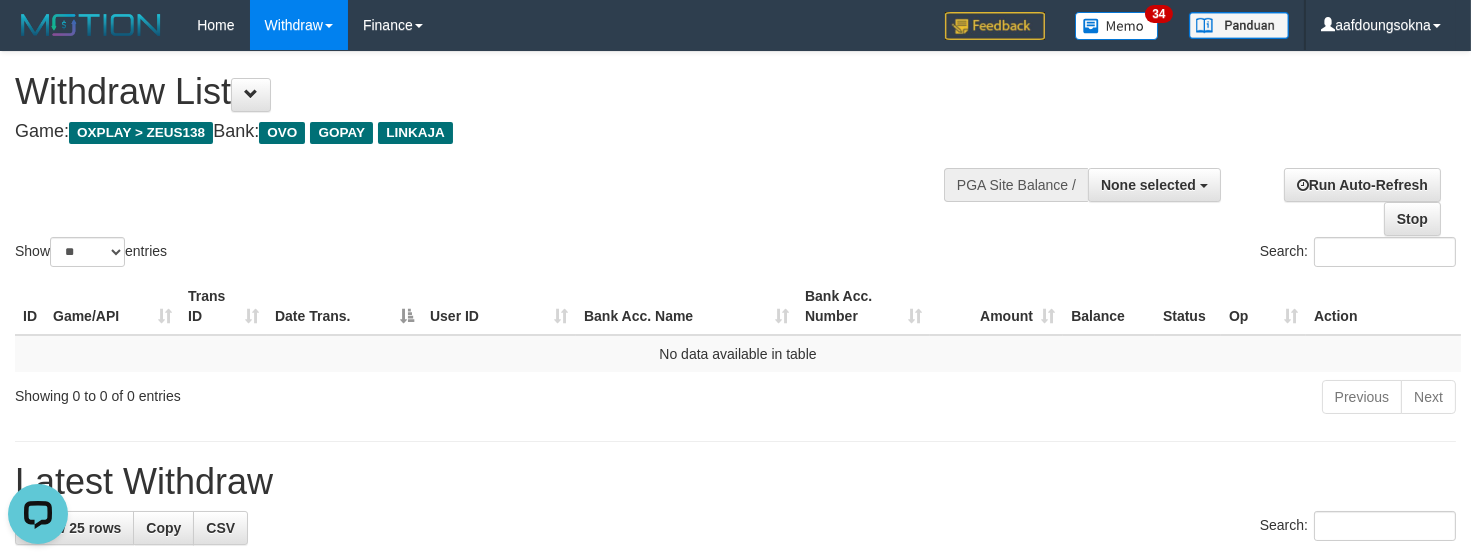 scroll, scrollTop: 0, scrollLeft: 0, axis: both 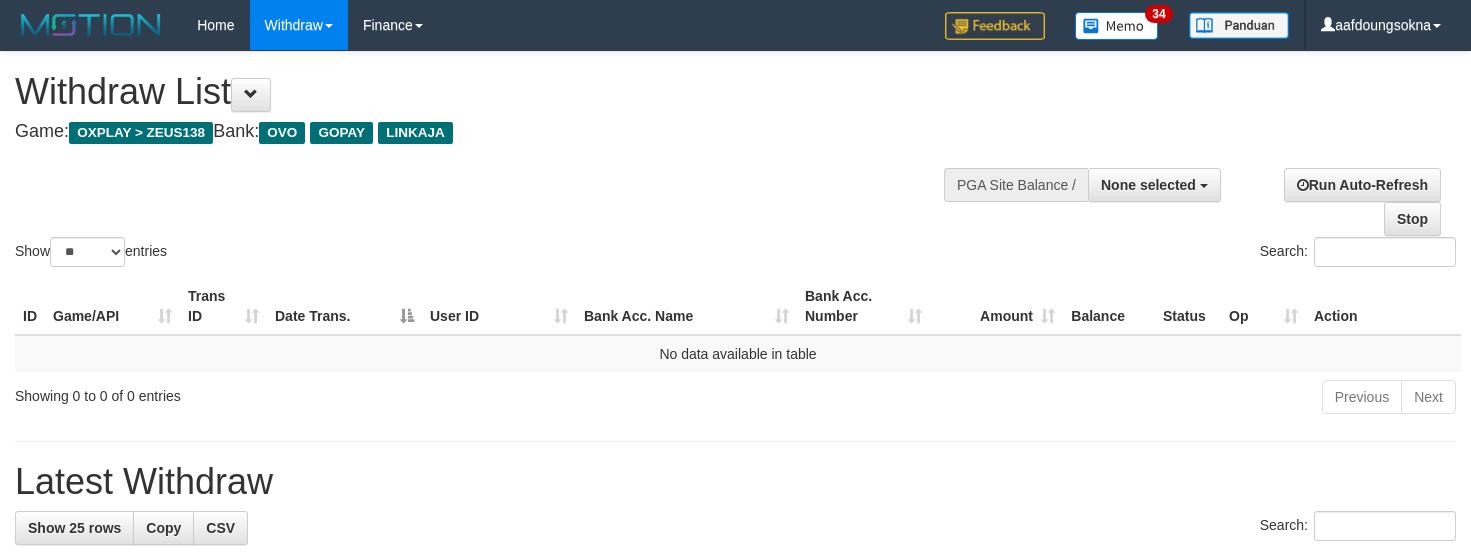 select 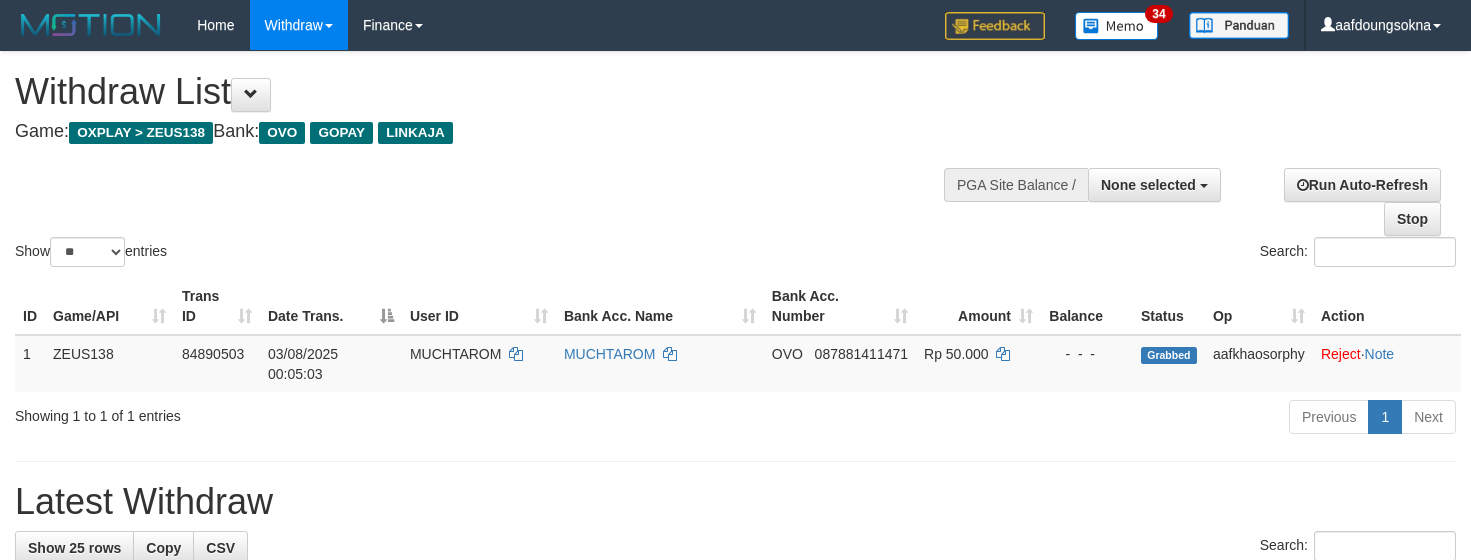 select 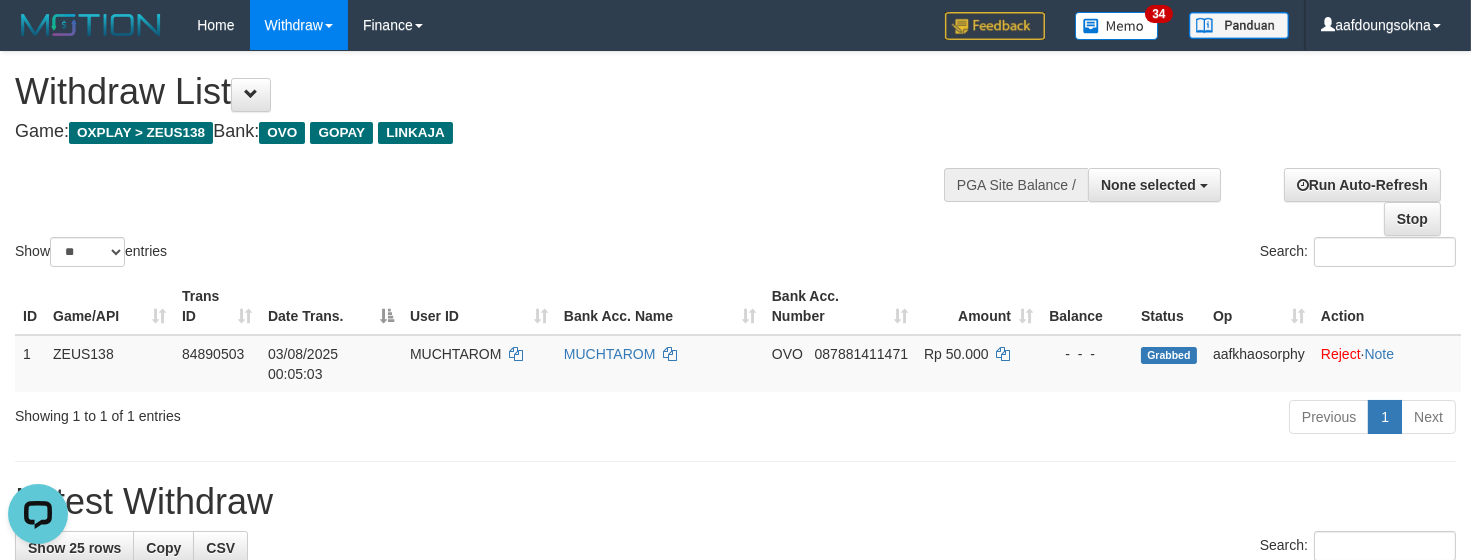 scroll, scrollTop: 0, scrollLeft: 0, axis: both 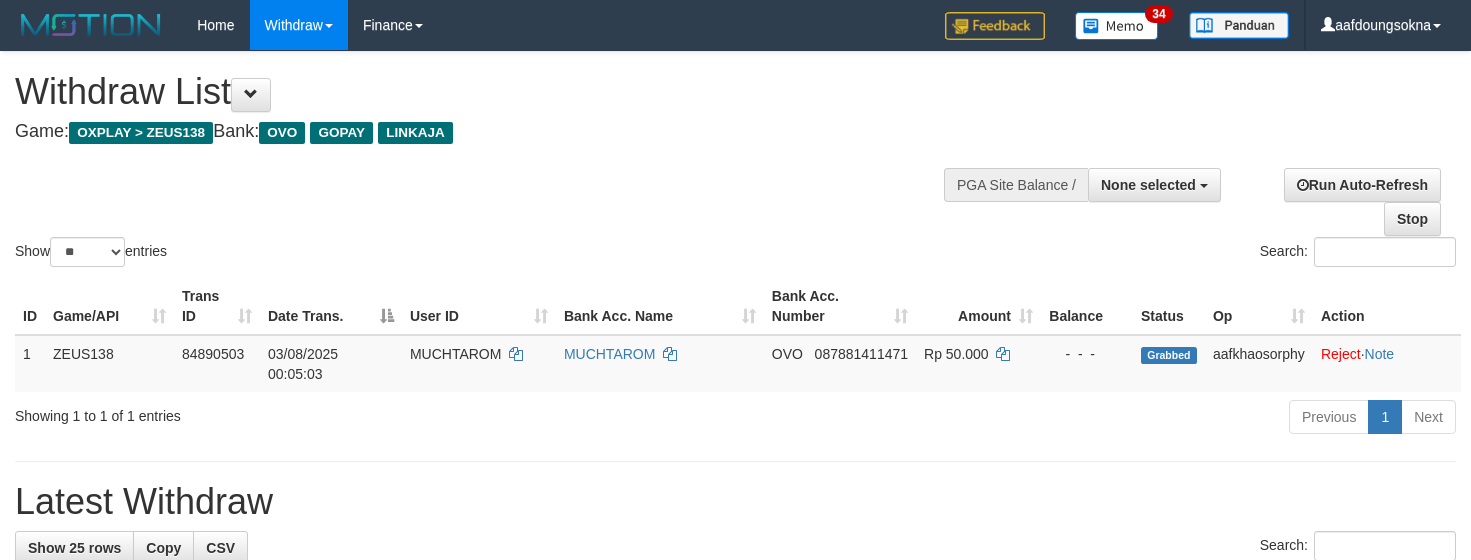 select 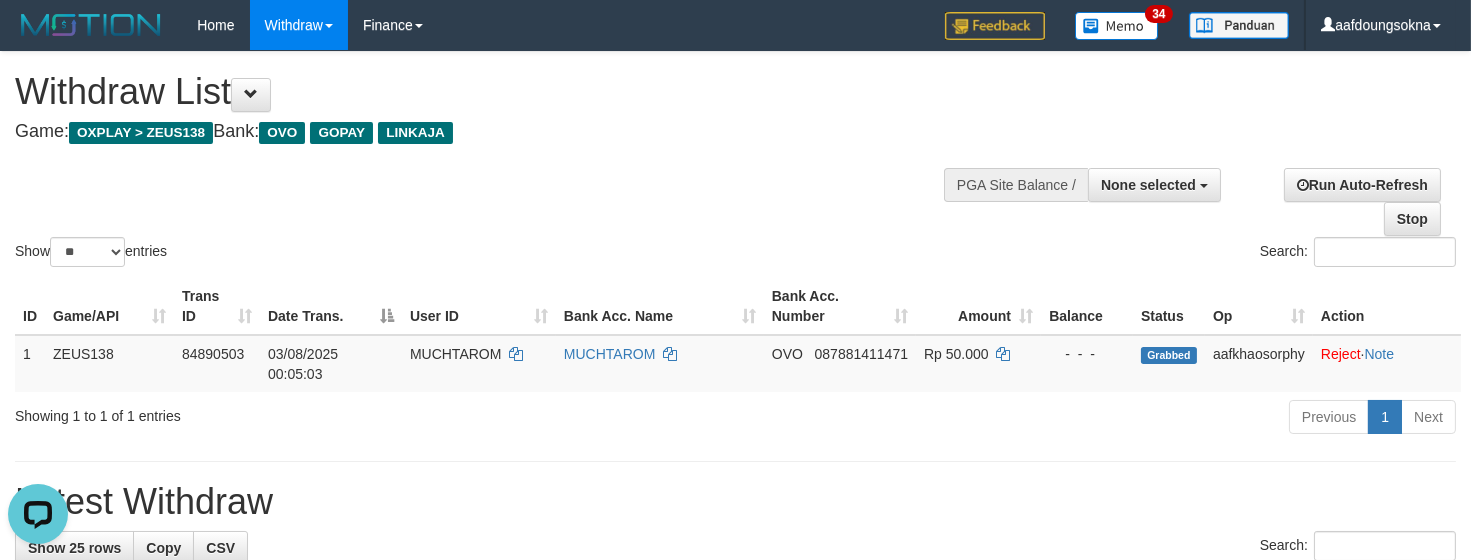scroll, scrollTop: 0, scrollLeft: 0, axis: both 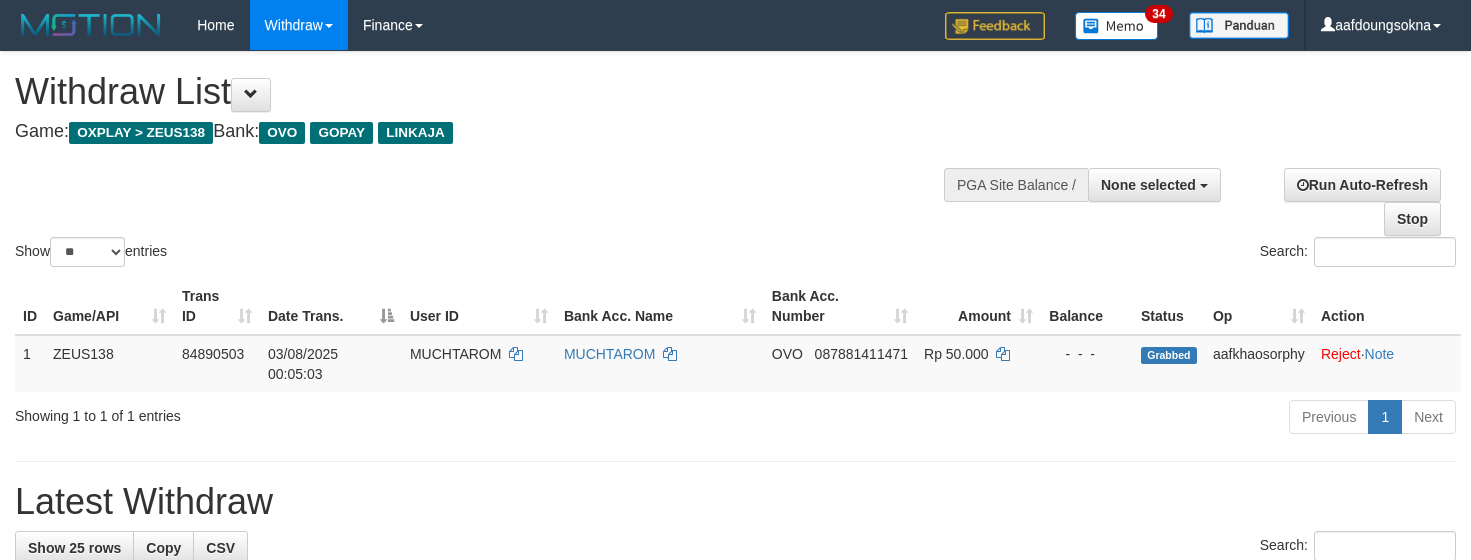 select 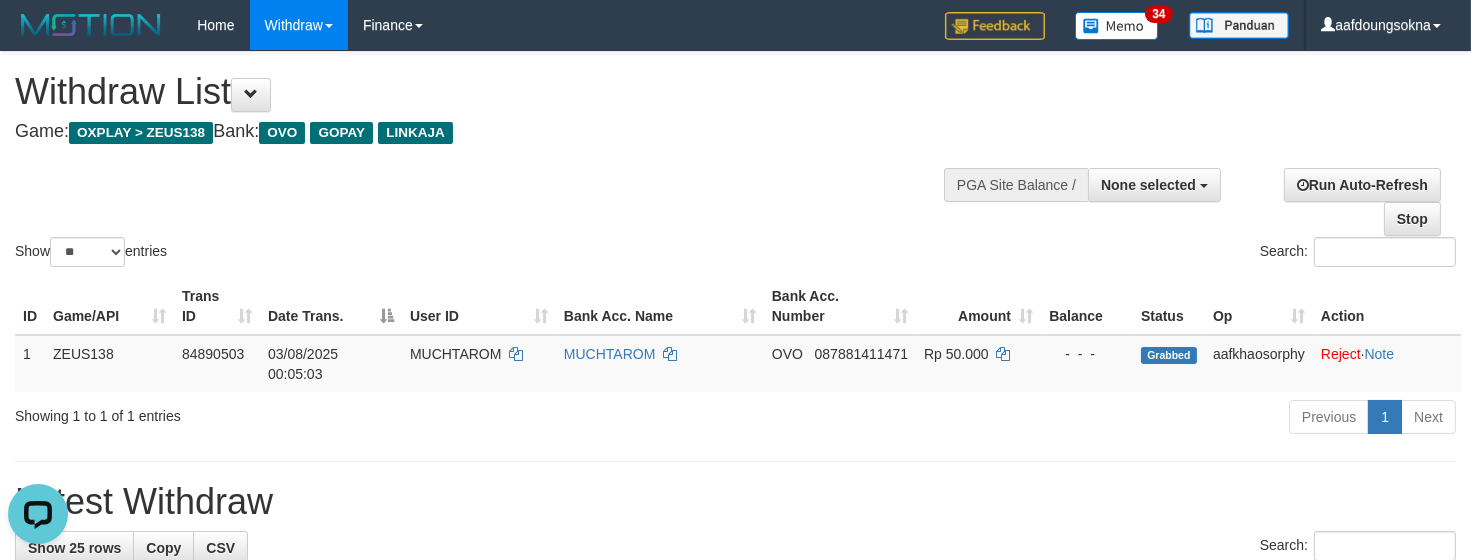 scroll, scrollTop: 0, scrollLeft: 0, axis: both 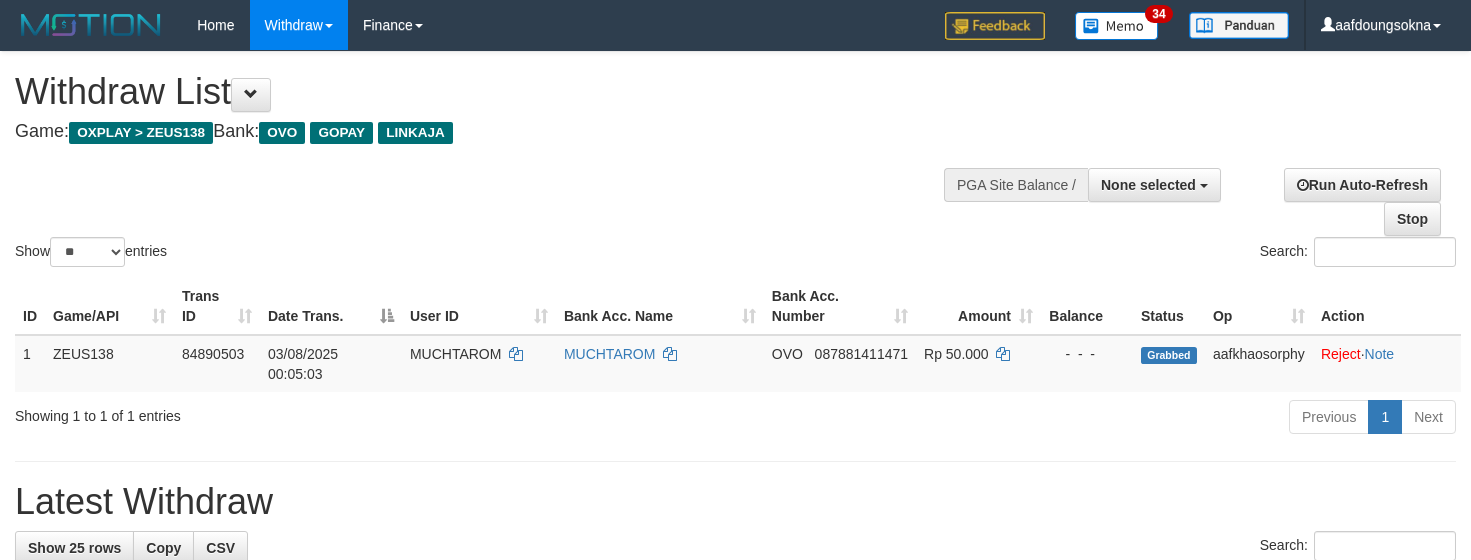select 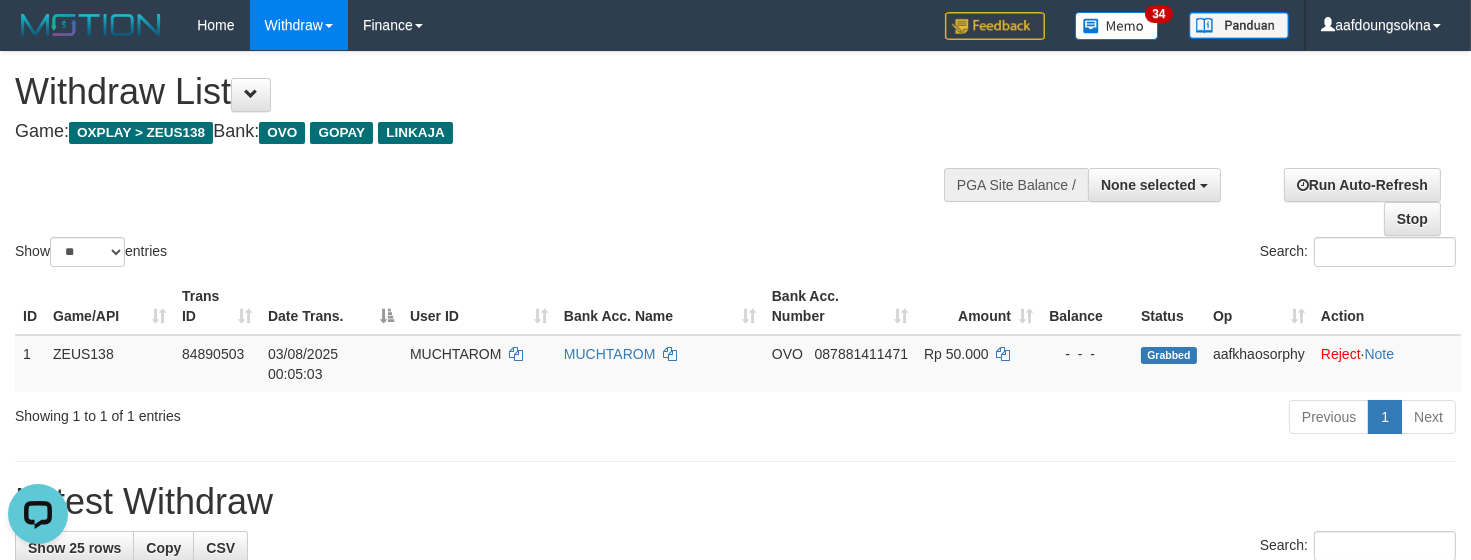 scroll, scrollTop: 0, scrollLeft: 0, axis: both 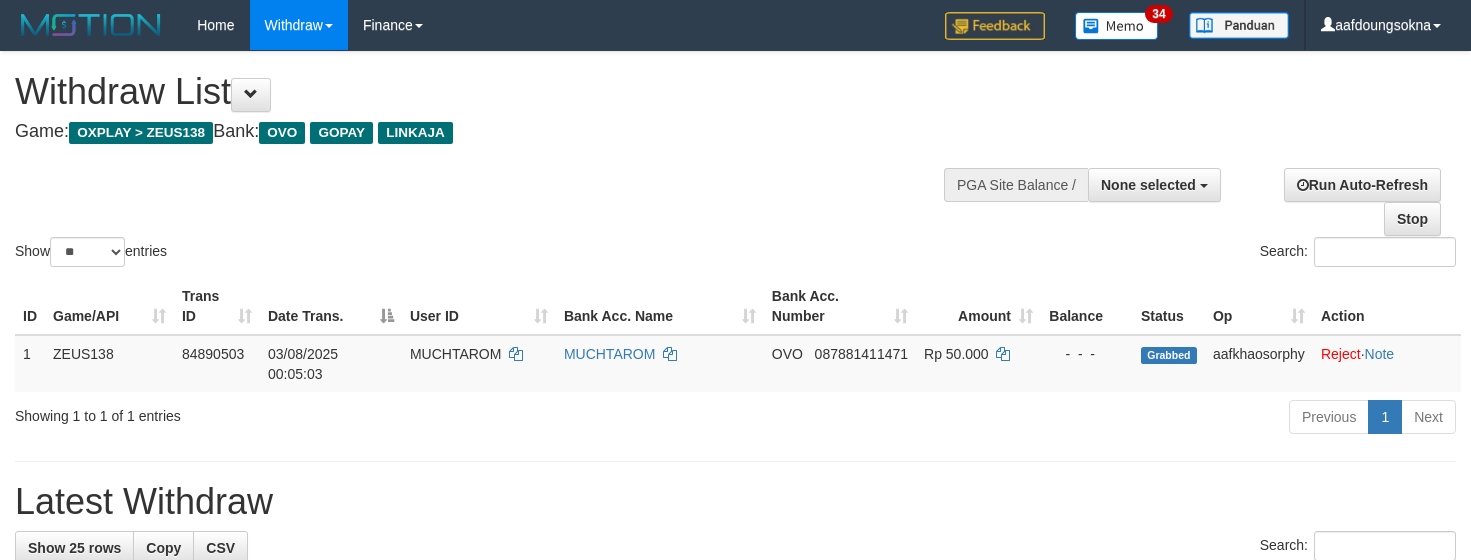 select 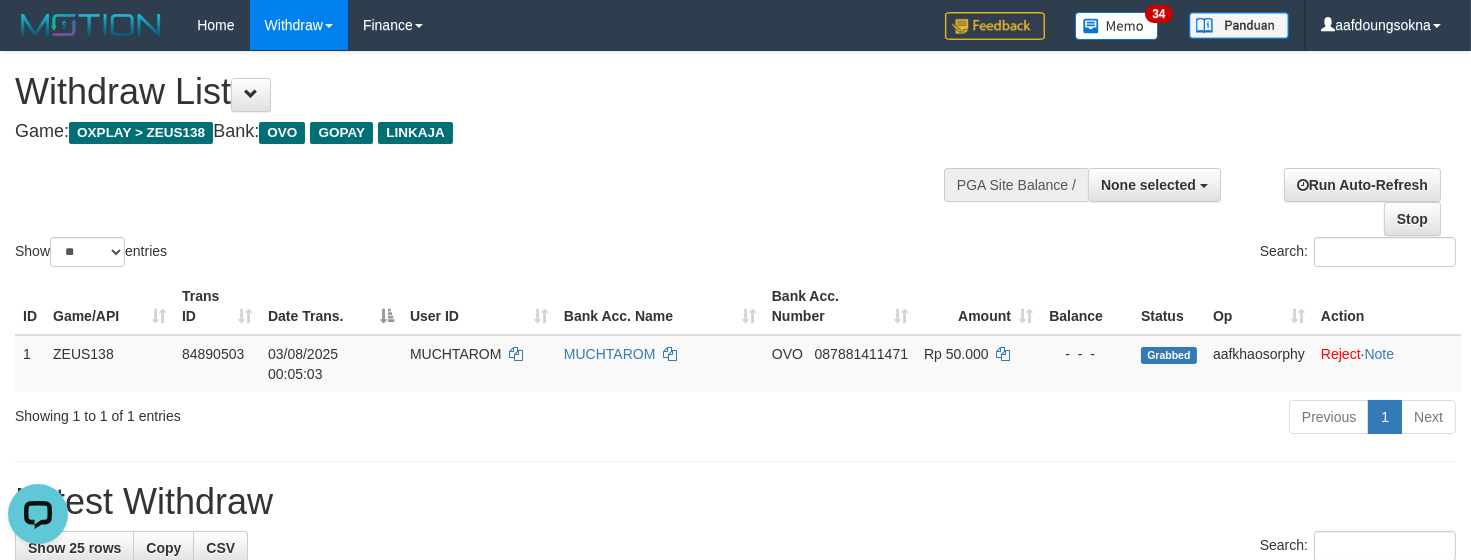 scroll, scrollTop: 0, scrollLeft: 0, axis: both 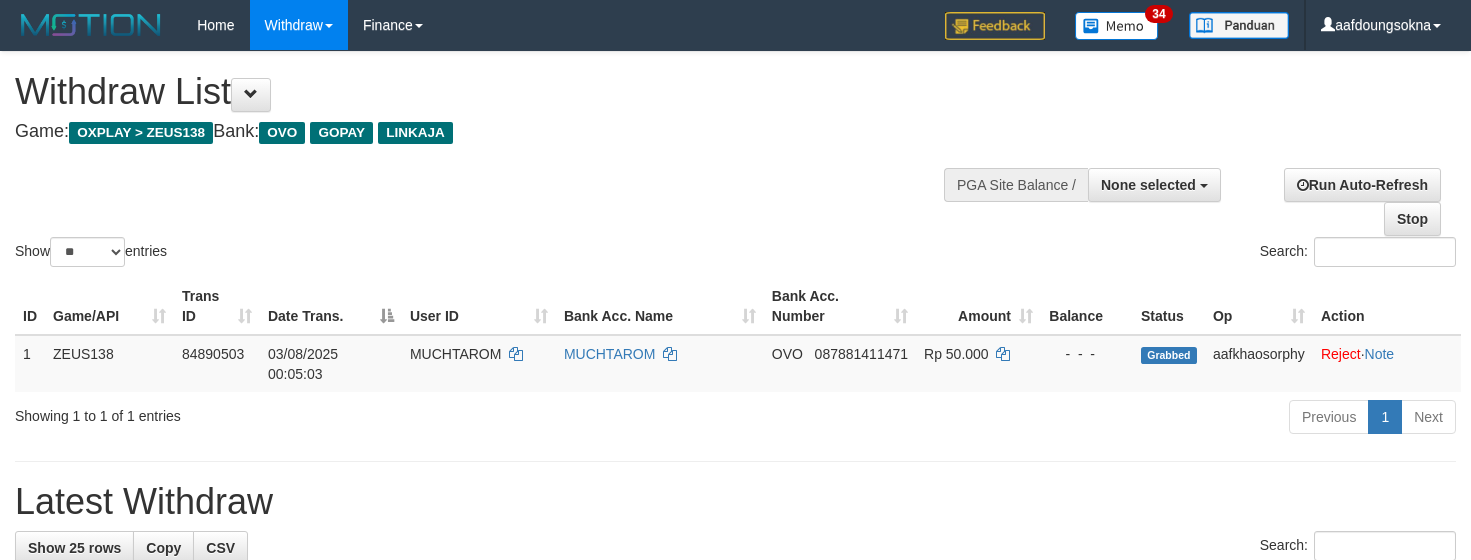 select 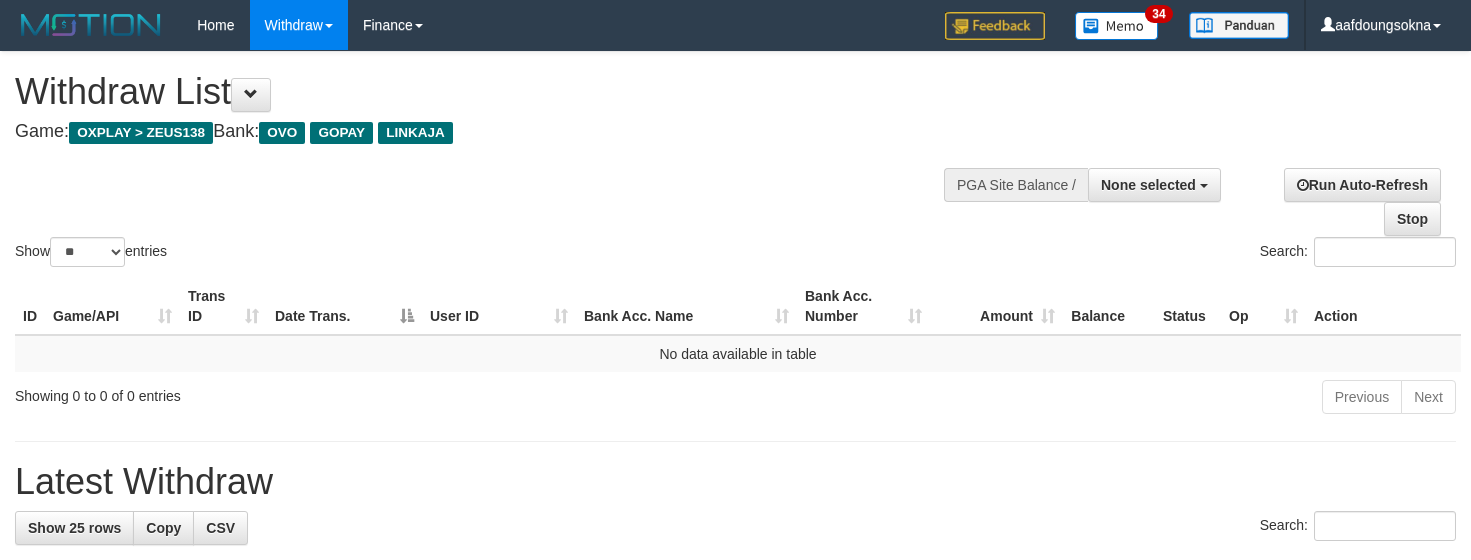 select 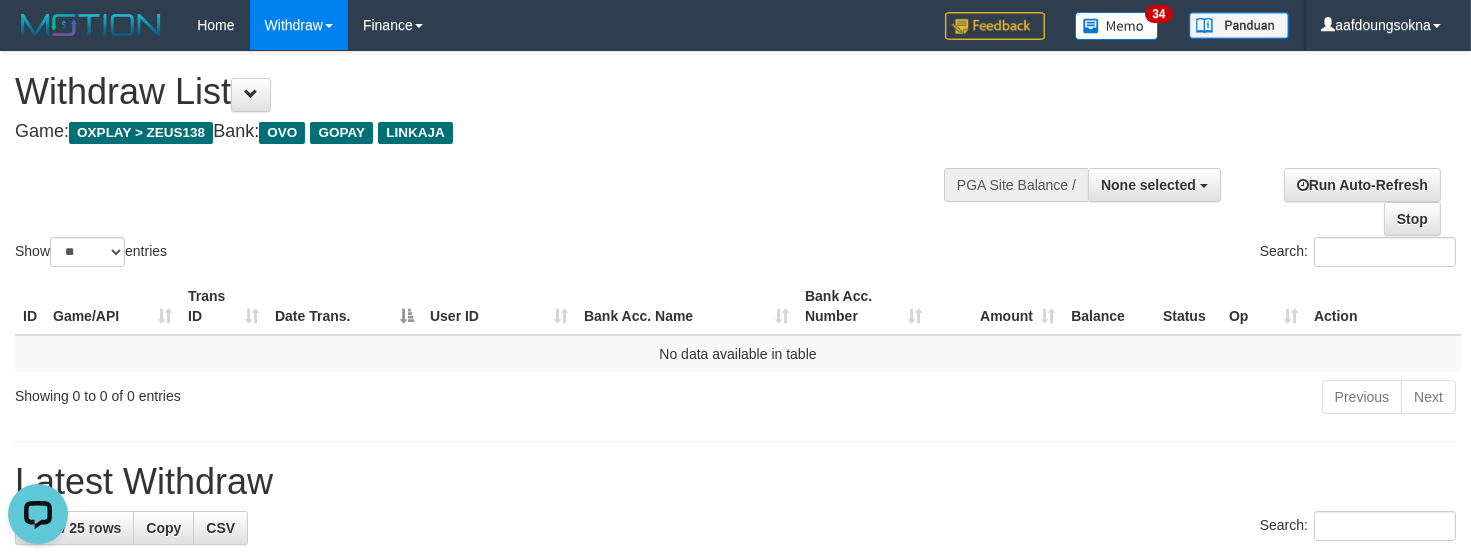 scroll, scrollTop: 0, scrollLeft: 0, axis: both 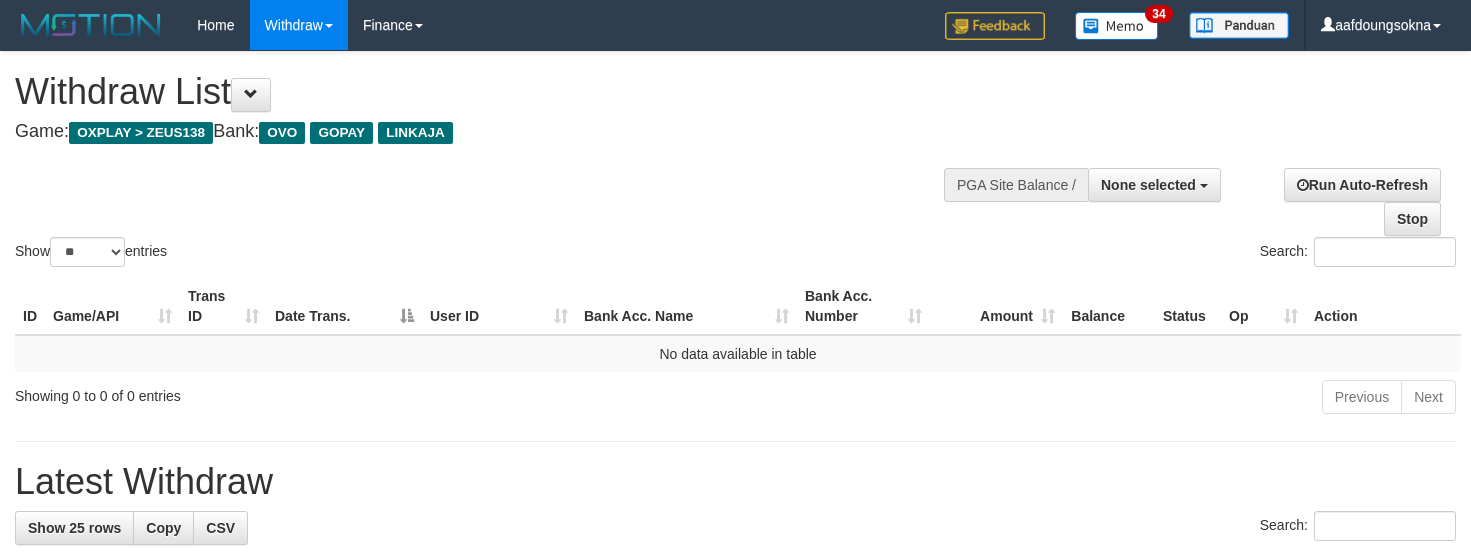 select 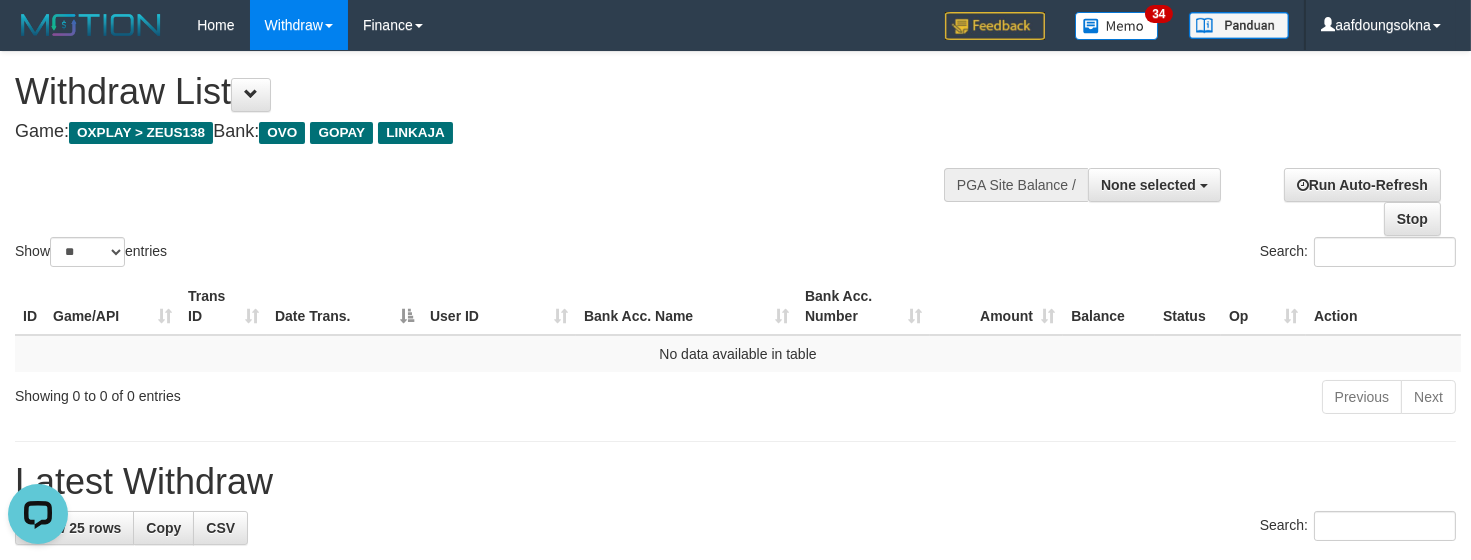 scroll, scrollTop: 0, scrollLeft: 0, axis: both 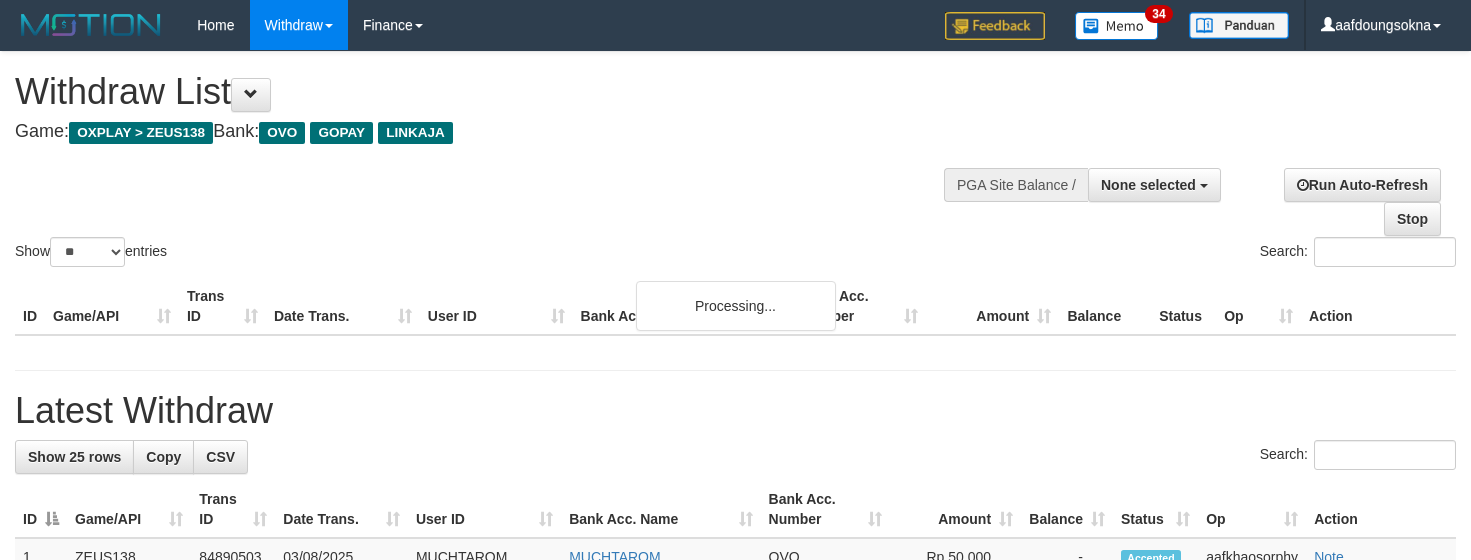 select 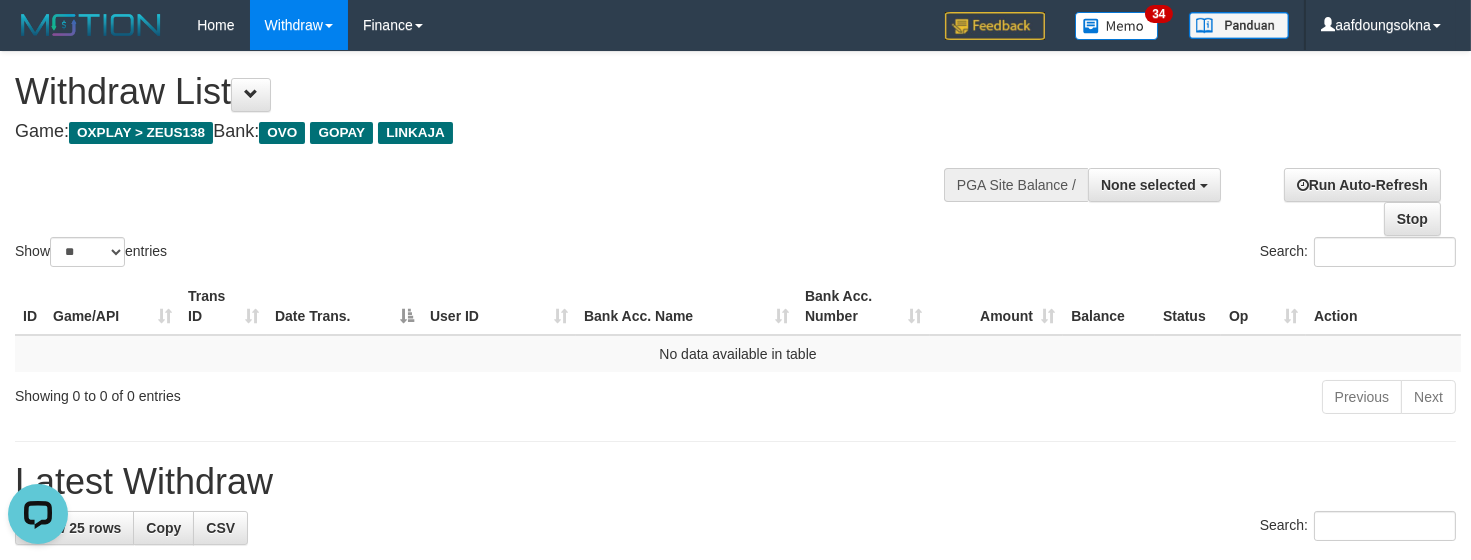 scroll, scrollTop: 0, scrollLeft: 0, axis: both 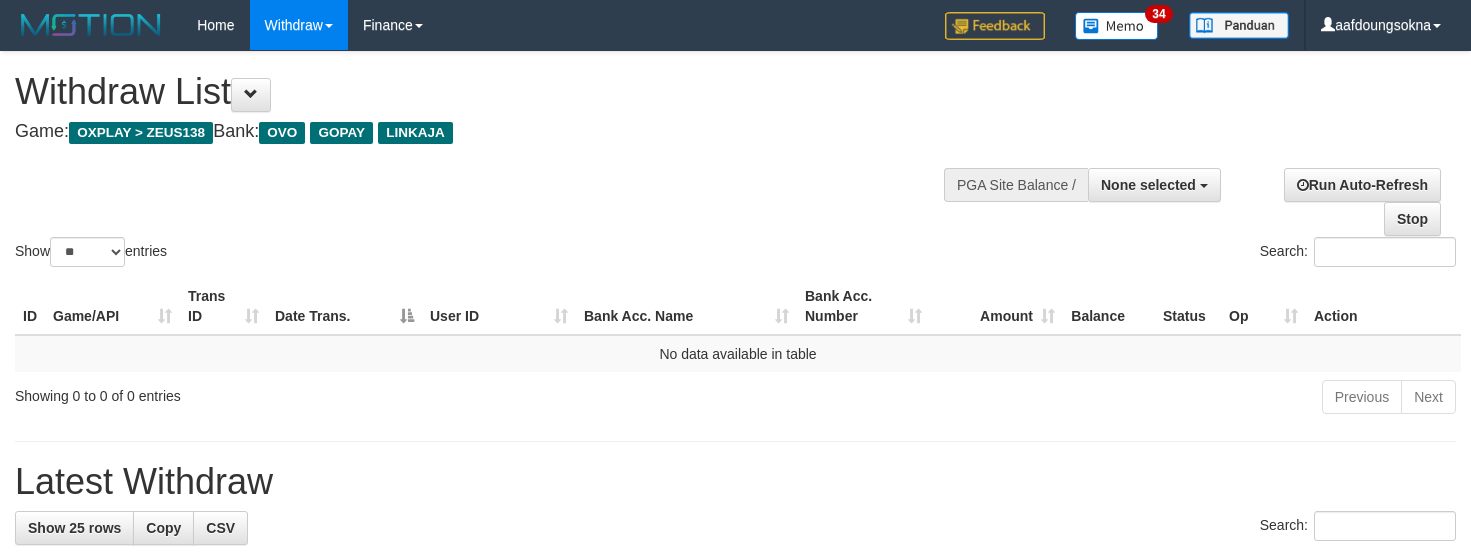 select 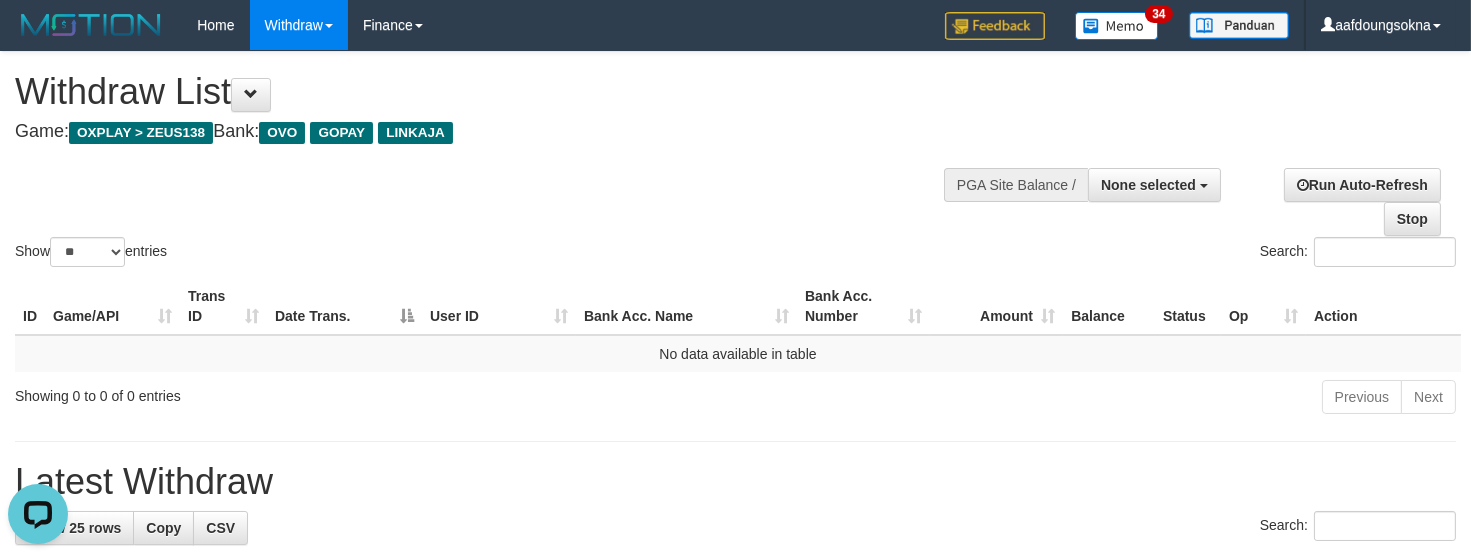 scroll, scrollTop: 0, scrollLeft: 0, axis: both 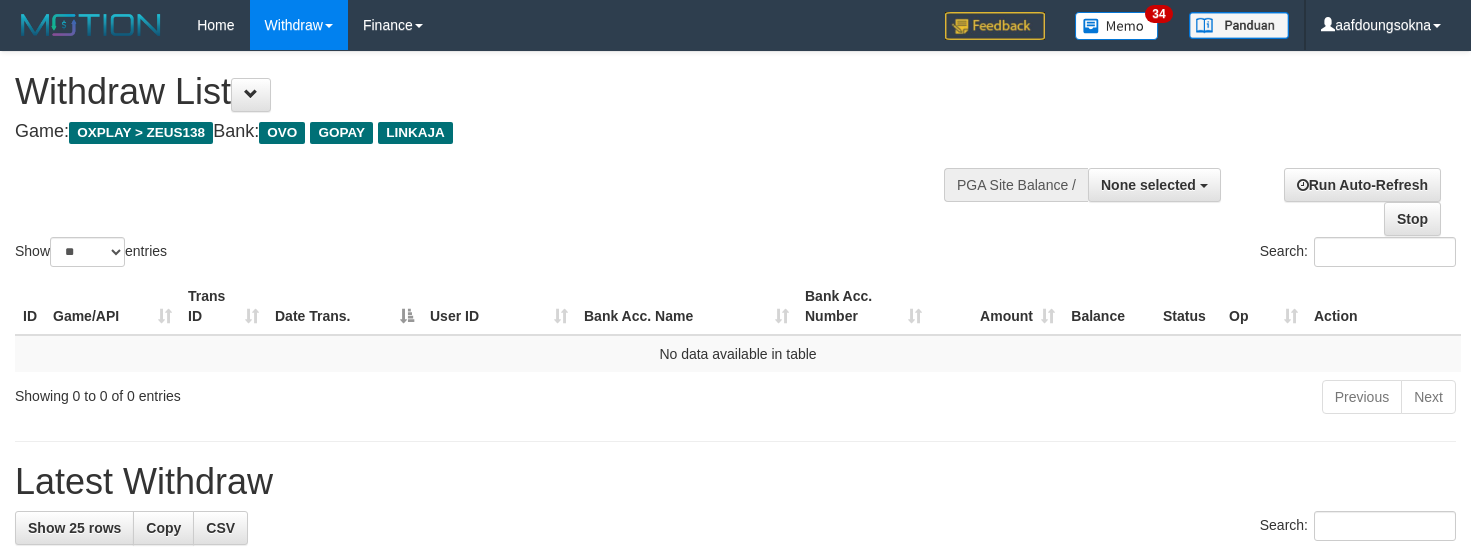 select 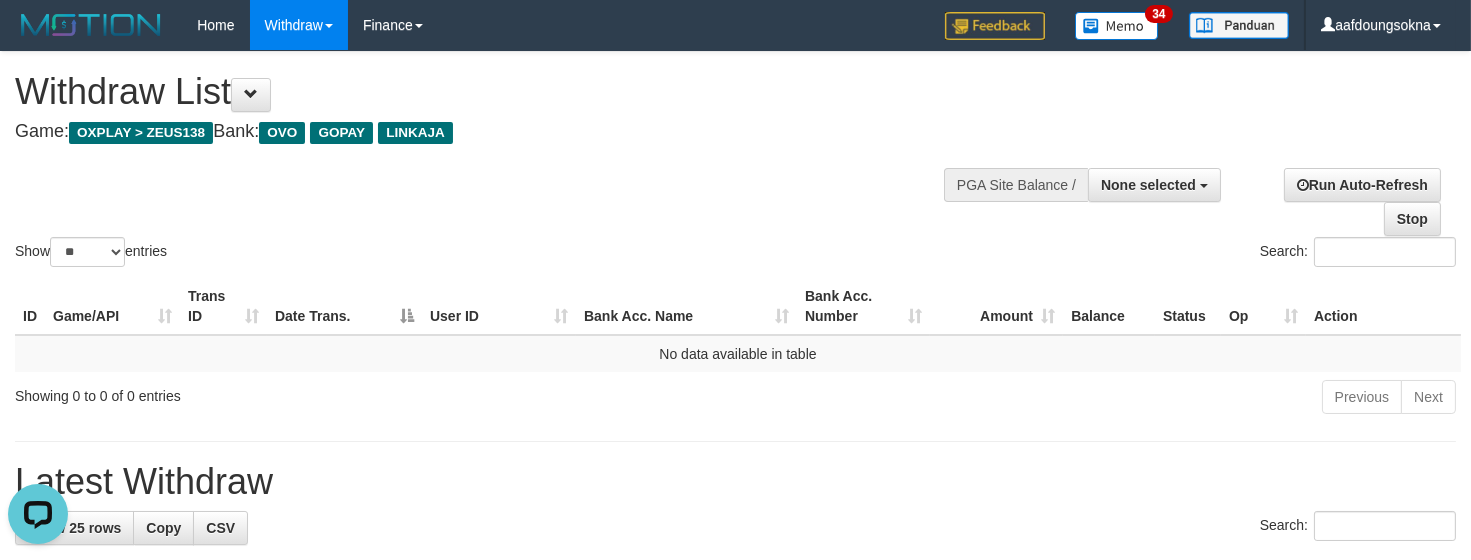 scroll, scrollTop: 0, scrollLeft: 0, axis: both 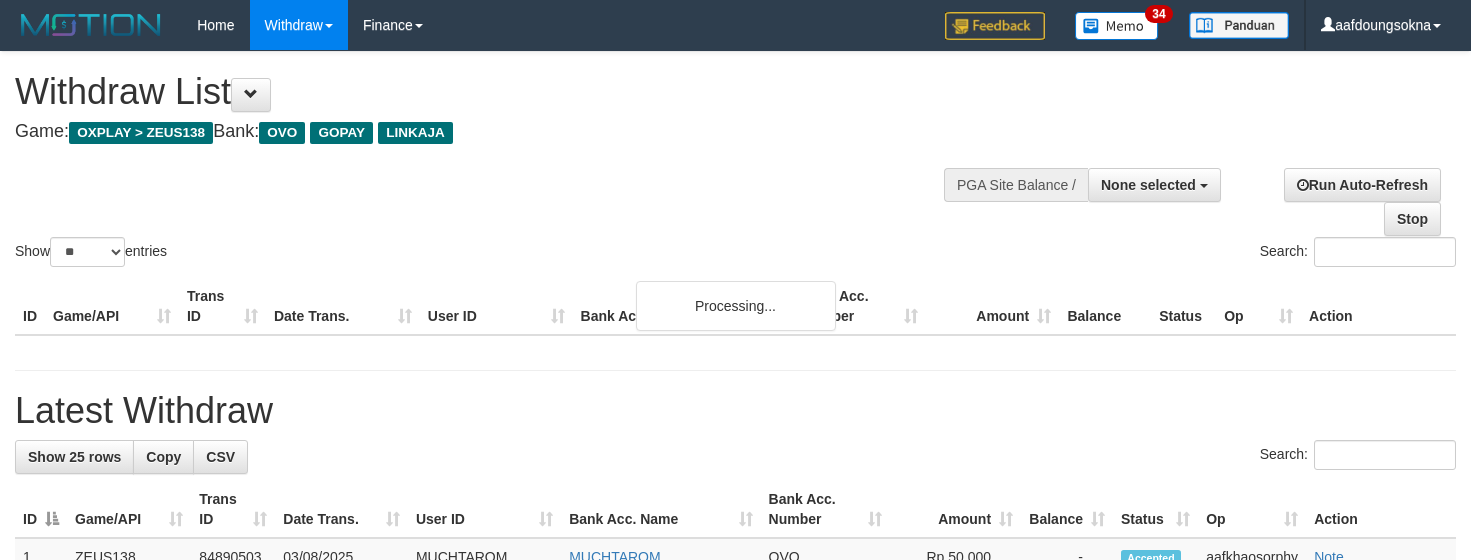 select 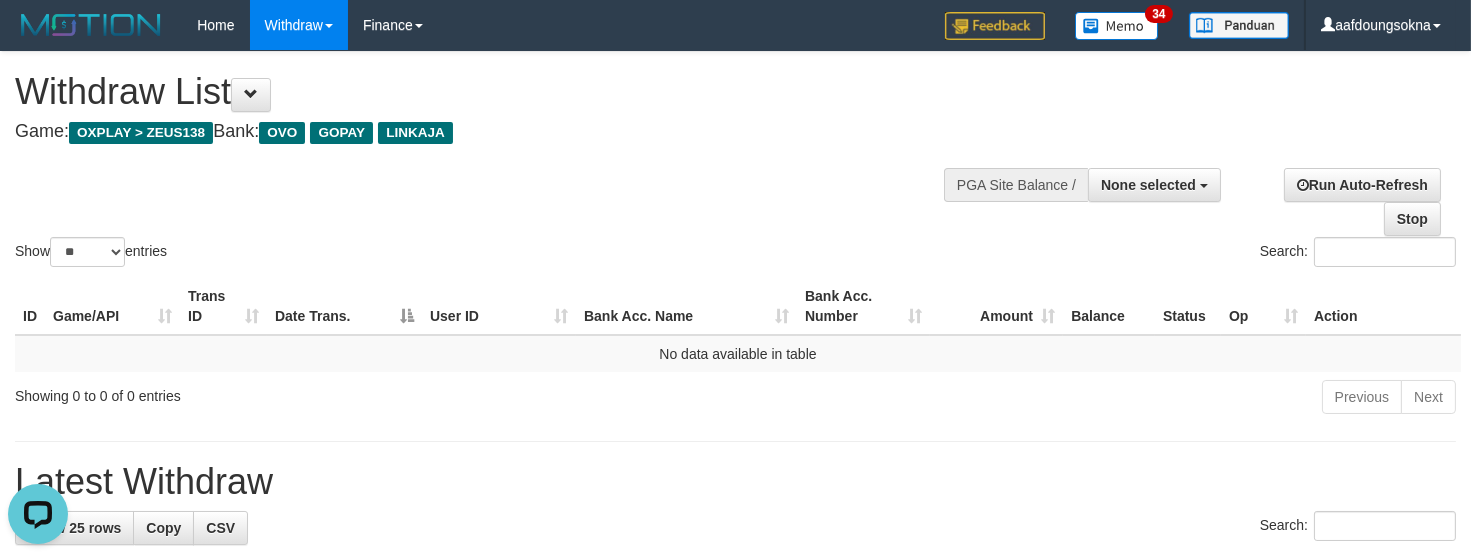 scroll, scrollTop: 0, scrollLeft: 0, axis: both 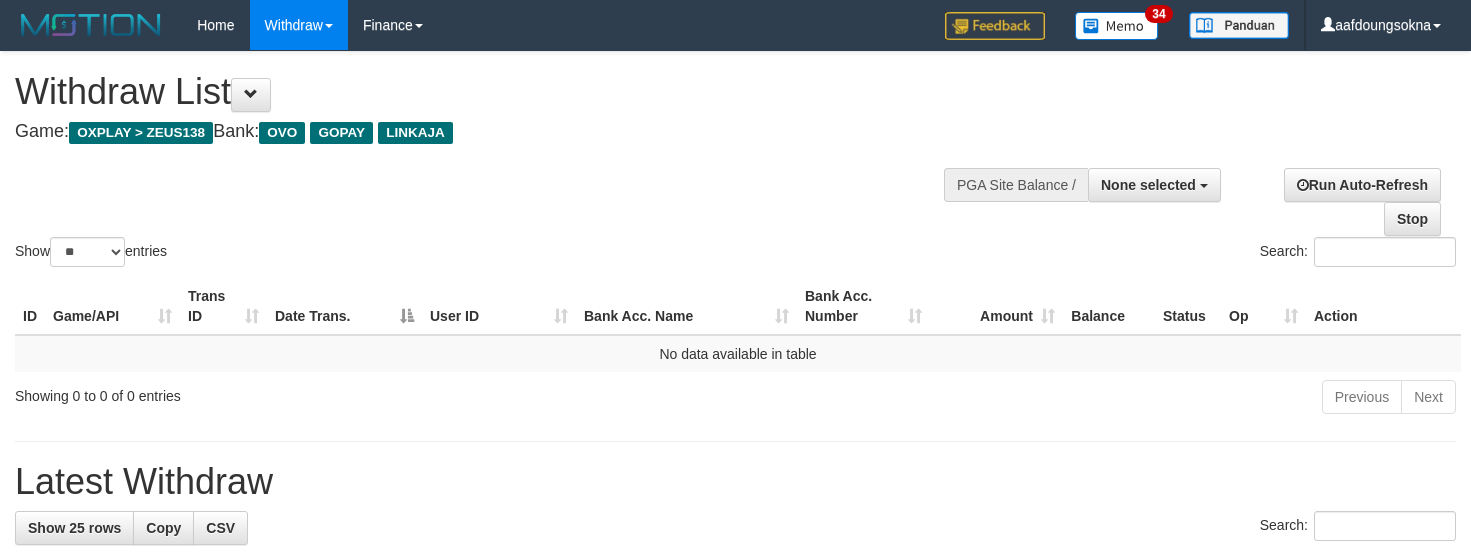 select 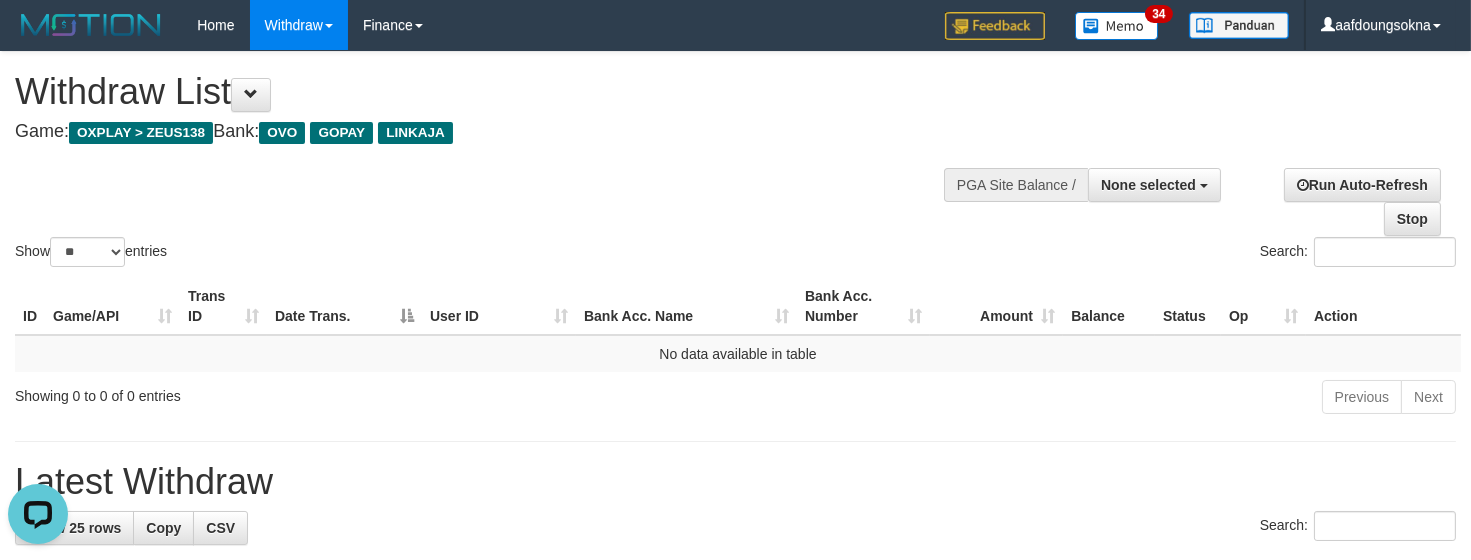 scroll, scrollTop: 0, scrollLeft: 0, axis: both 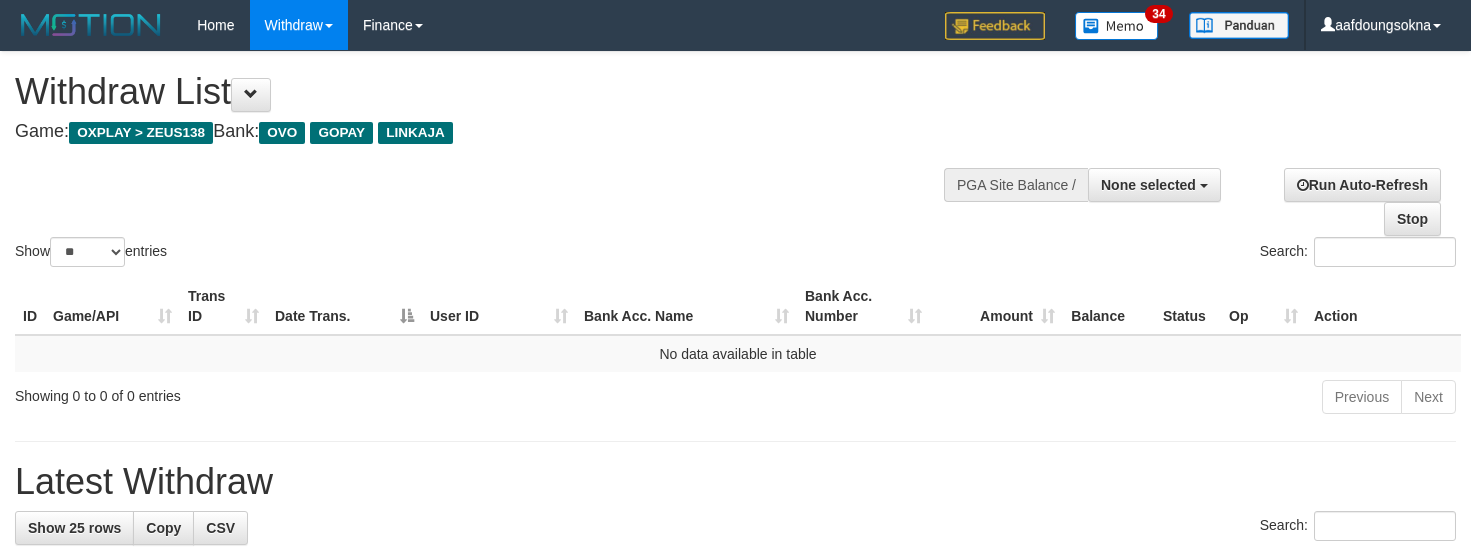 select 